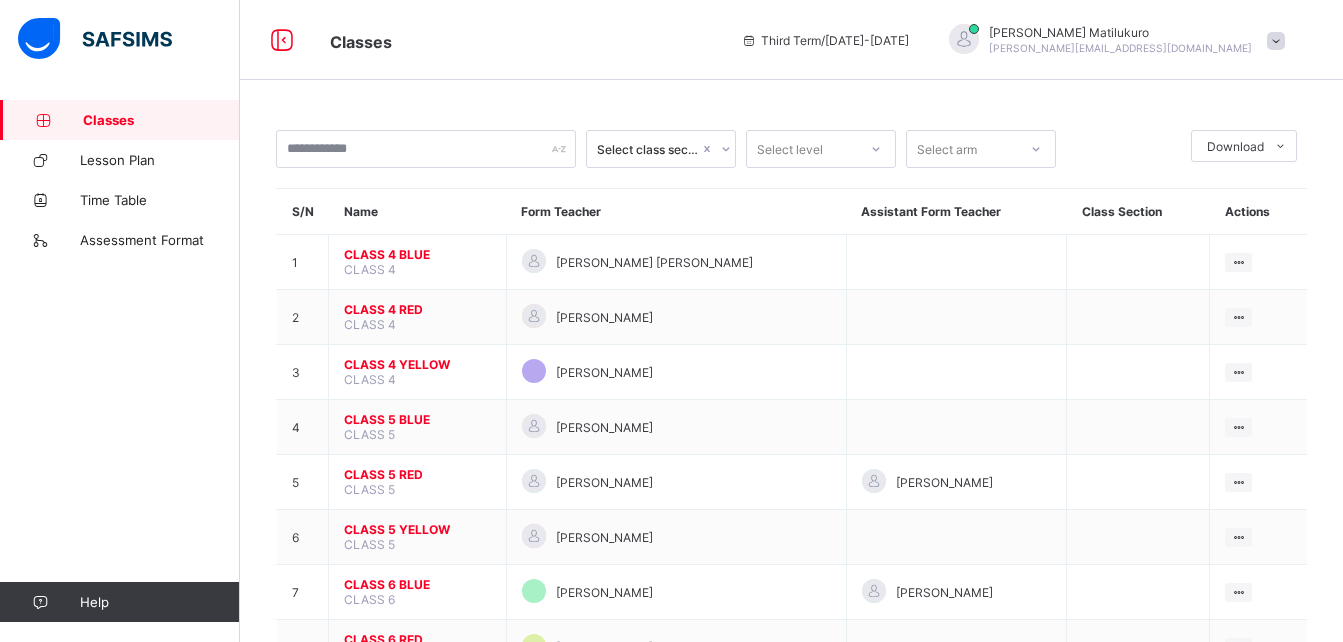 scroll, scrollTop: 0, scrollLeft: 0, axis: both 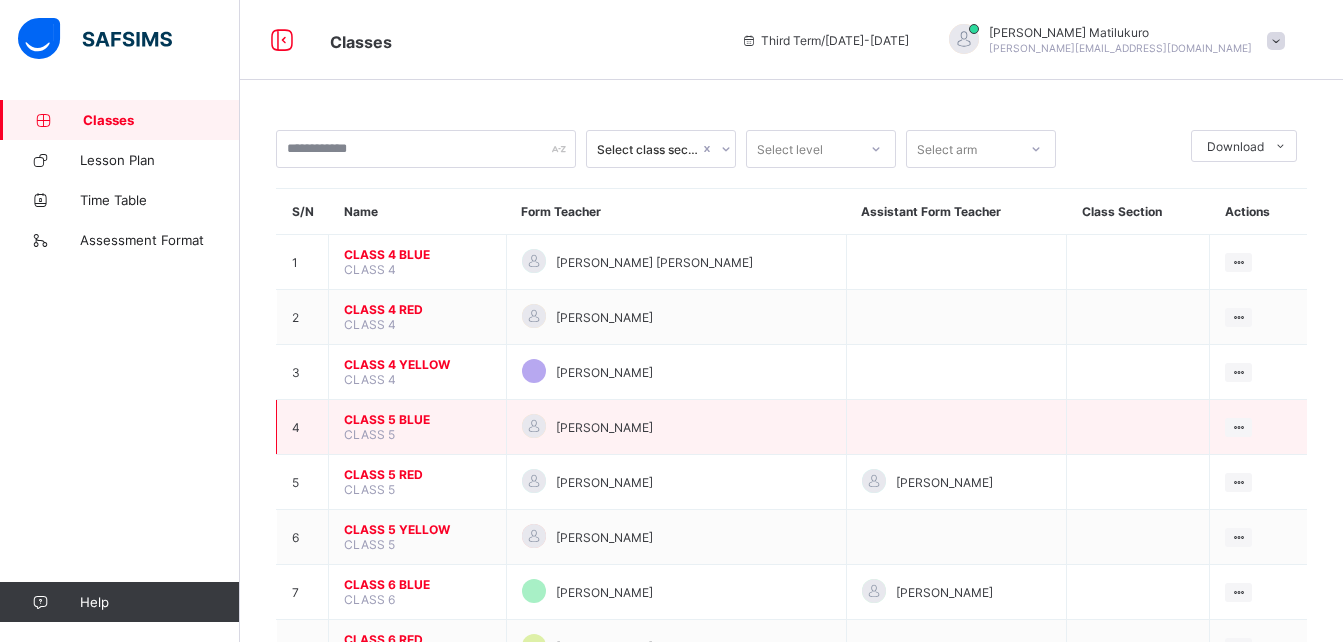click on "CLASS 5   BLUE" at bounding box center [417, 419] 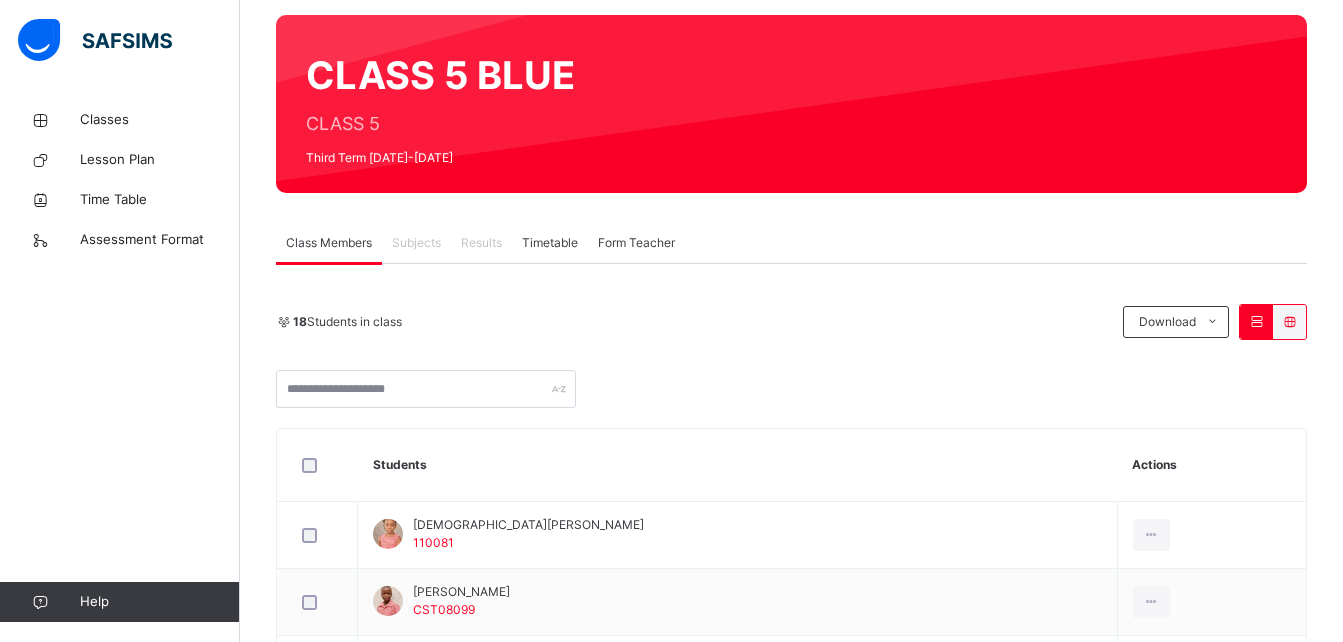 scroll, scrollTop: 173, scrollLeft: 0, axis: vertical 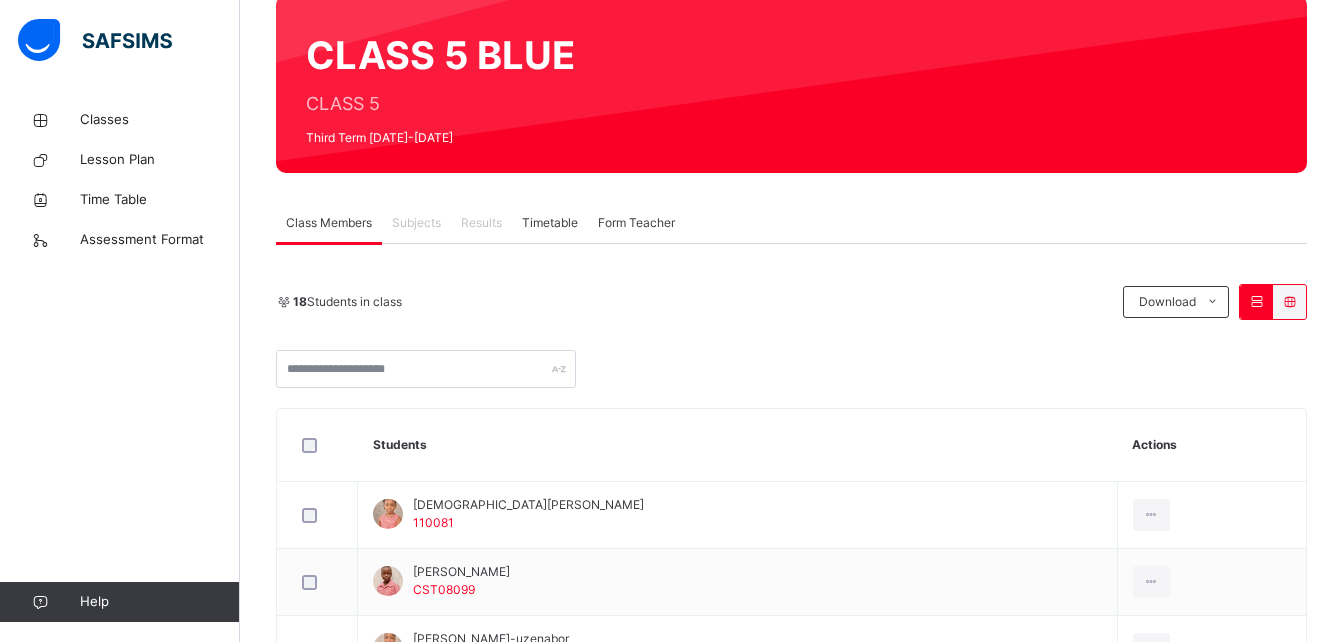 click on "Subjects" at bounding box center [416, 223] 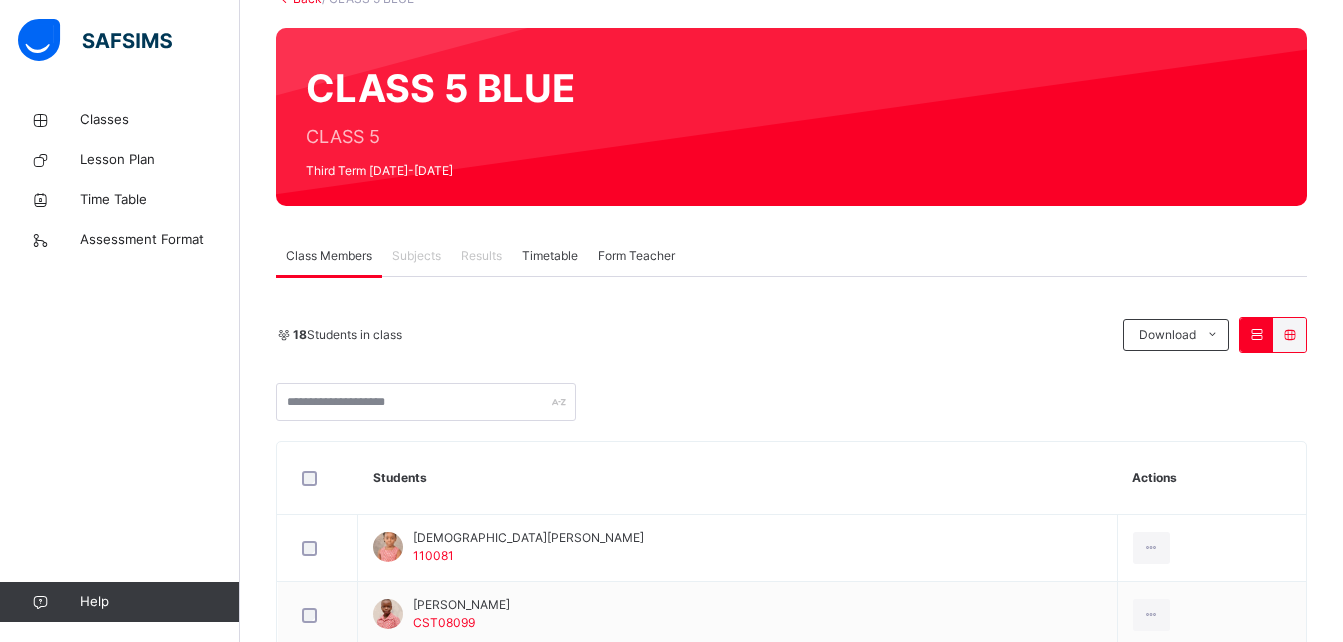 scroll, scrollTop: 133, scrollLeft: 0, axis: vertical 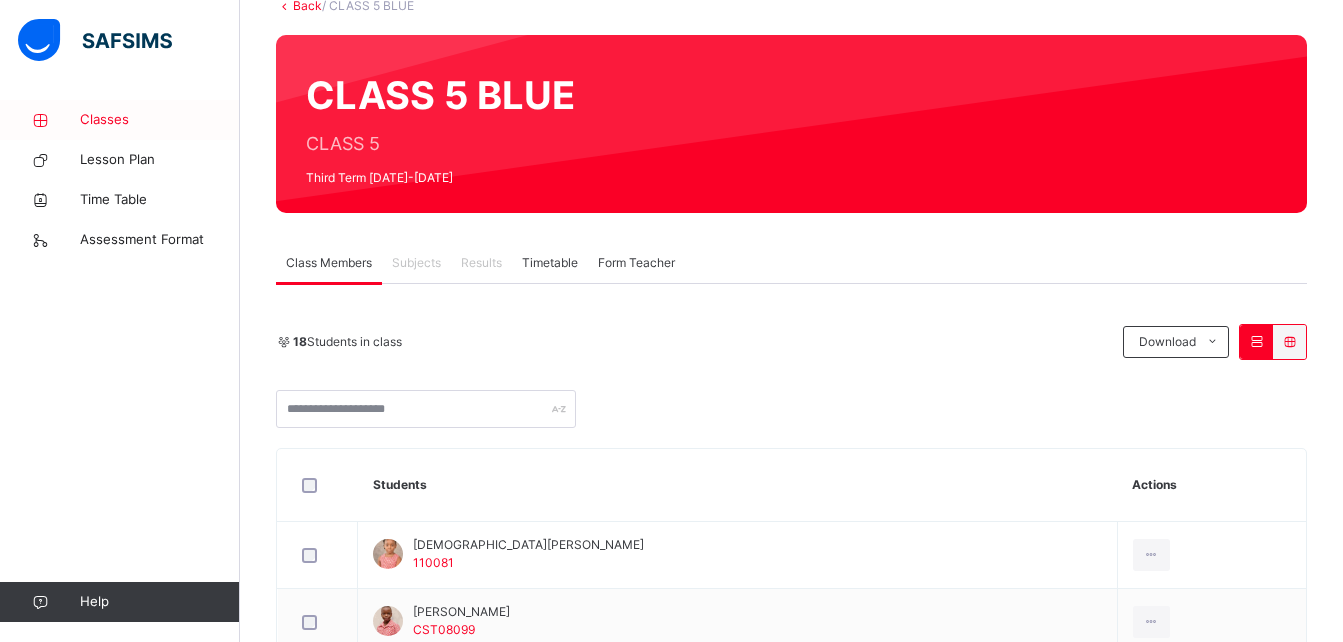click on "Classes" at bounding box center (160, 120) 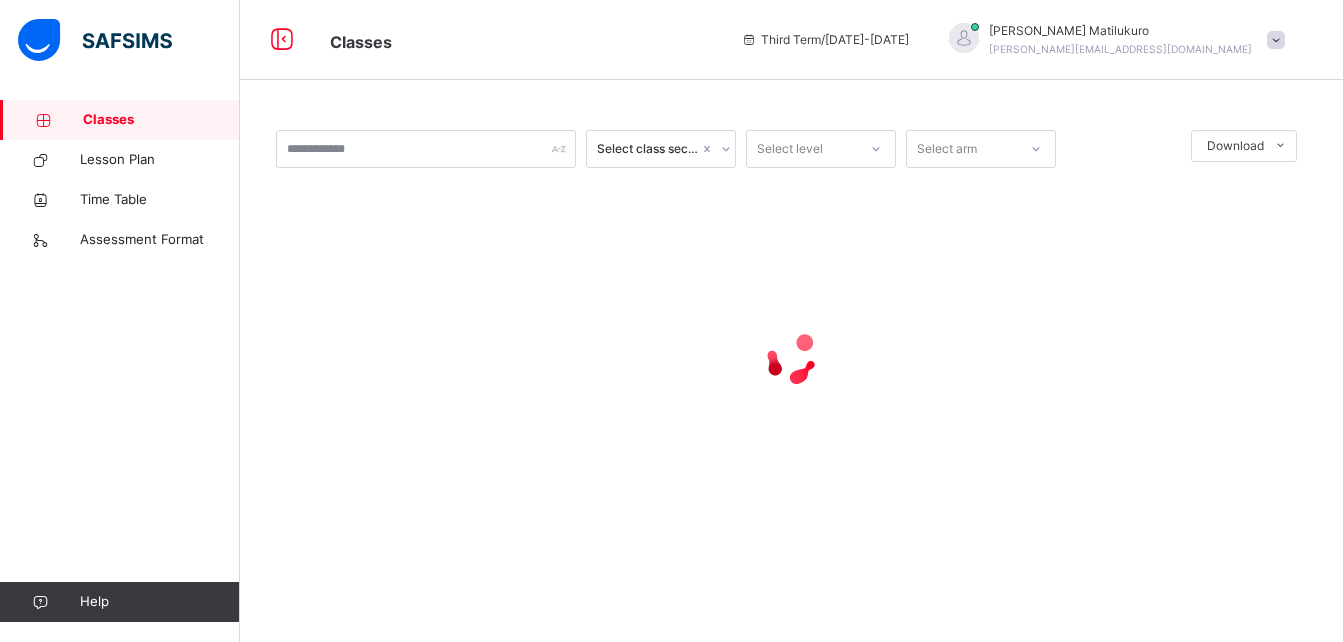 scroll, scrollTop: 0, scrollLeft: 0, axis: both 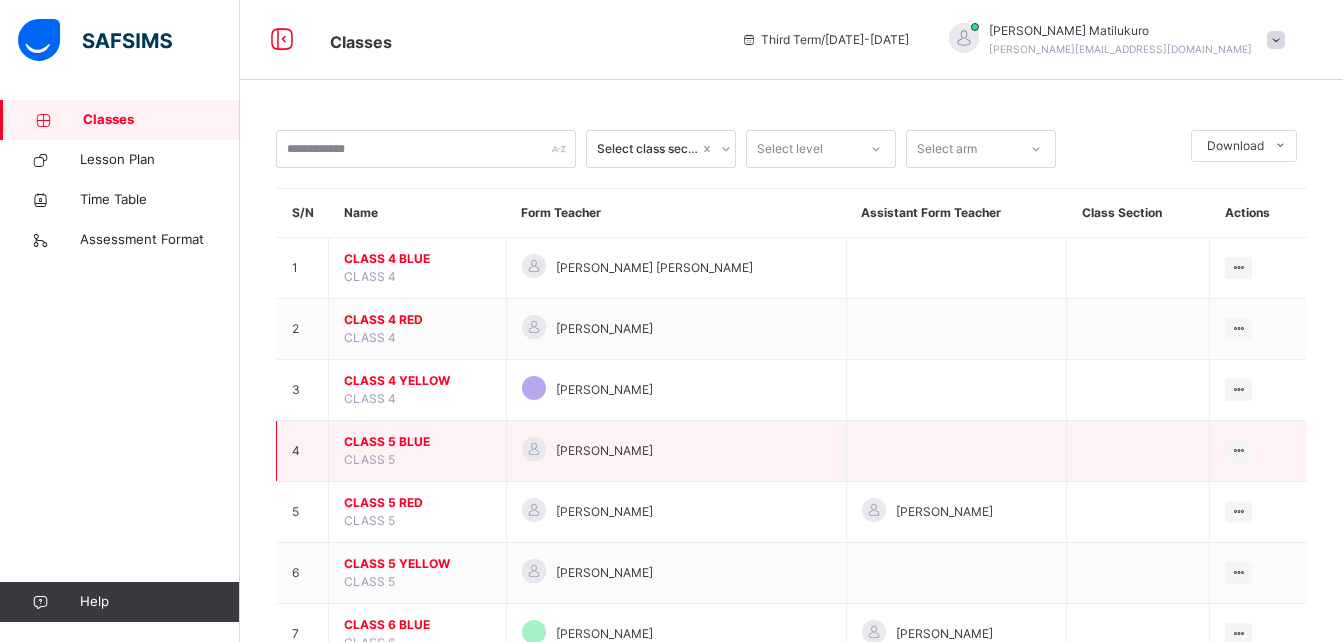 click on "CLASS 5   BLUE" at bounding box center [417, 442] 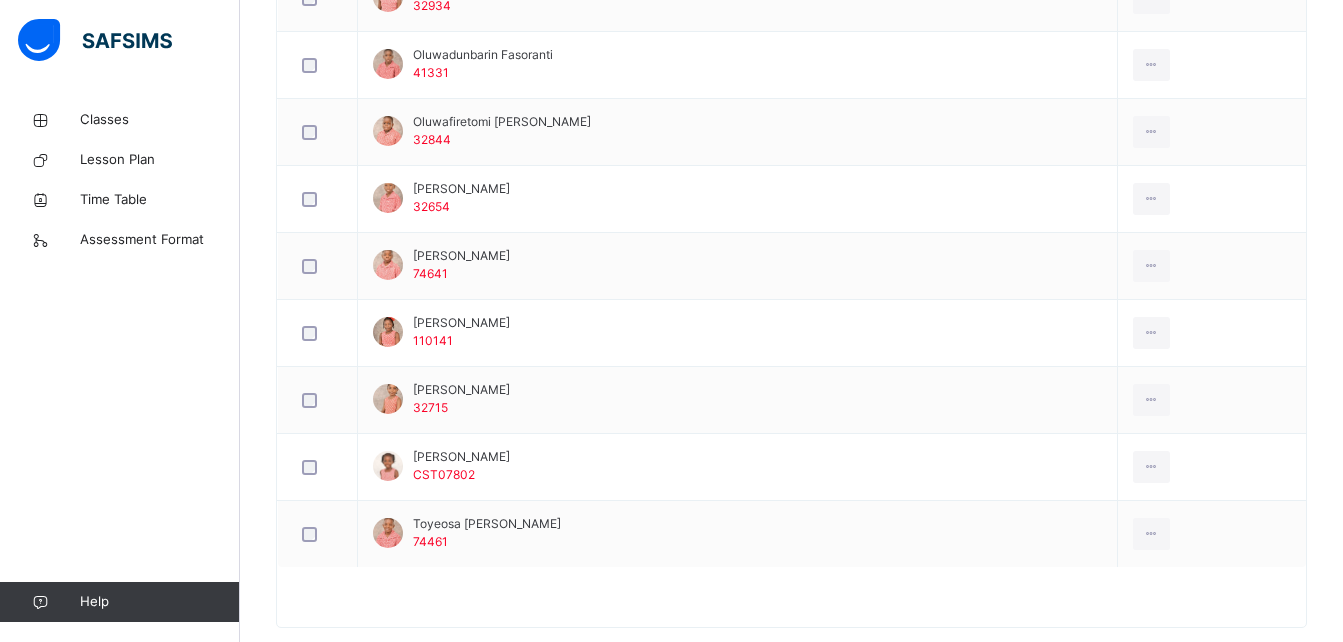 scroll, scrollTop: 1329, scrollLeft: 0, axis: vertical 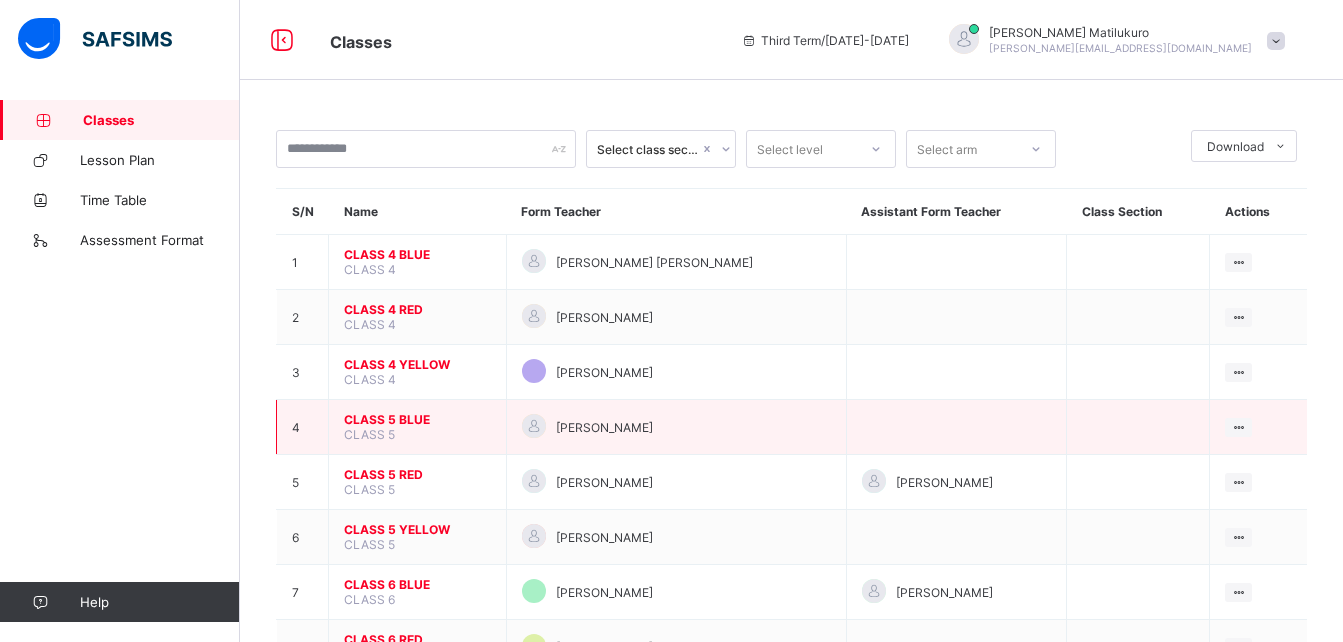 click on "CLASS 5   BLUE" at bounding box center [417, 419] 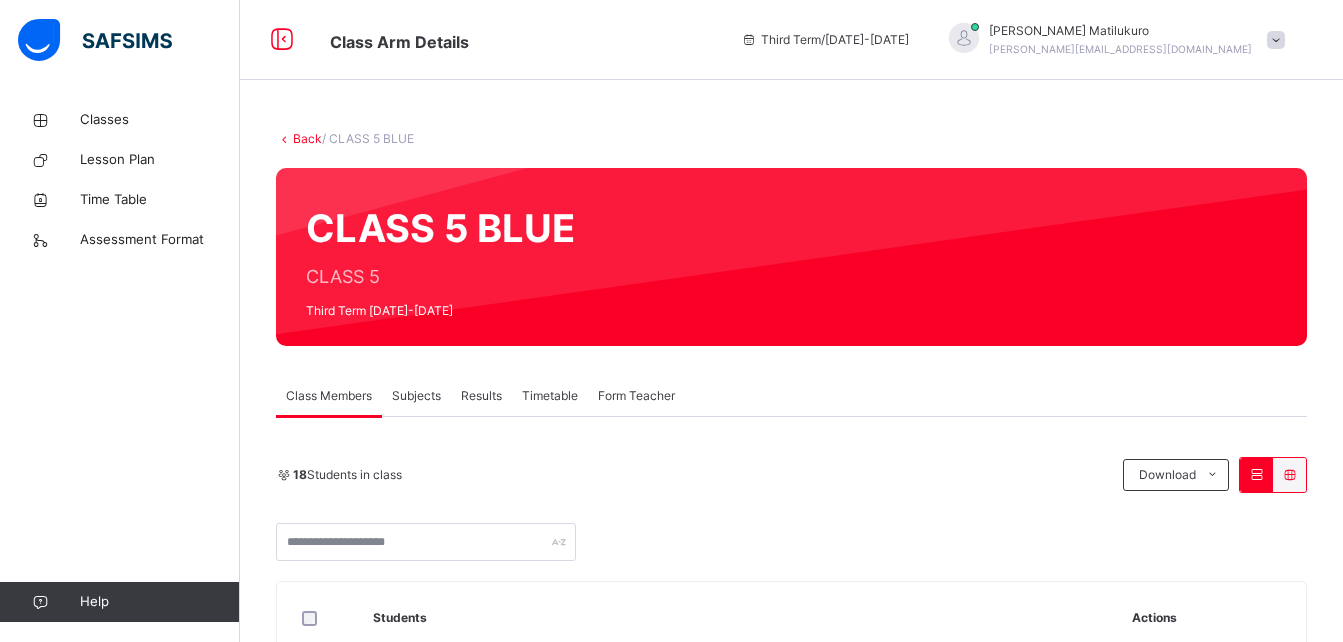click on "Subjects" at bounding box center (416, 396) 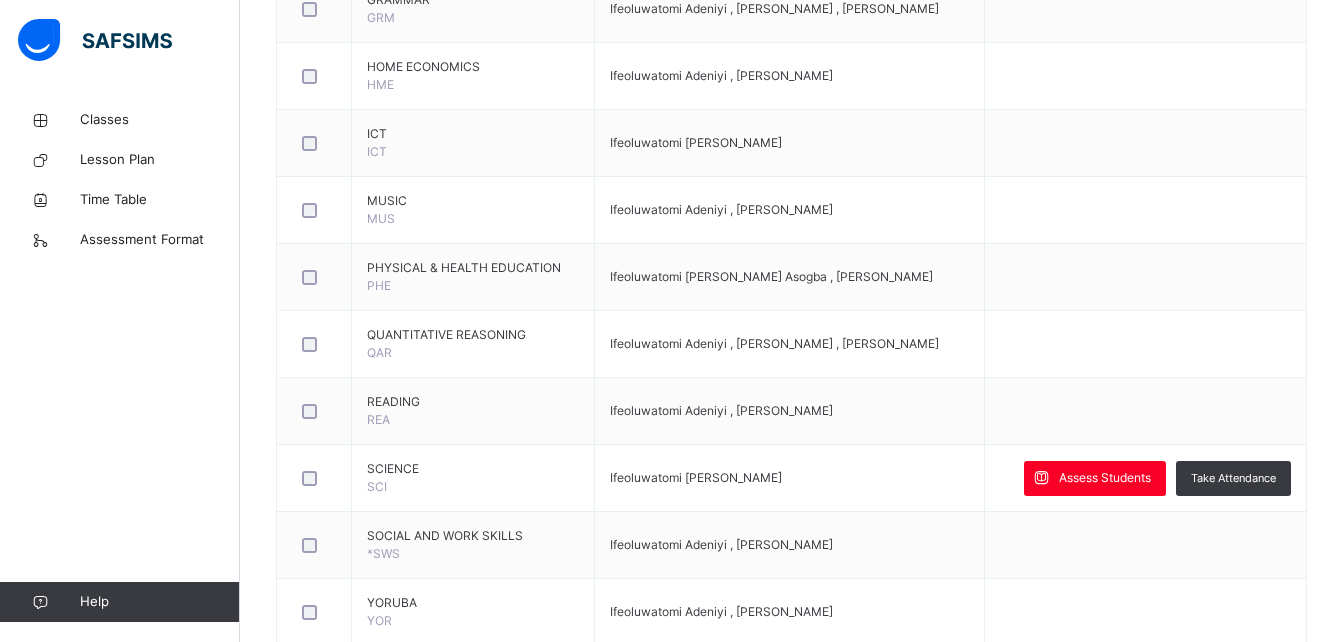 scroll, scrollTop: 1254, scrollLeft: 0, axis: vertical 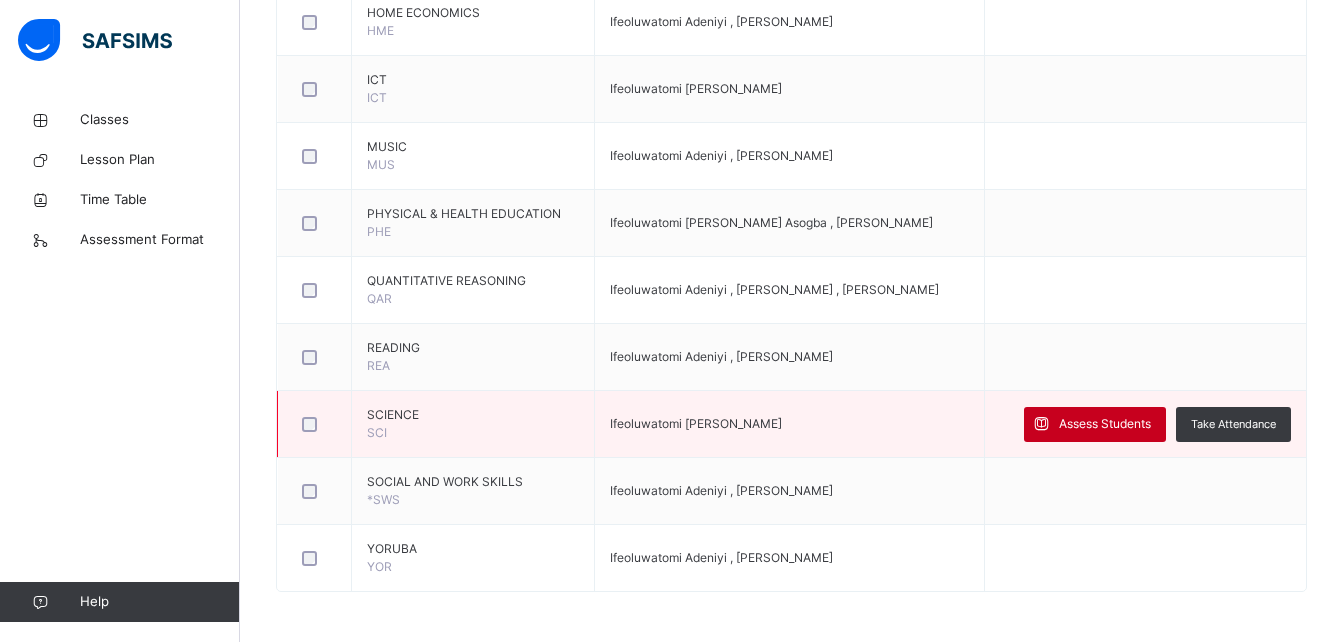 click on "Assess Students" at bounding box center [1105, 424] 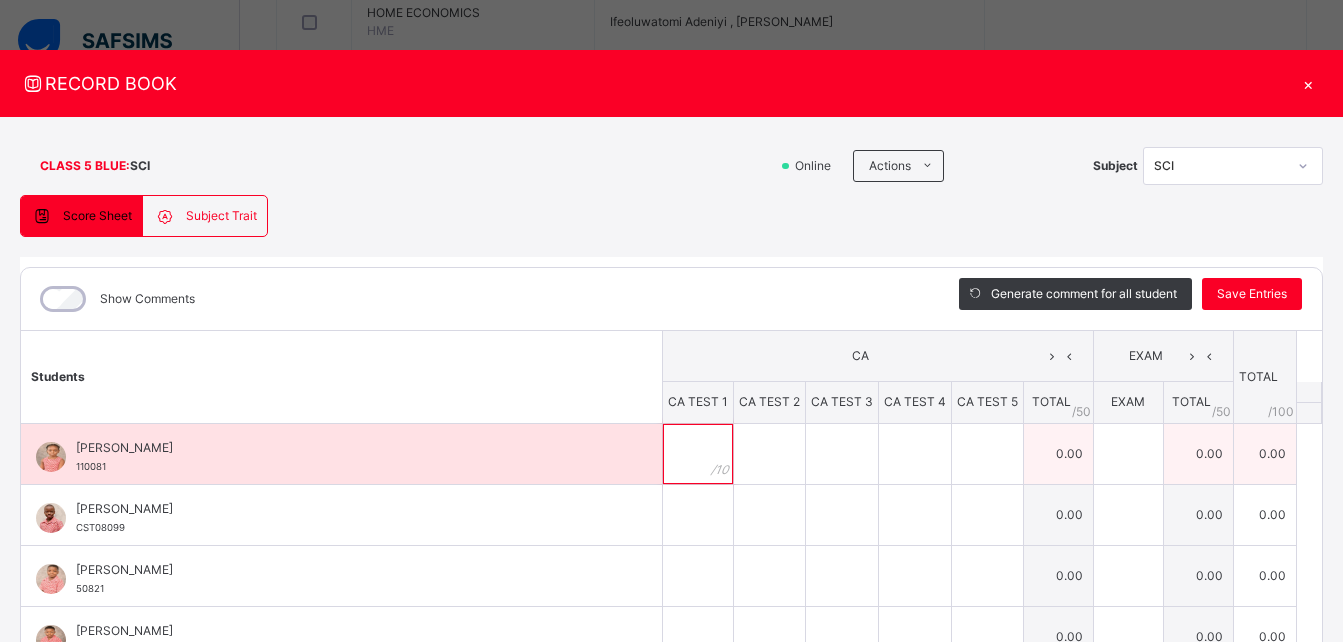 click at bounding box center [698, 454] 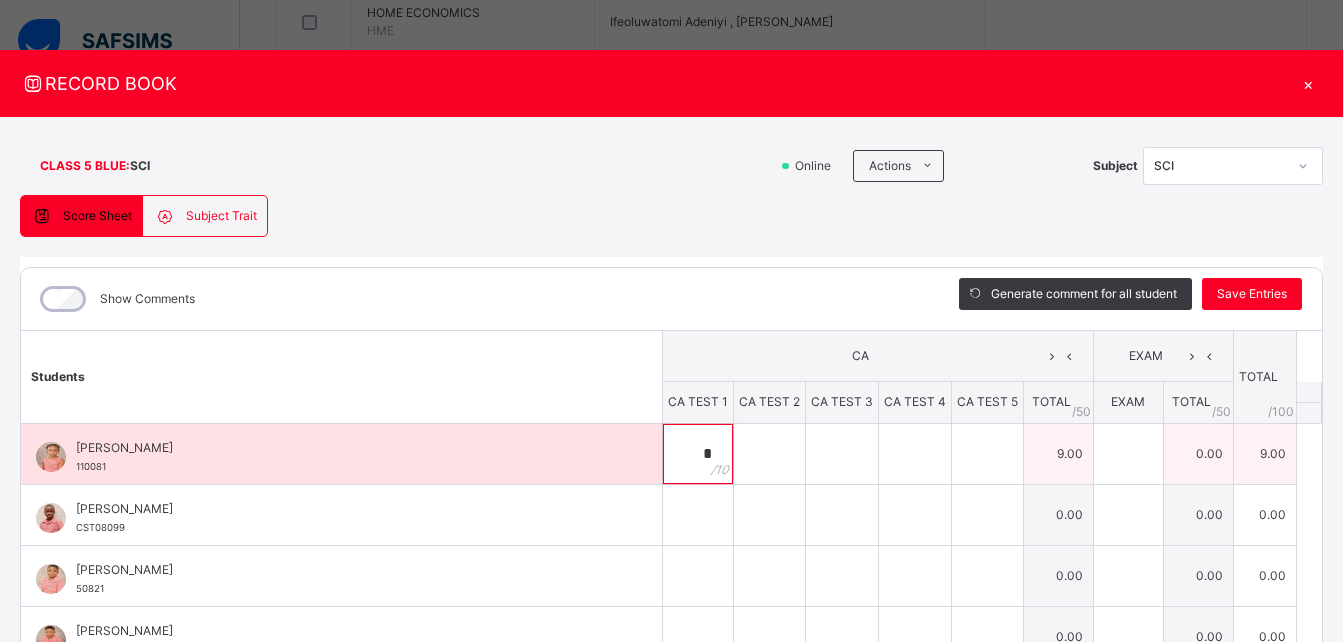 type on "*" 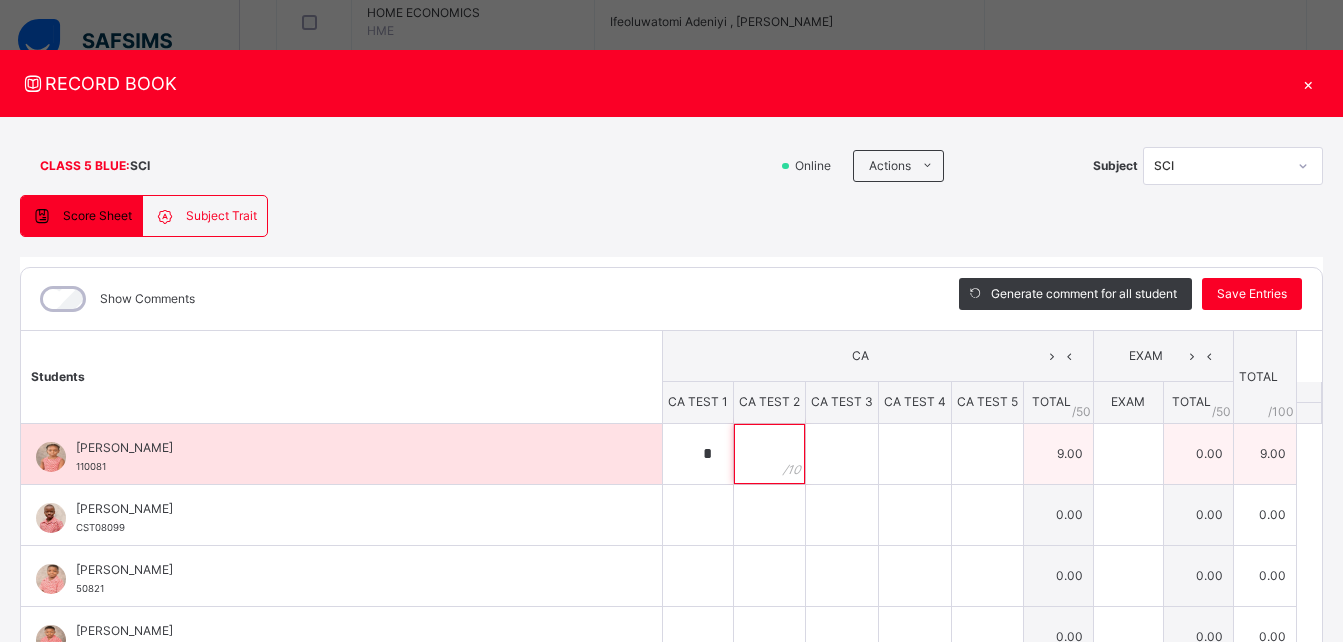 click at bounding box center (769, 454) 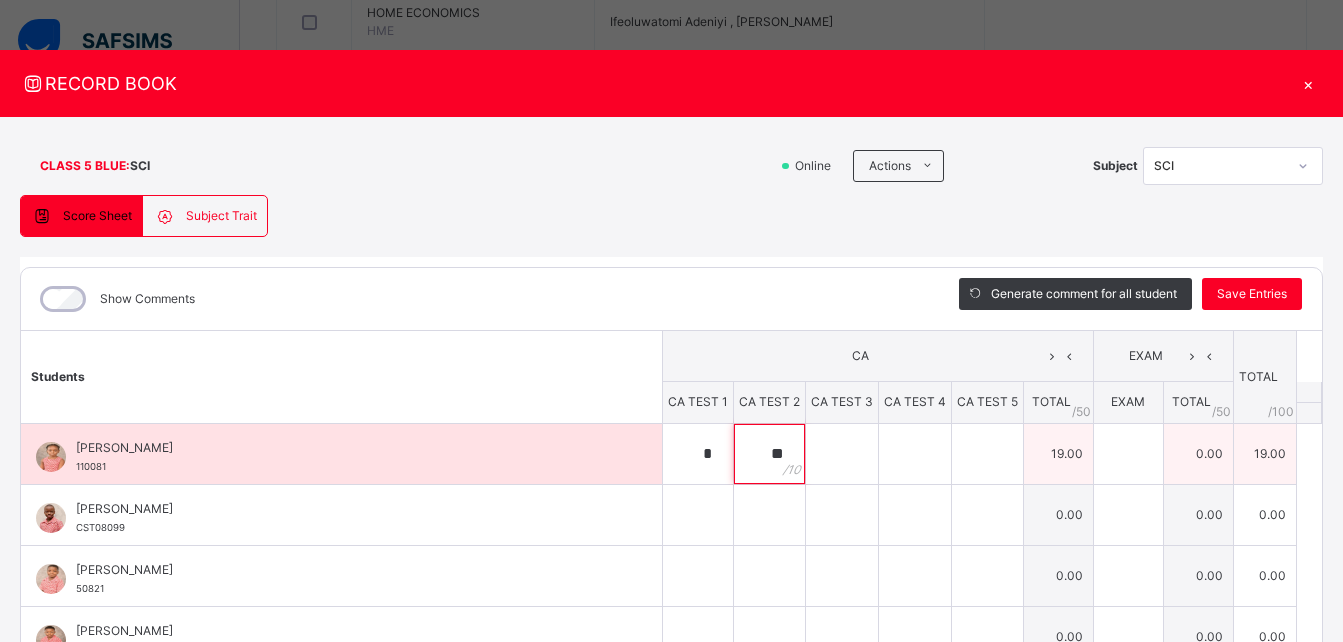 type on "**" 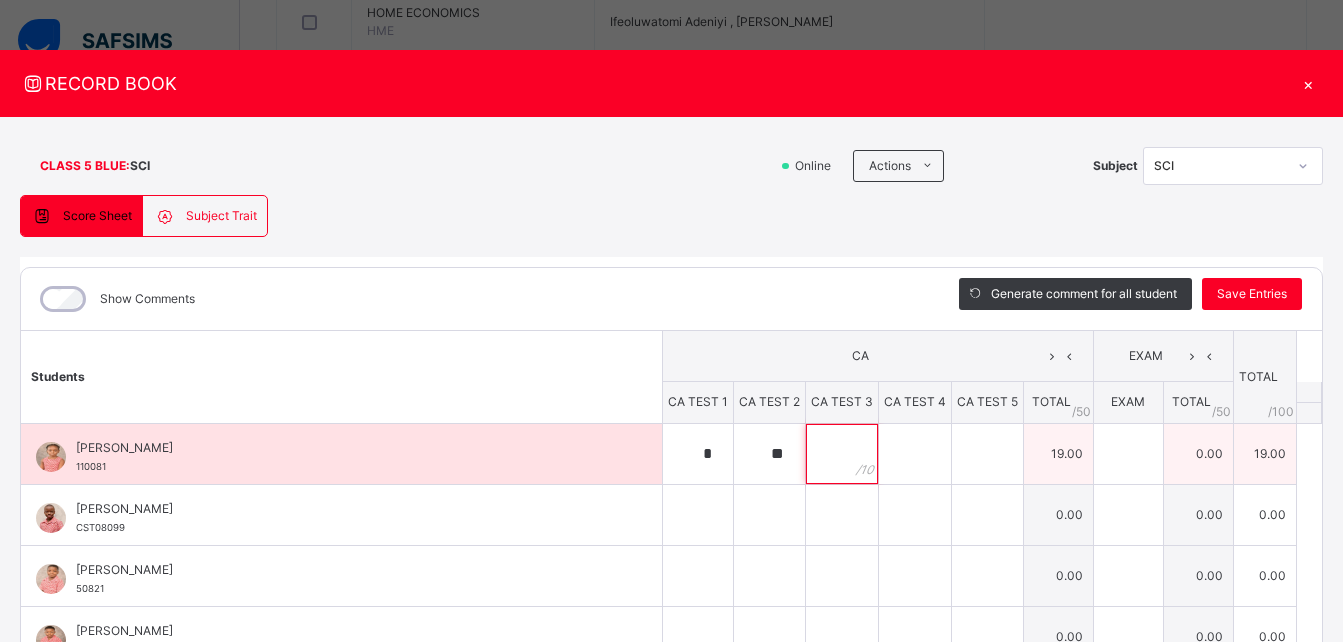 click at bounding box center [842, 454] 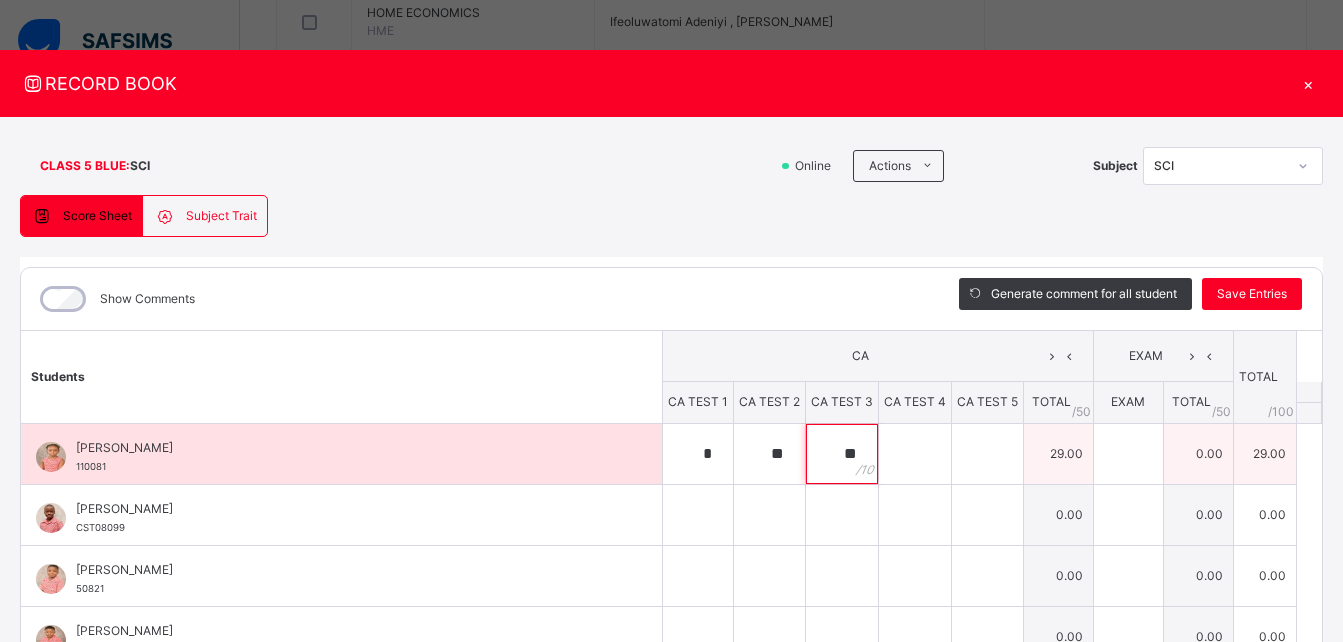 type on "**" 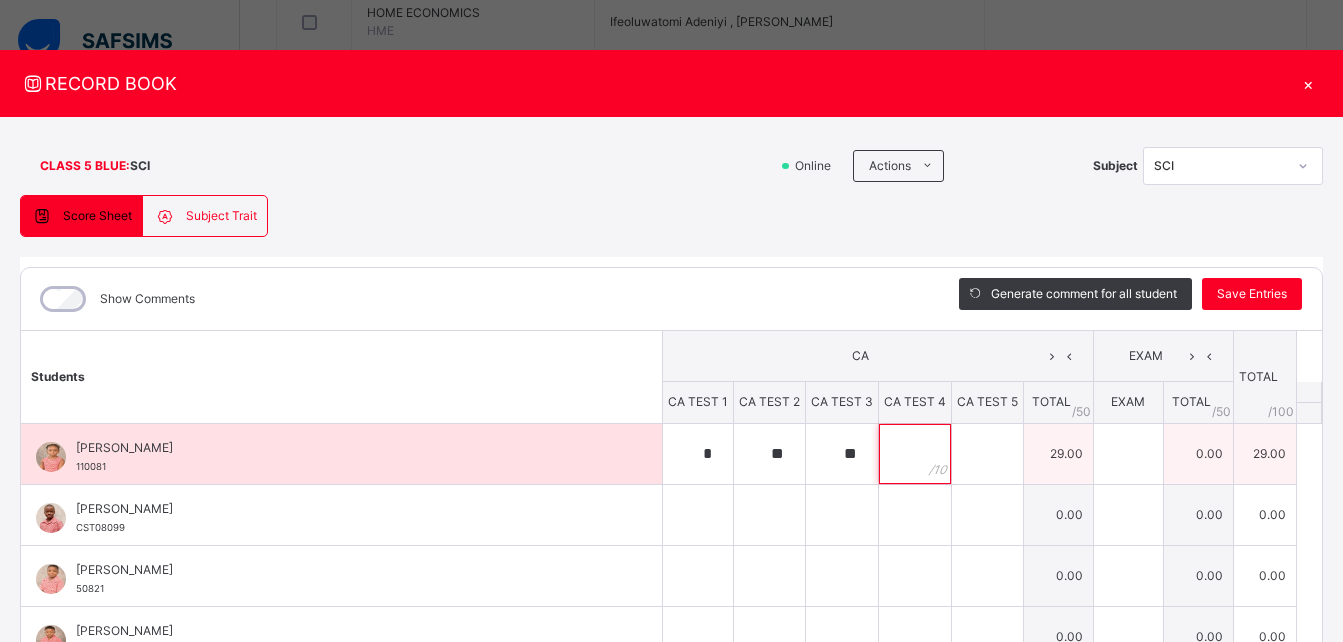 click at bounding box center [915, 454] 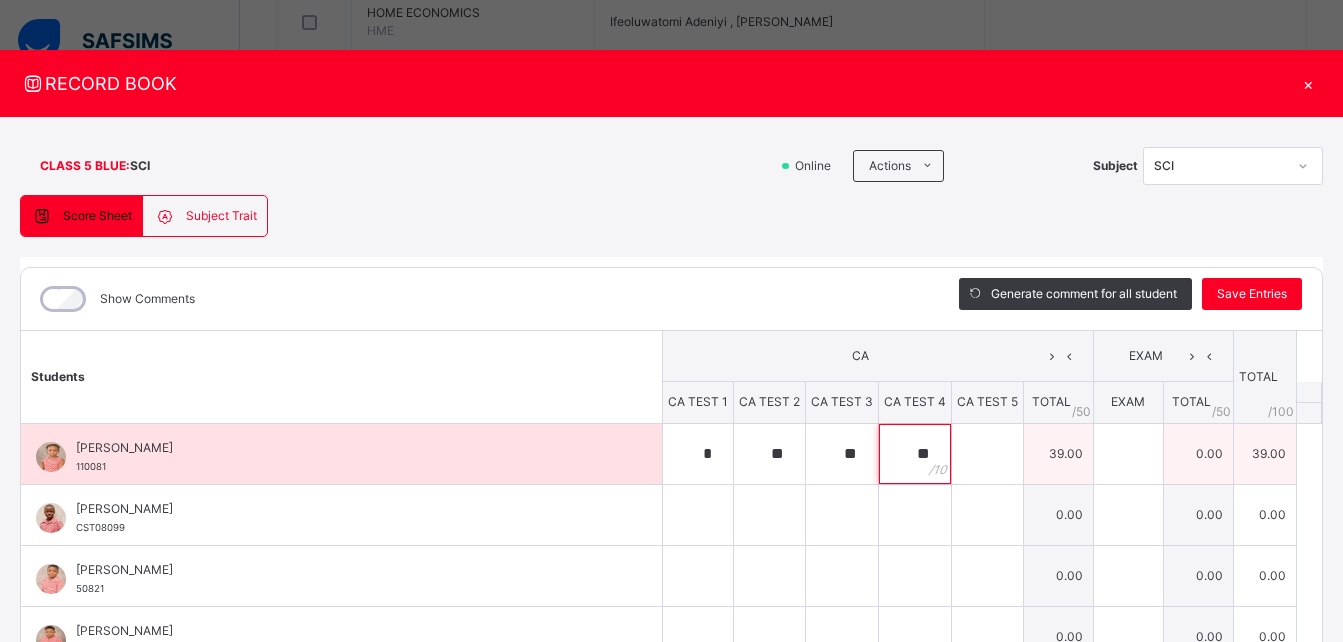 type on "**" 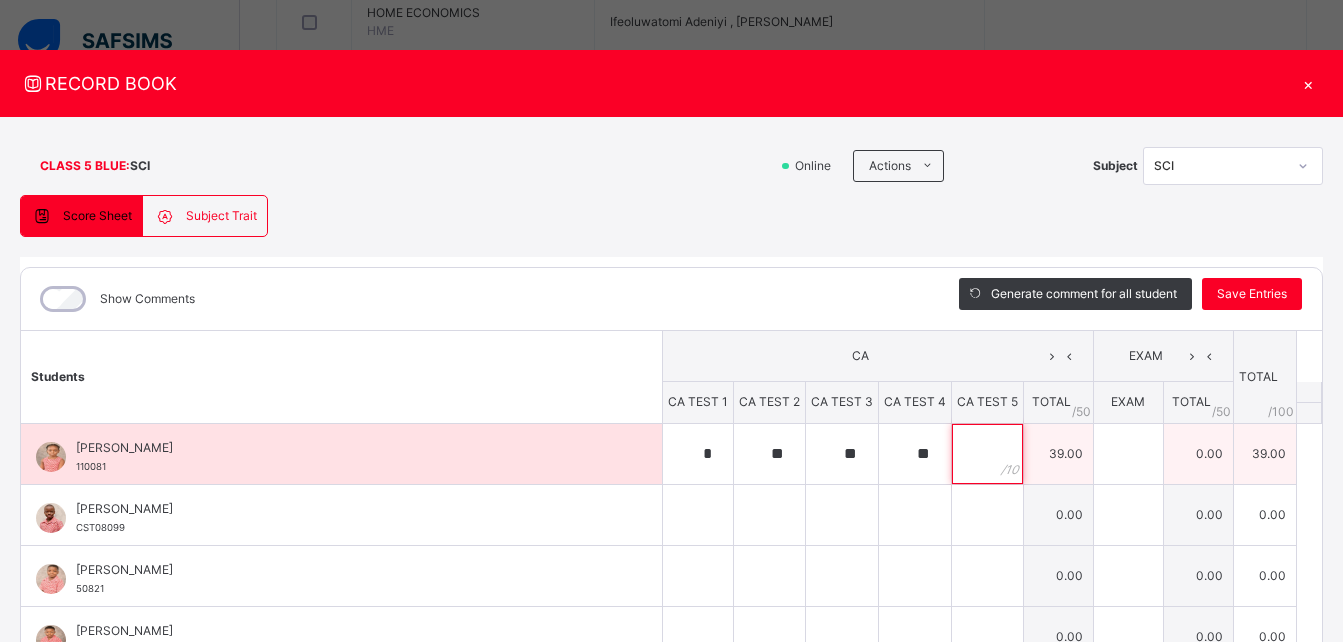 click at bounding box center [987, 454] 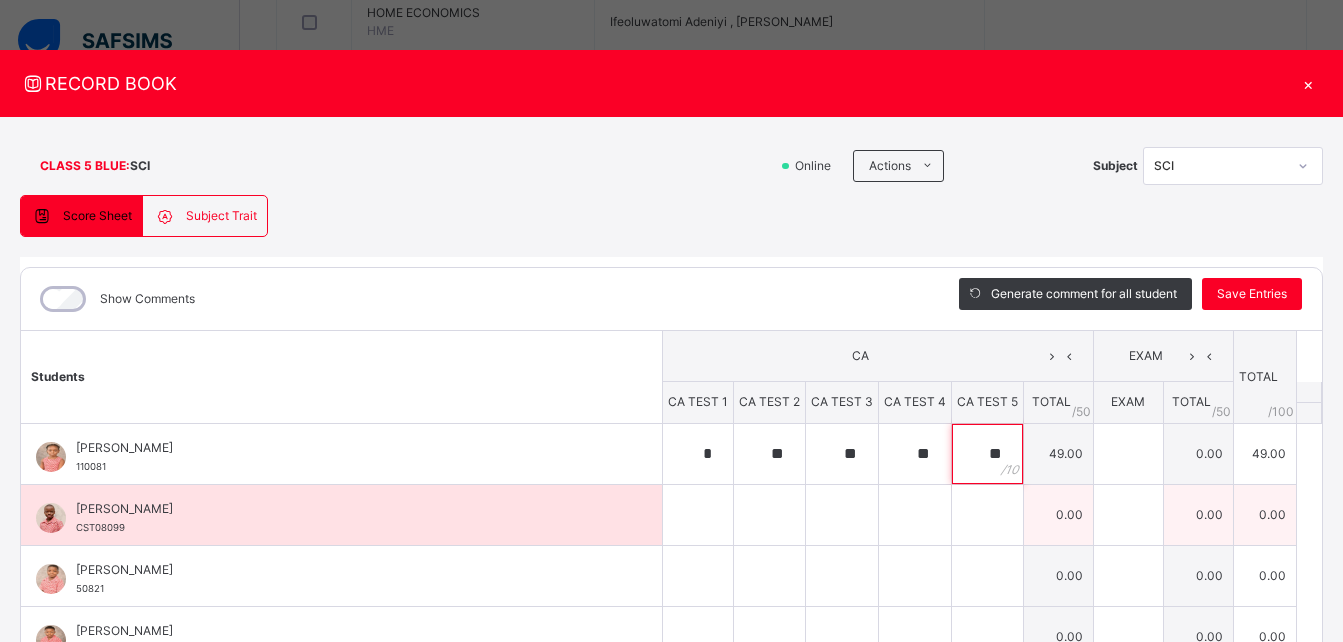 type on "**" 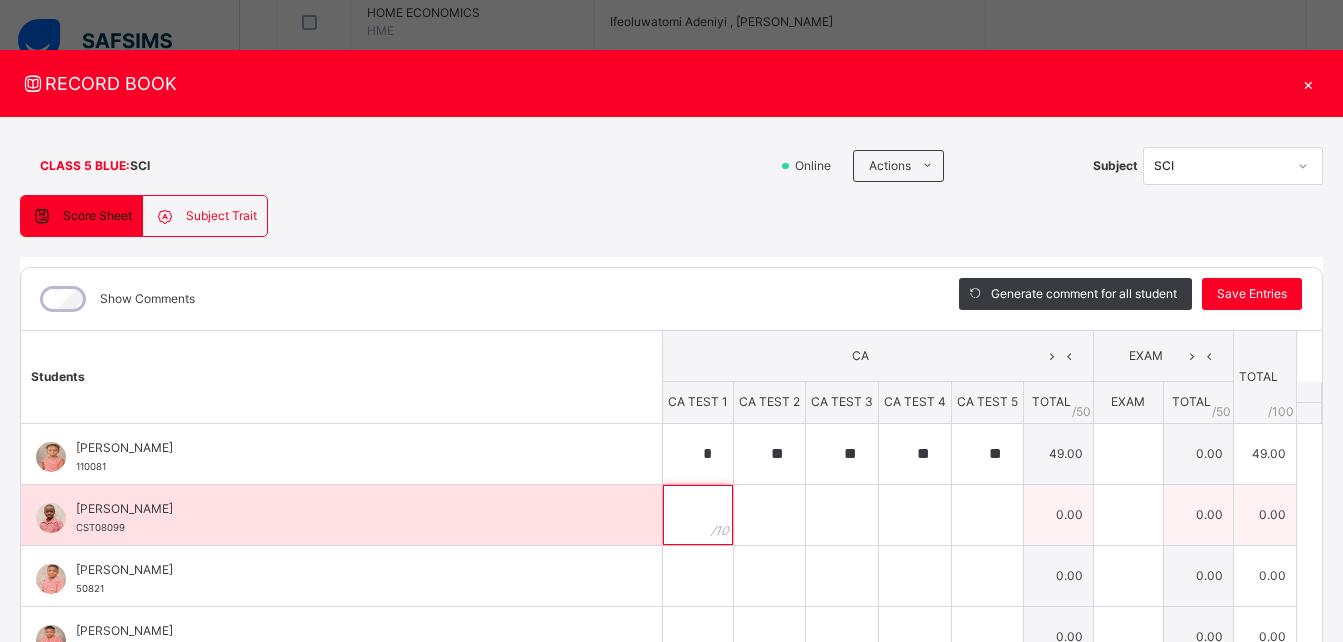 click at bounding box center [698, 515] 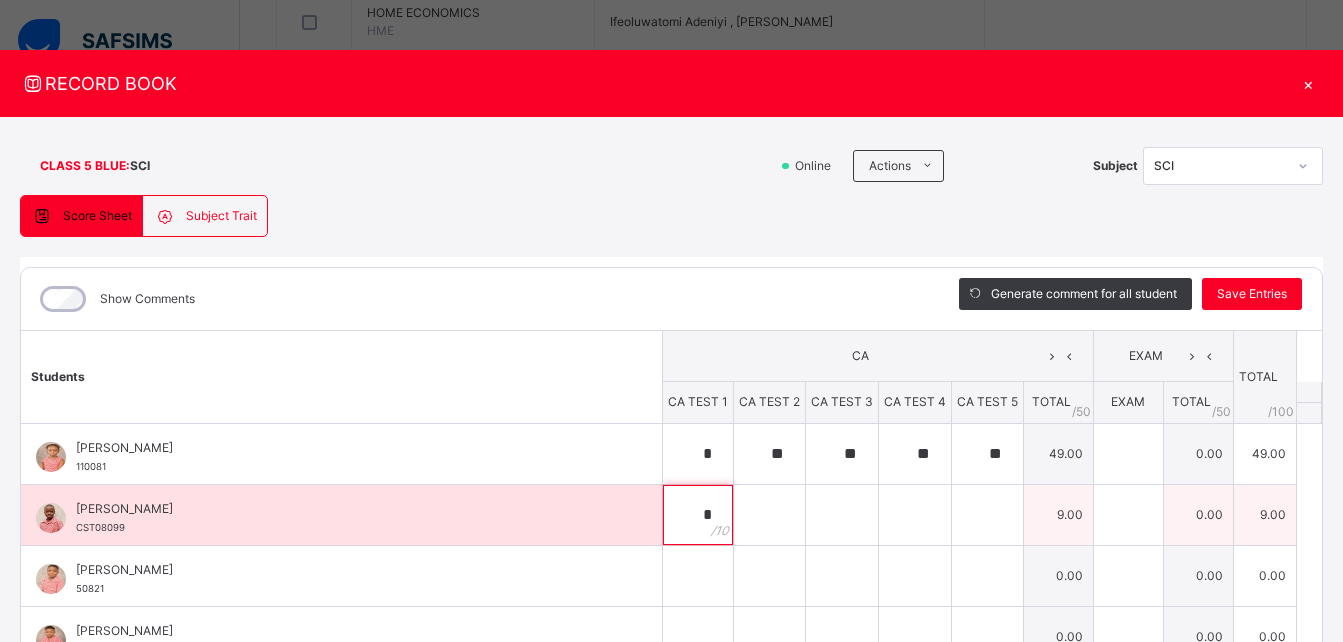 type on "*" 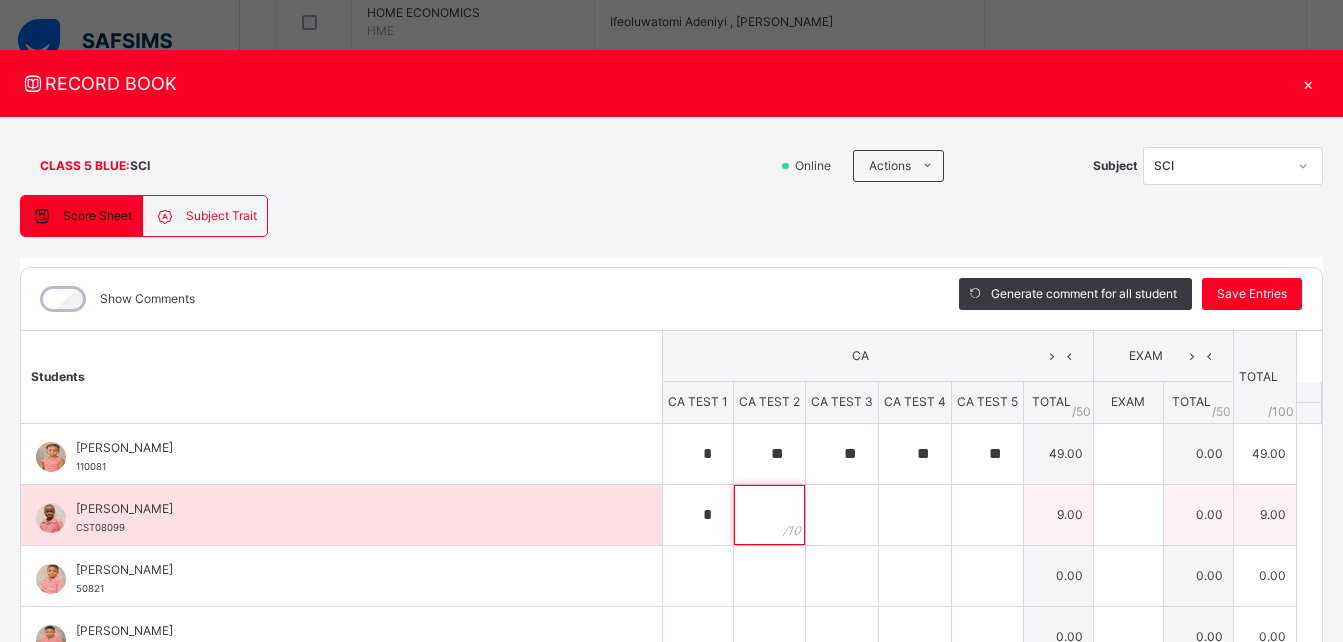 click at bounding box center (769, 515) 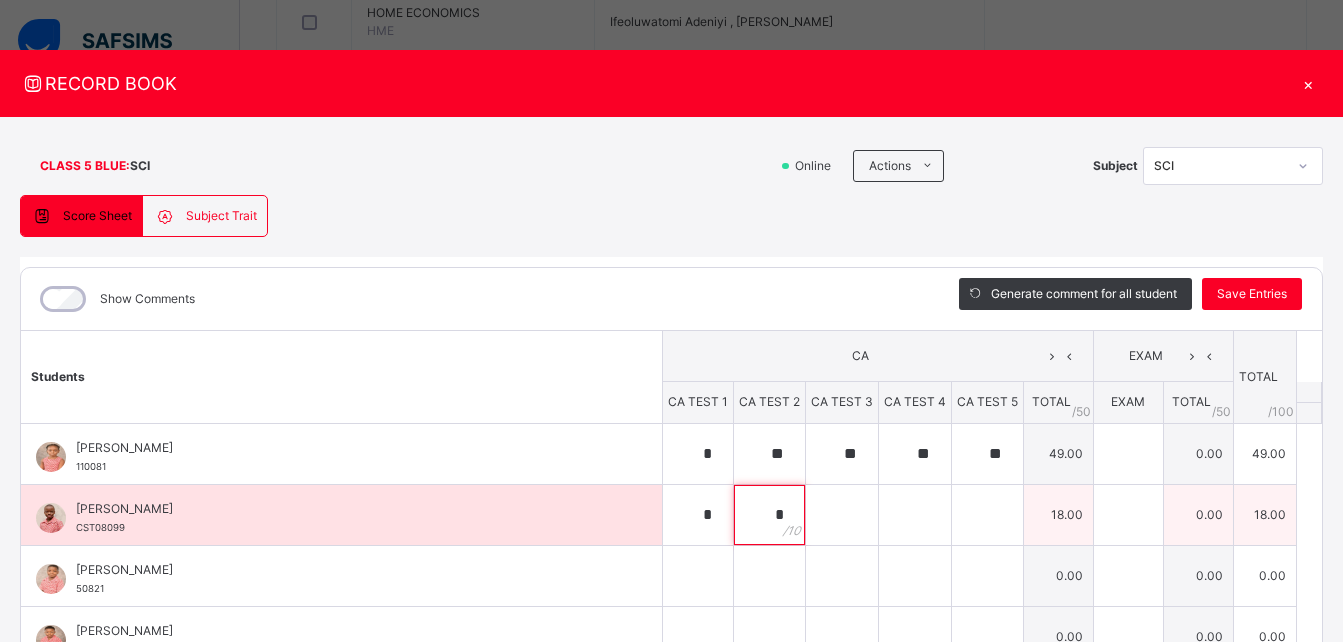 type on "*" 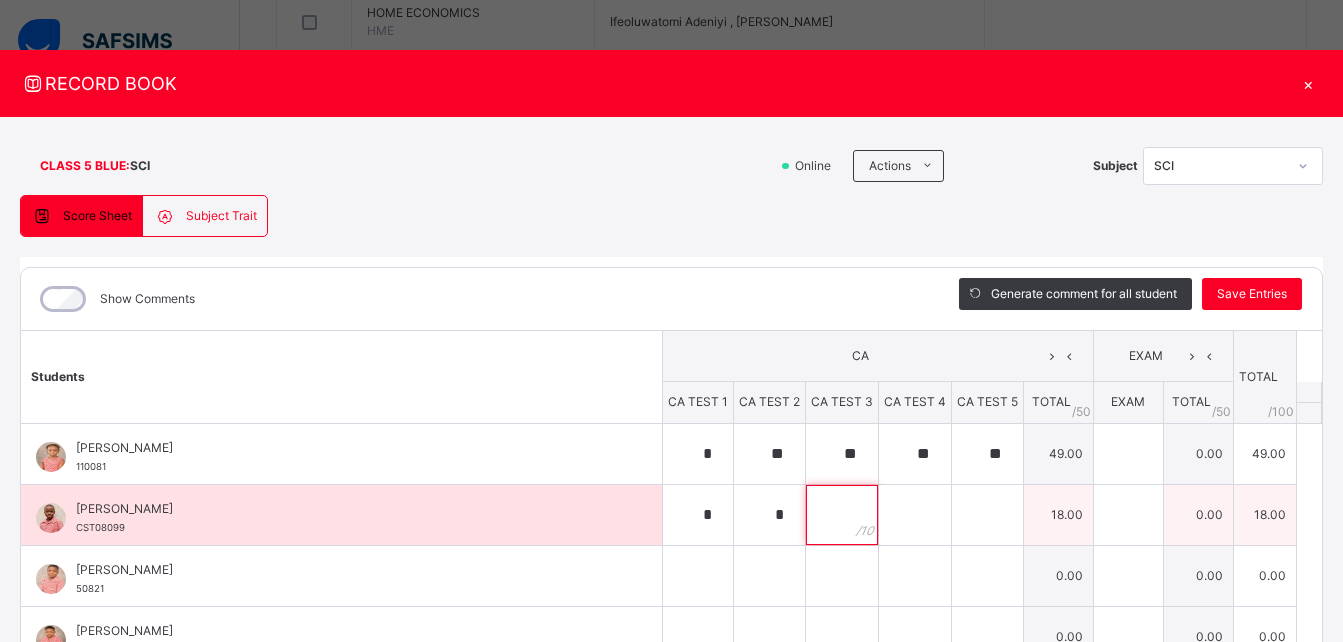 click at bounding box center [842, 515] 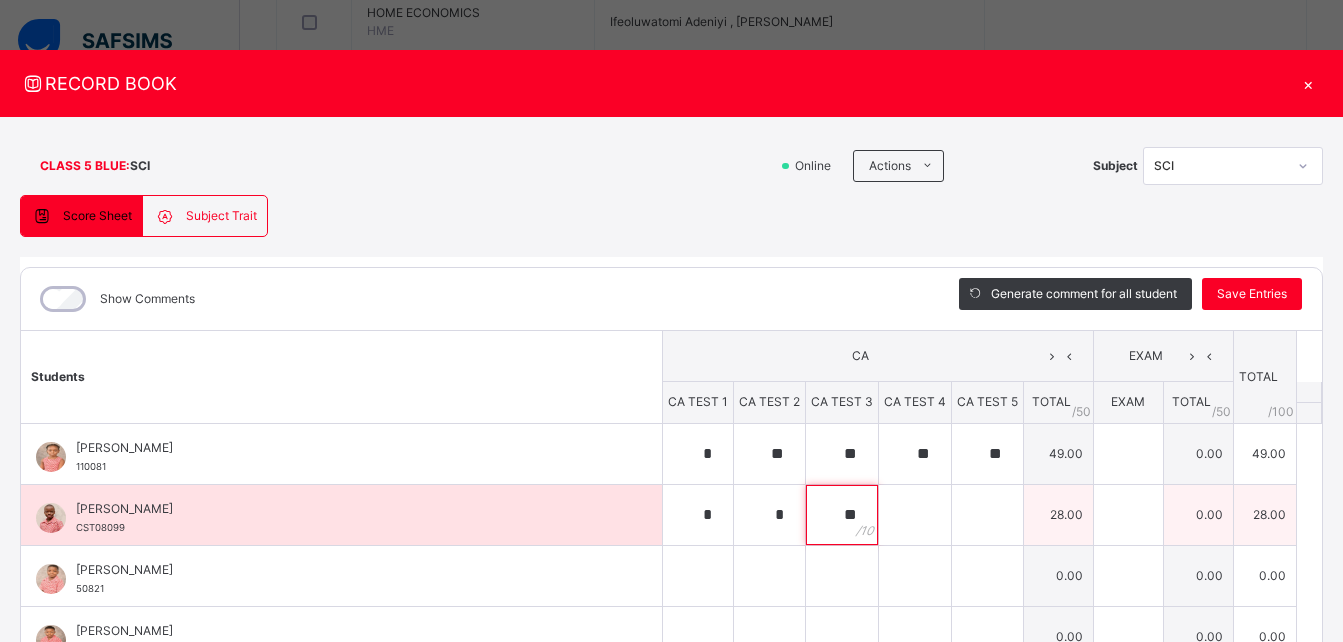 type on "**" 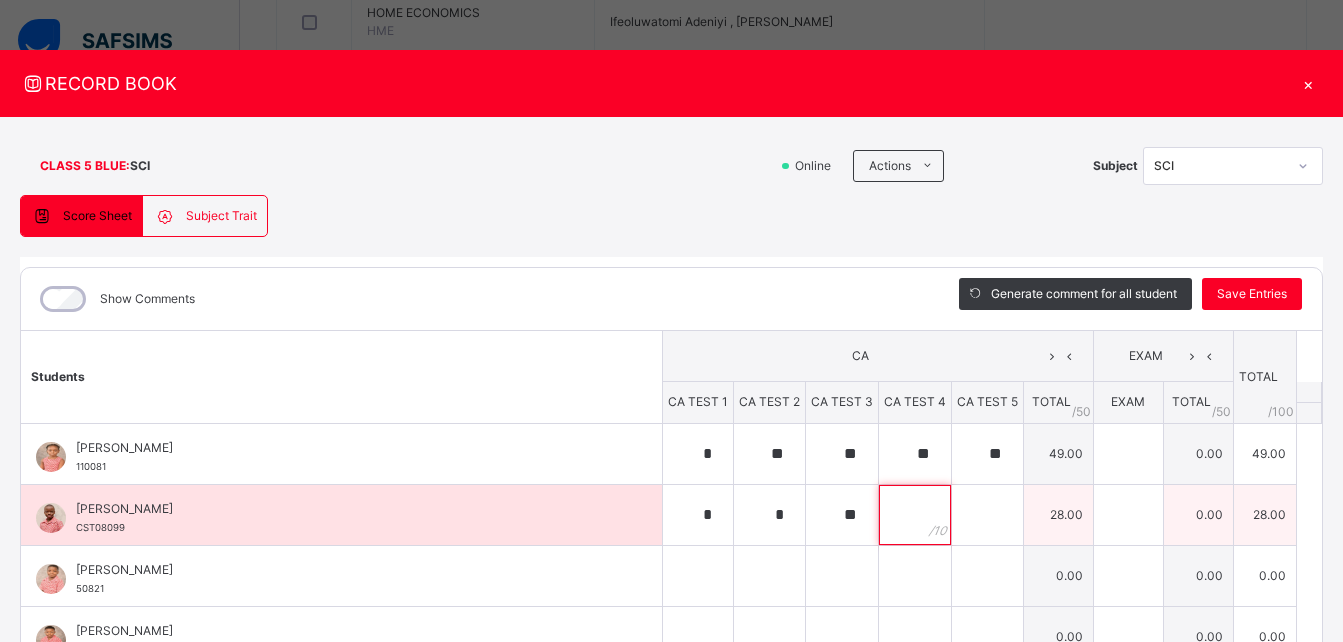click at bounding box center (915, 515) 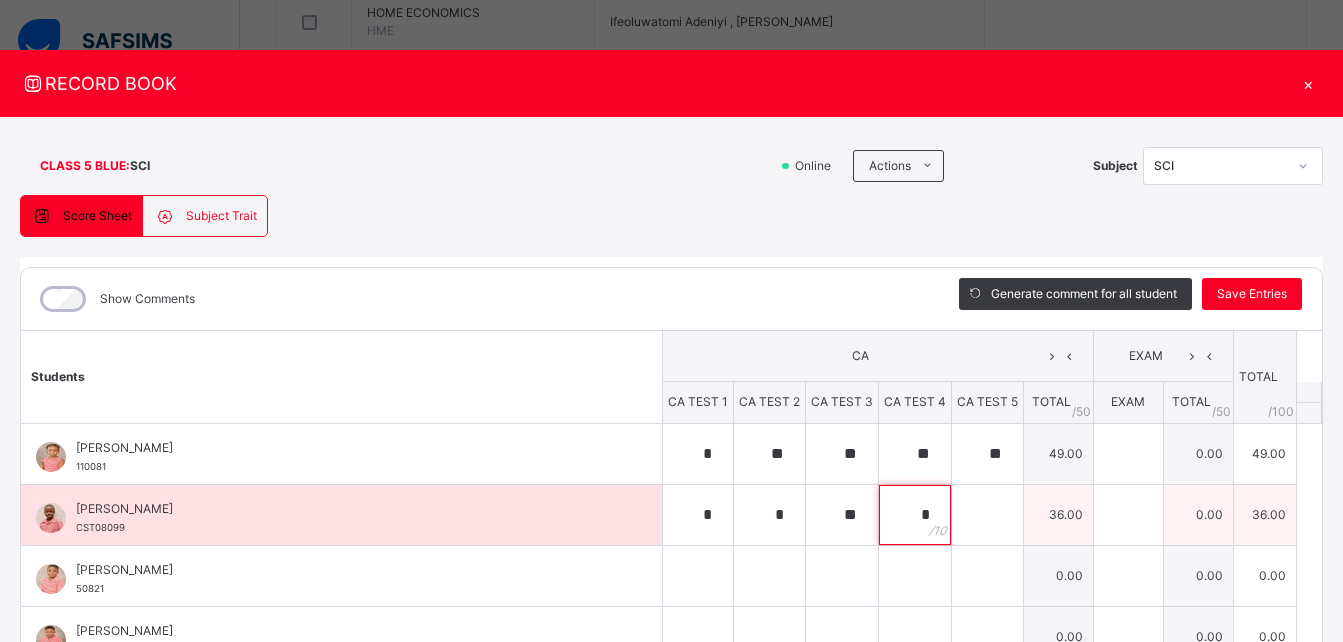 type on "*" 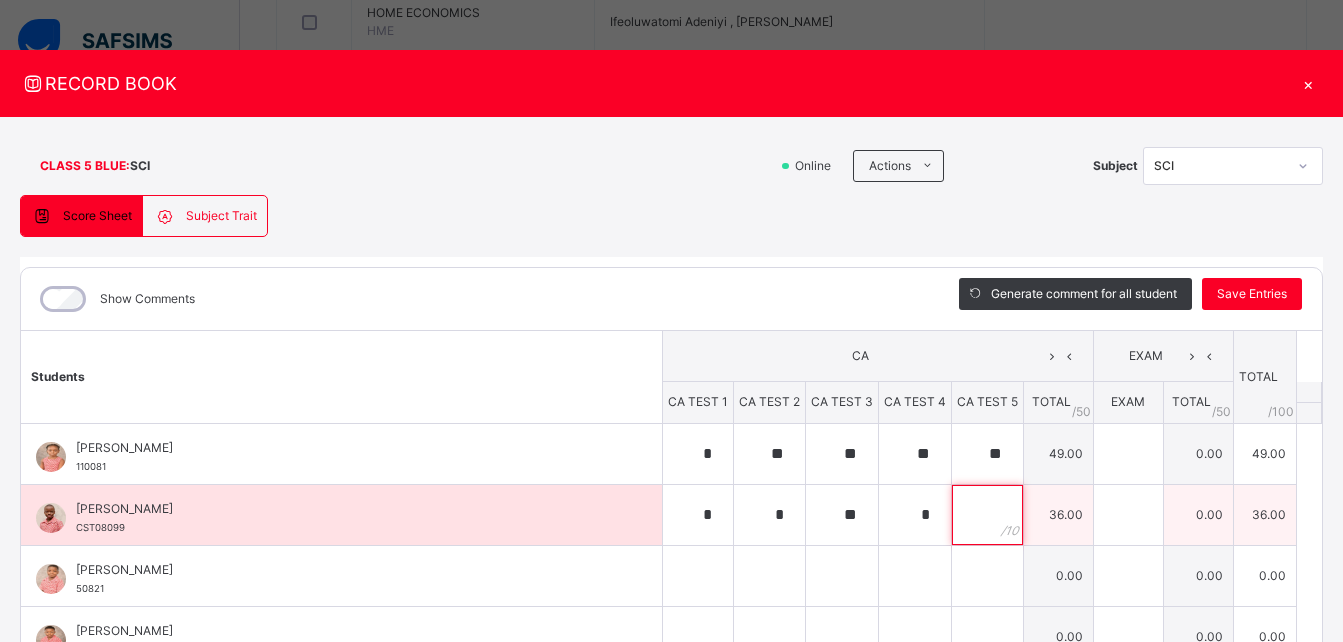 click at bounding box center [987, 515] 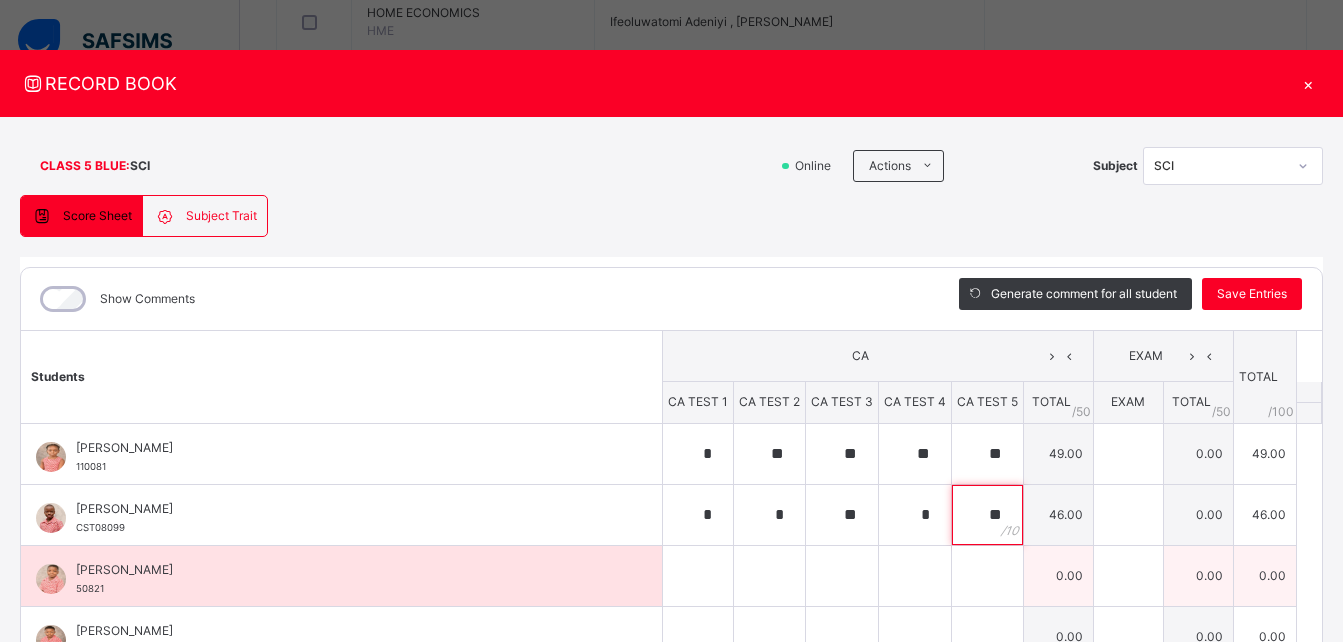 type on "**" 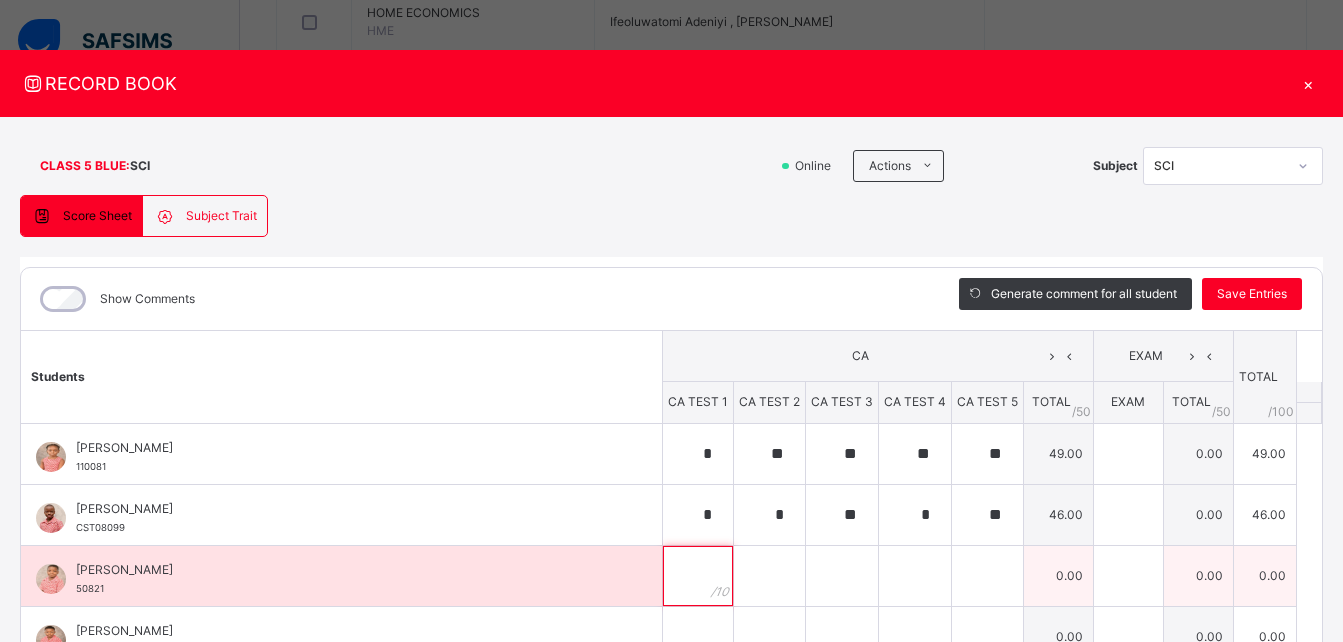 click at bounding box center (698, 576) 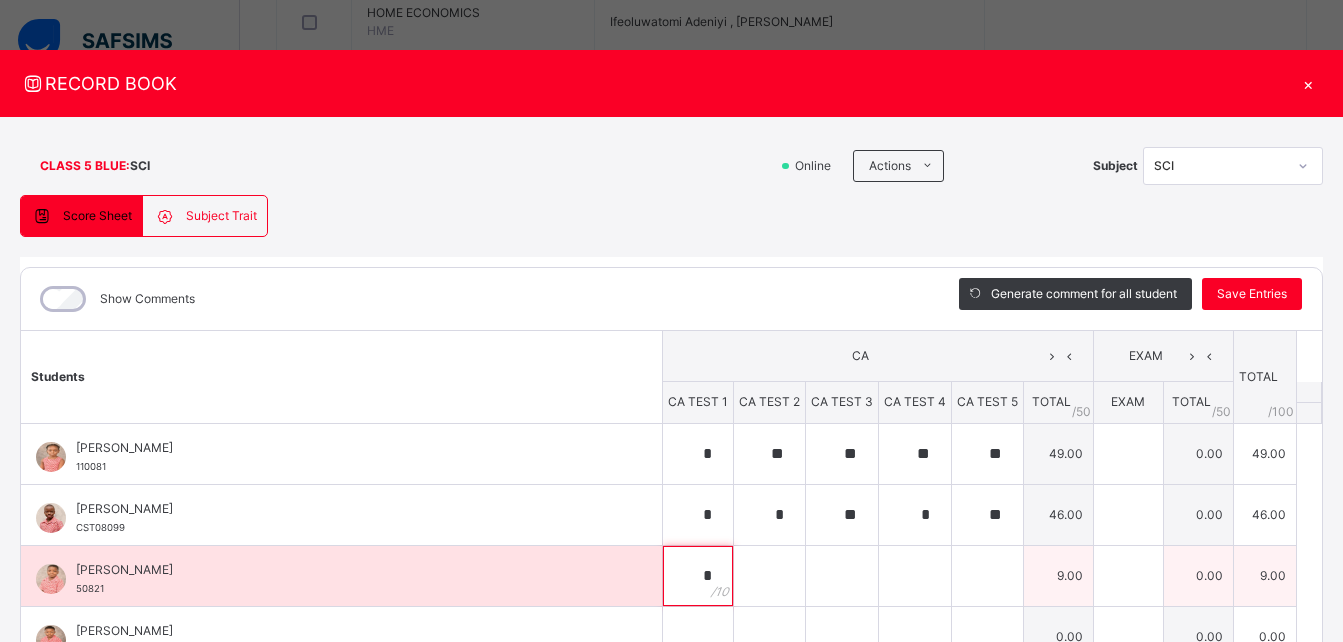 type on "*" 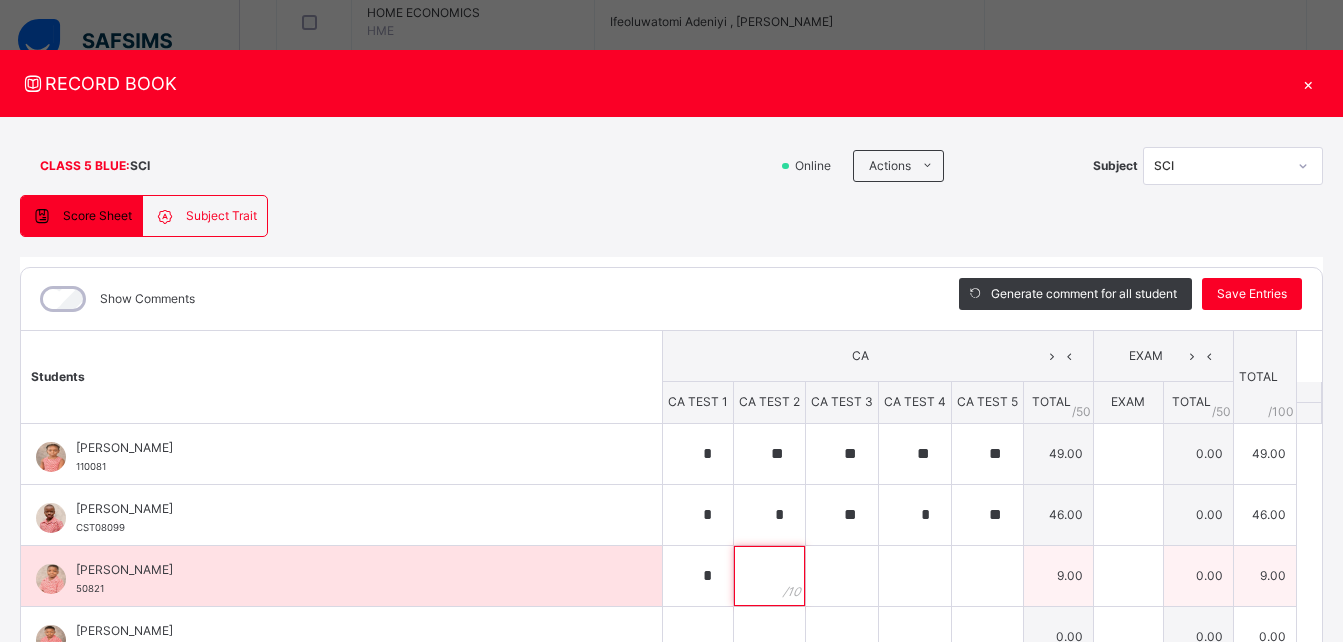 click at bounding box center (769, 576) 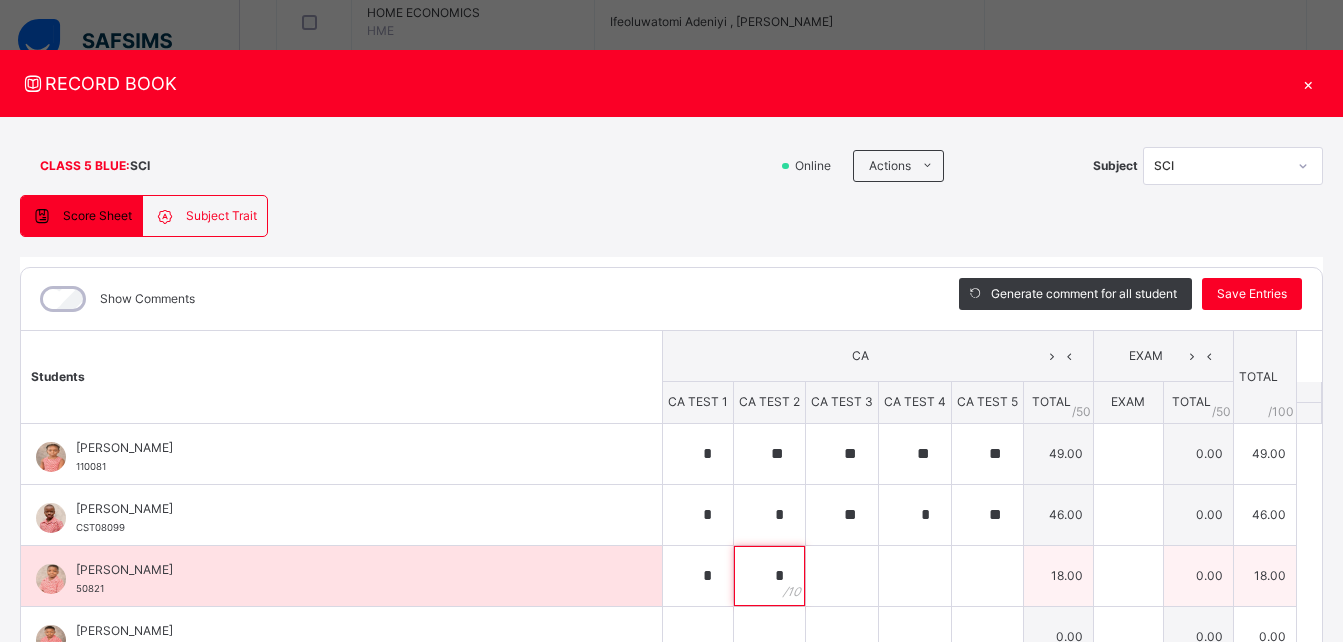type on "*" 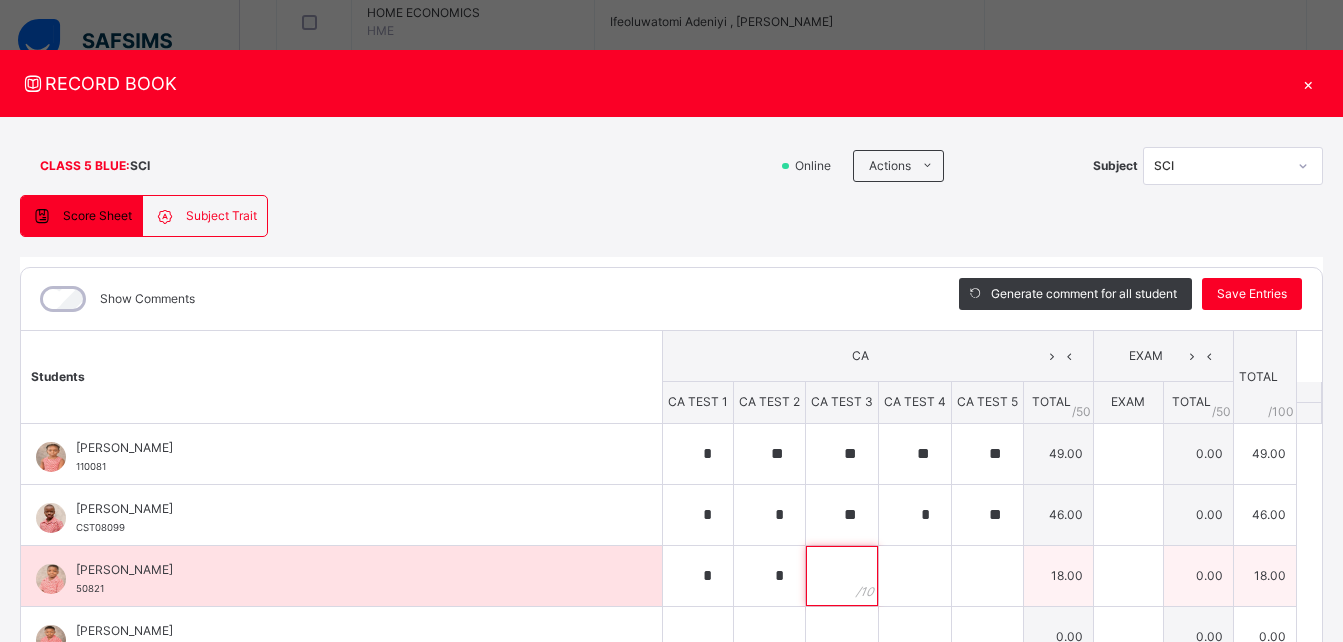 click at bounding box center (842, 576) 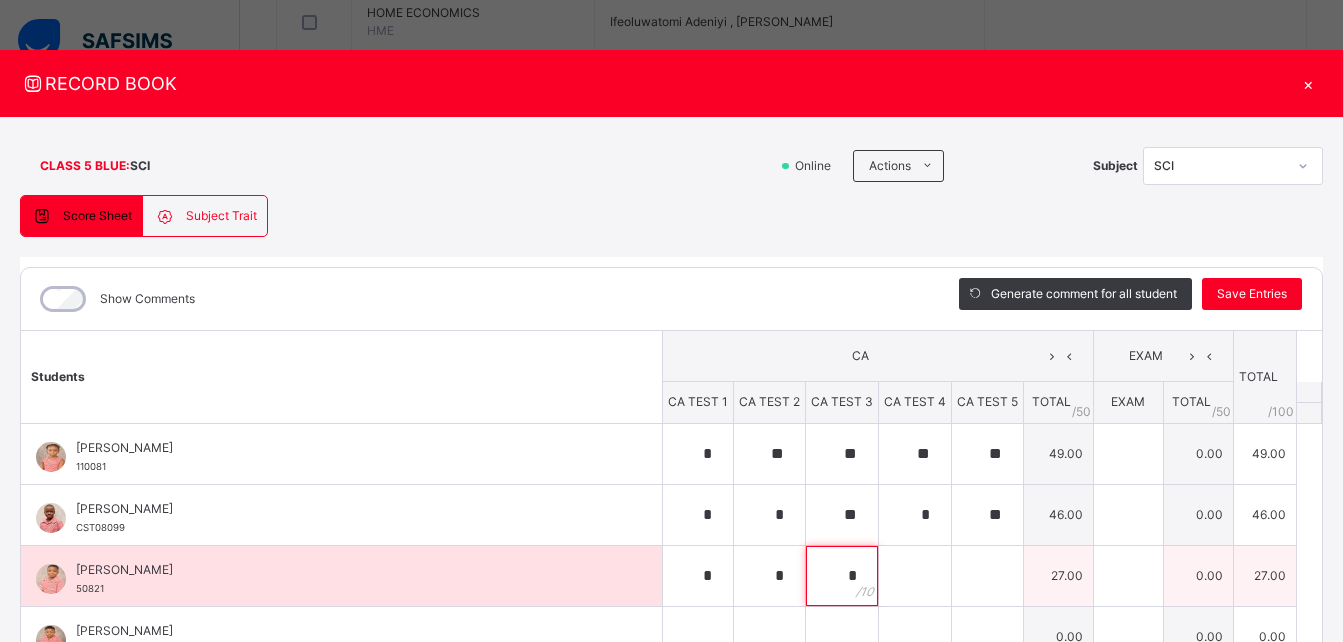 type on "*" 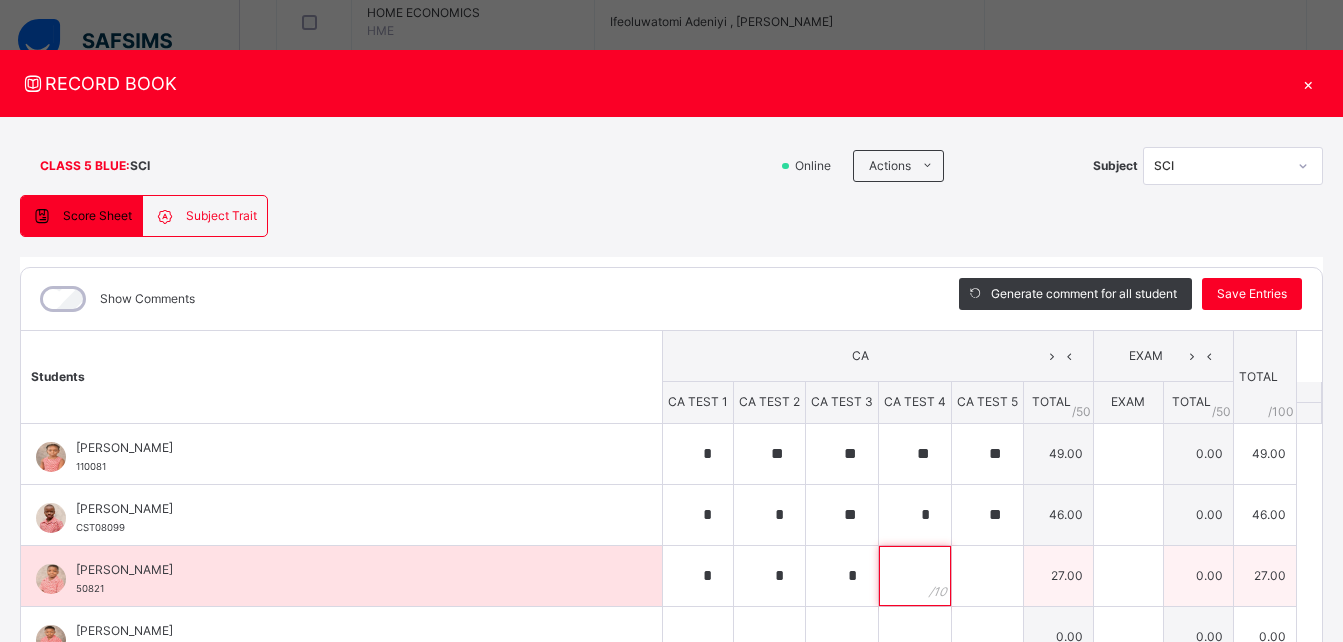click at bounding box center [915, 576] 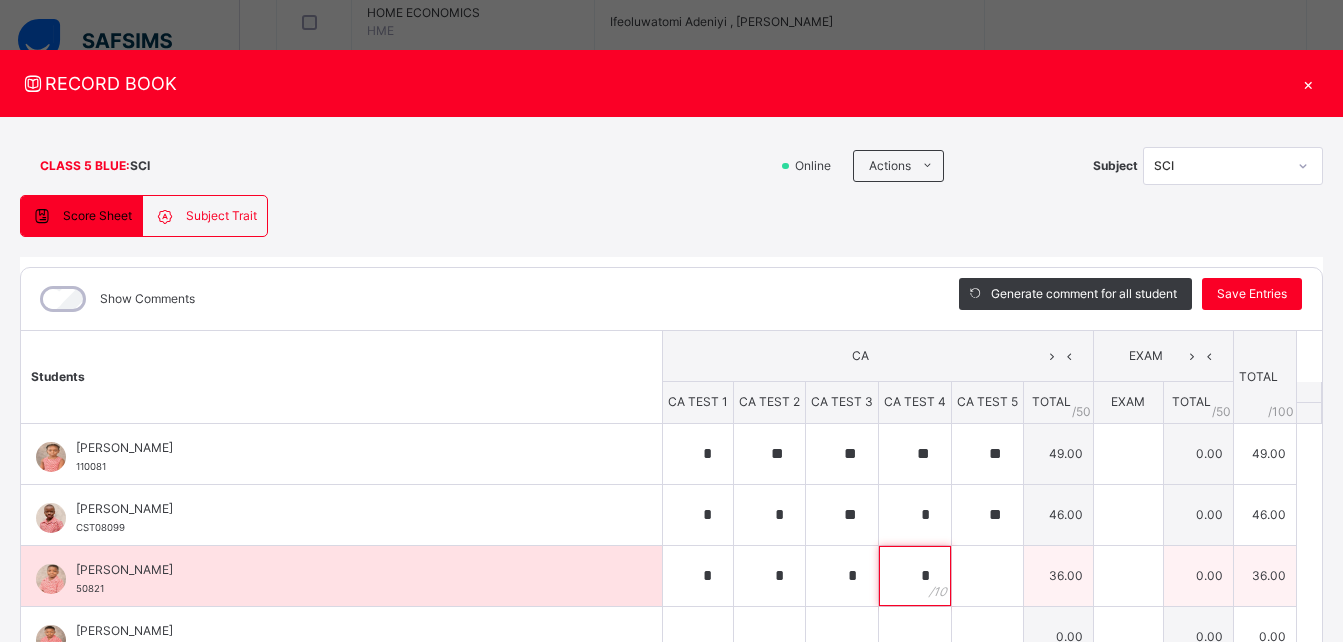 type on "*" 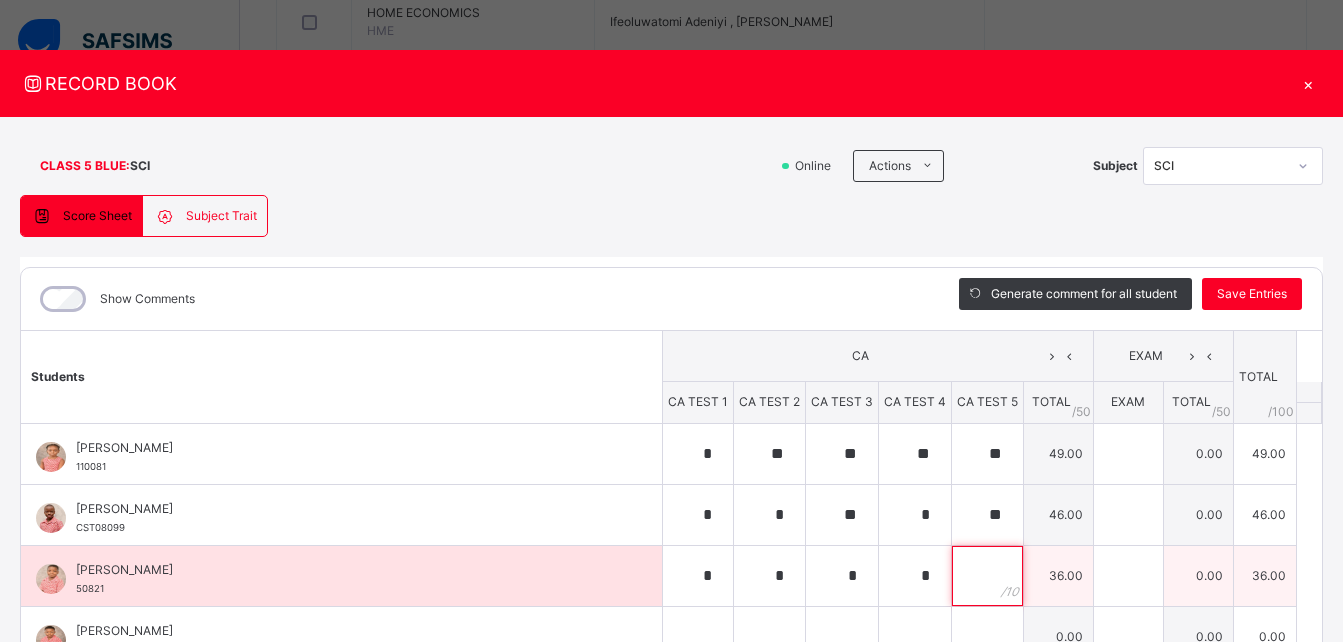 click at bounding box center (987, 576) 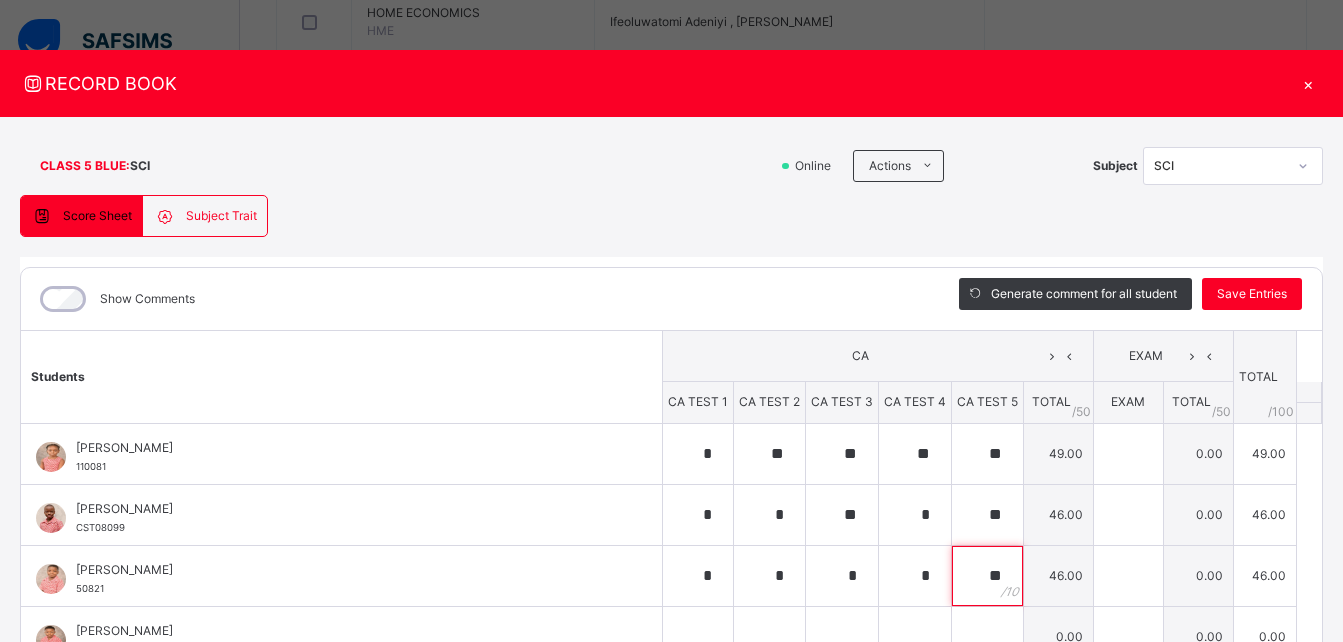 scroll, scrollTop: 437, scrollLeft: 0, axis: vertical 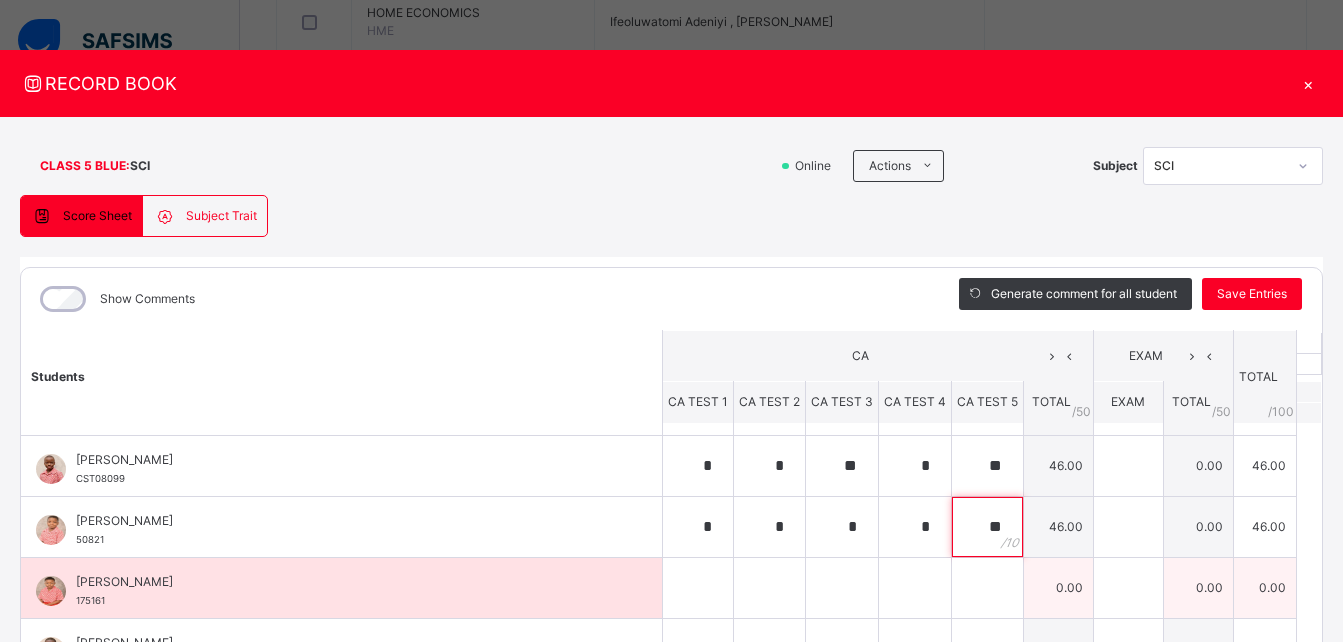 type on "**" 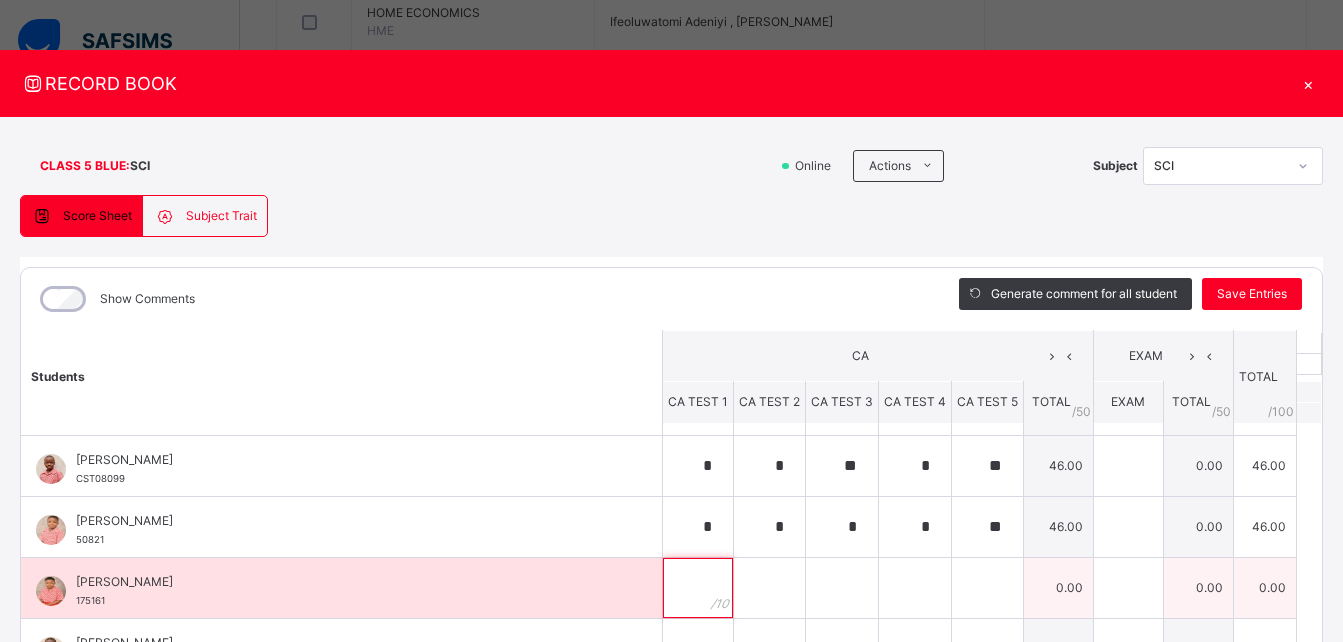 click at bounding box center (698, 588) 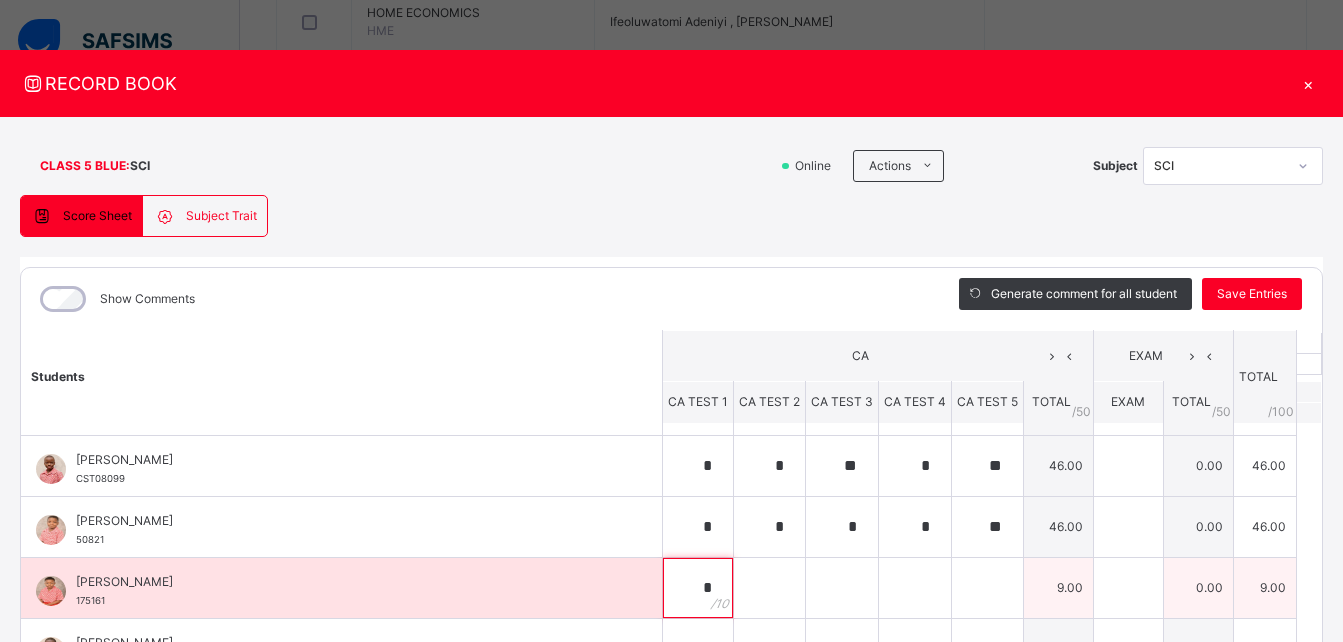 type on "*" 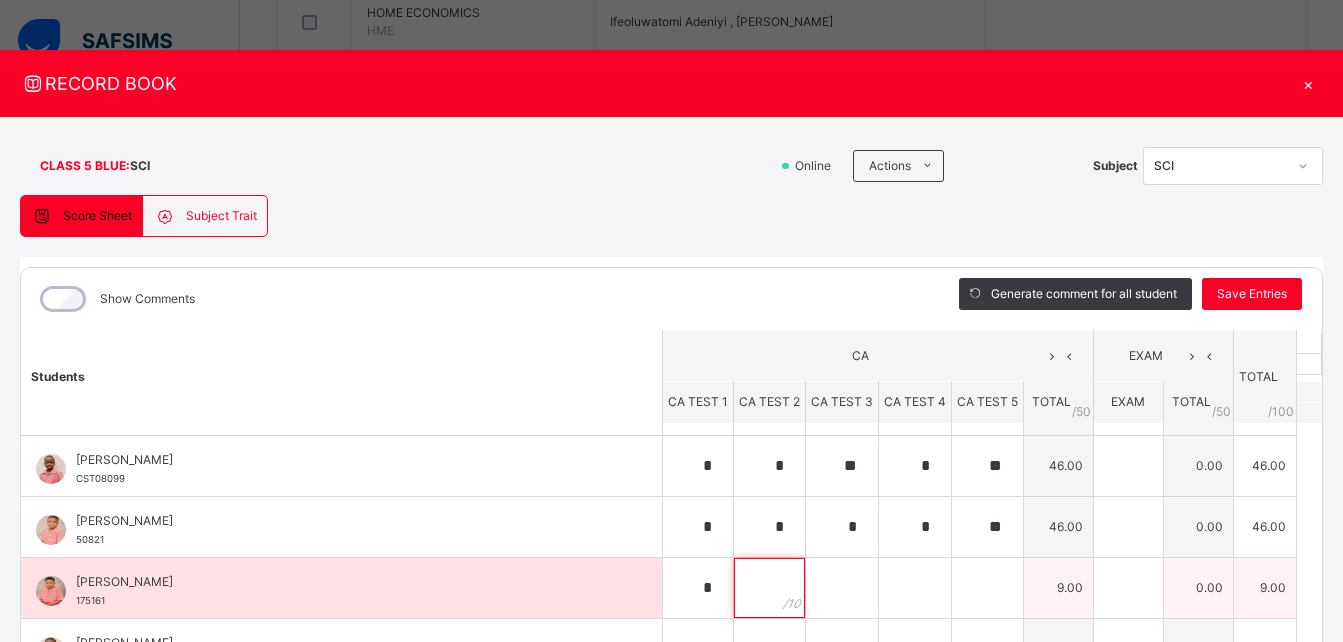 click at bounding box center [769, 588] 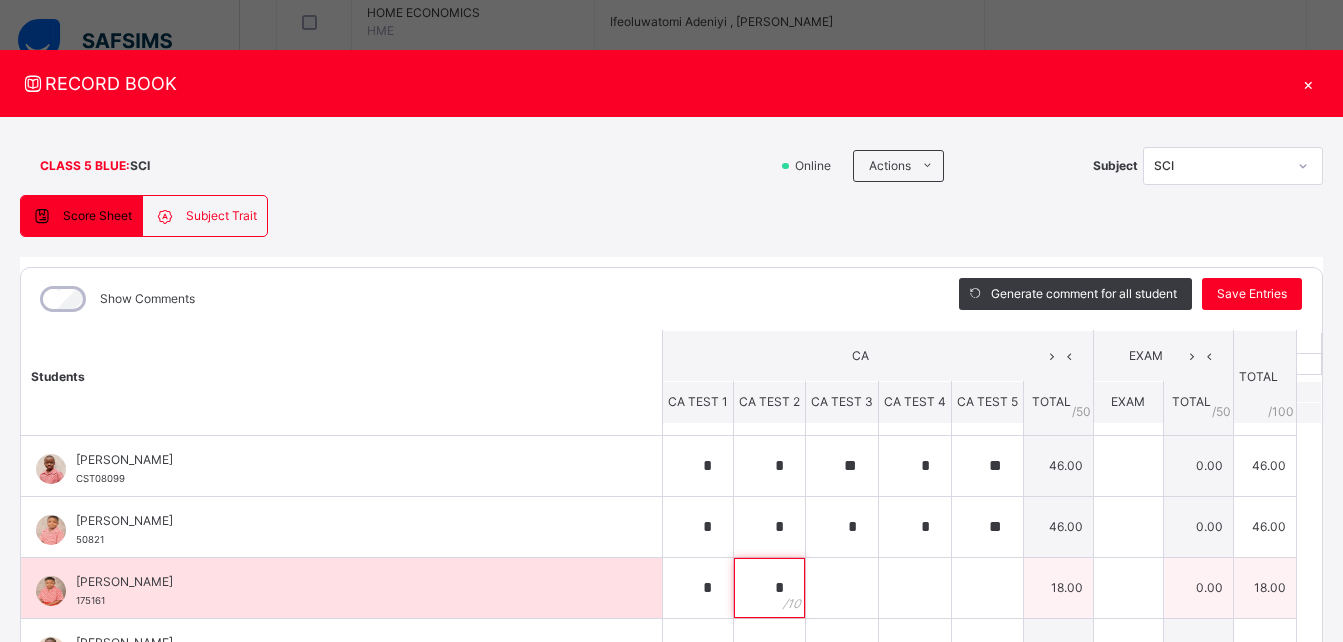 type on "*" 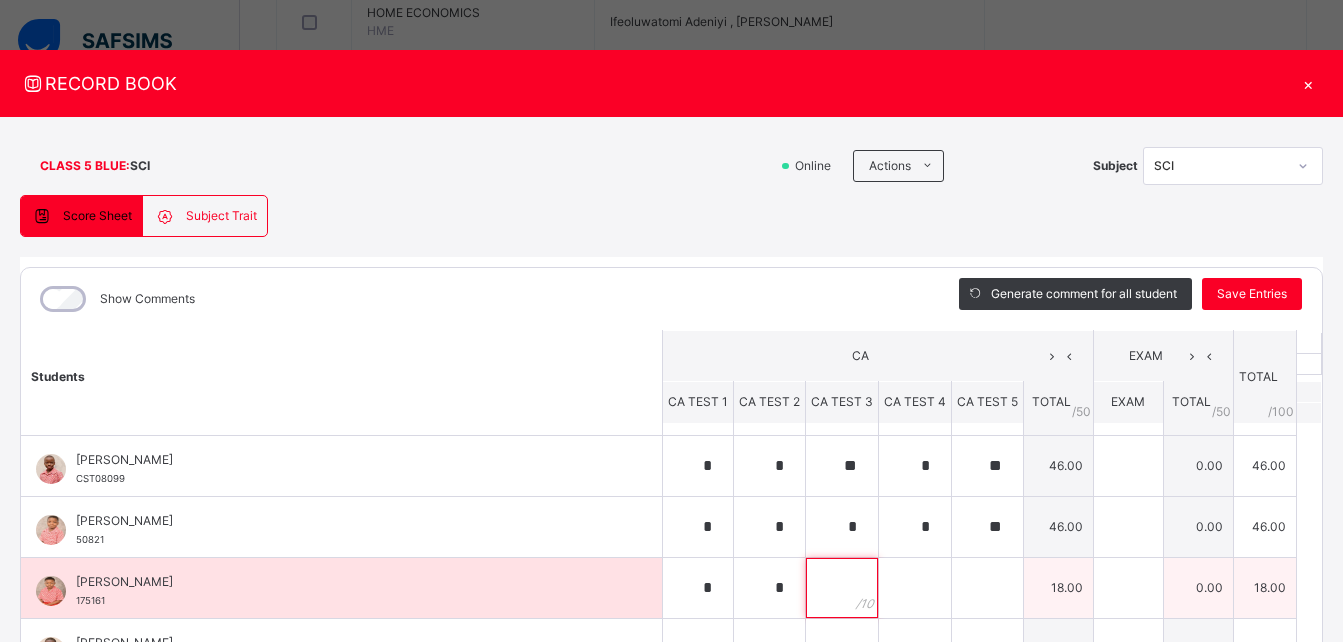 click at bounding box center [842, 588] 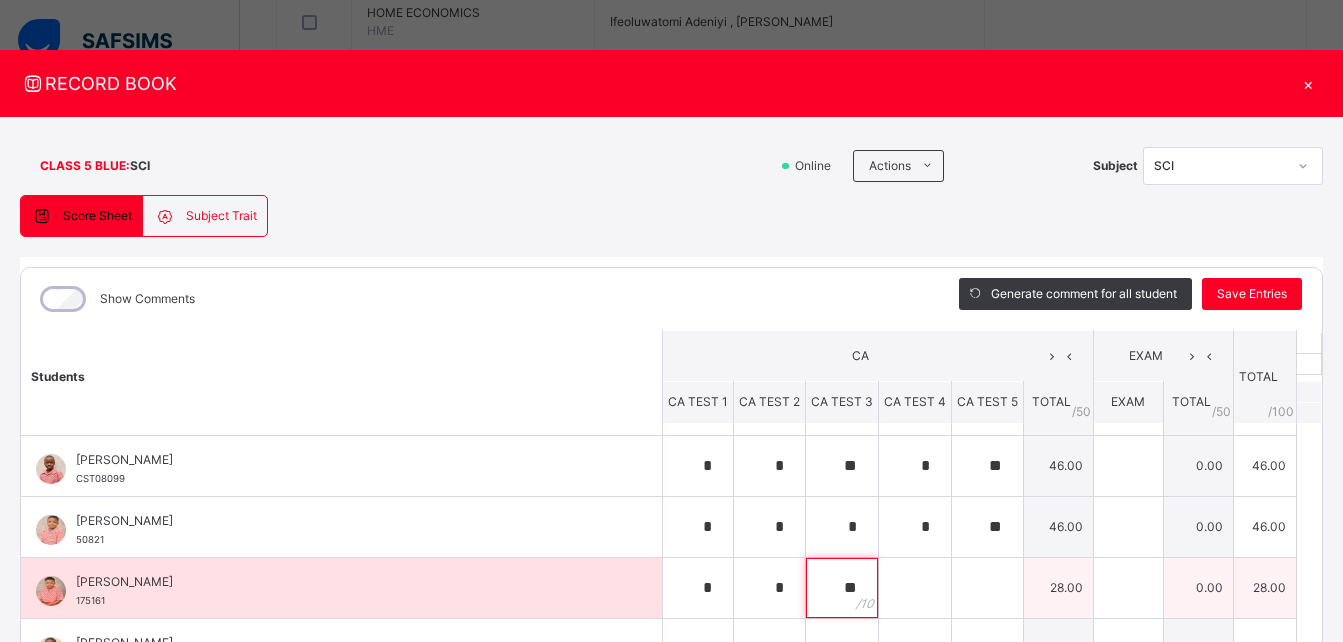 type on "**" 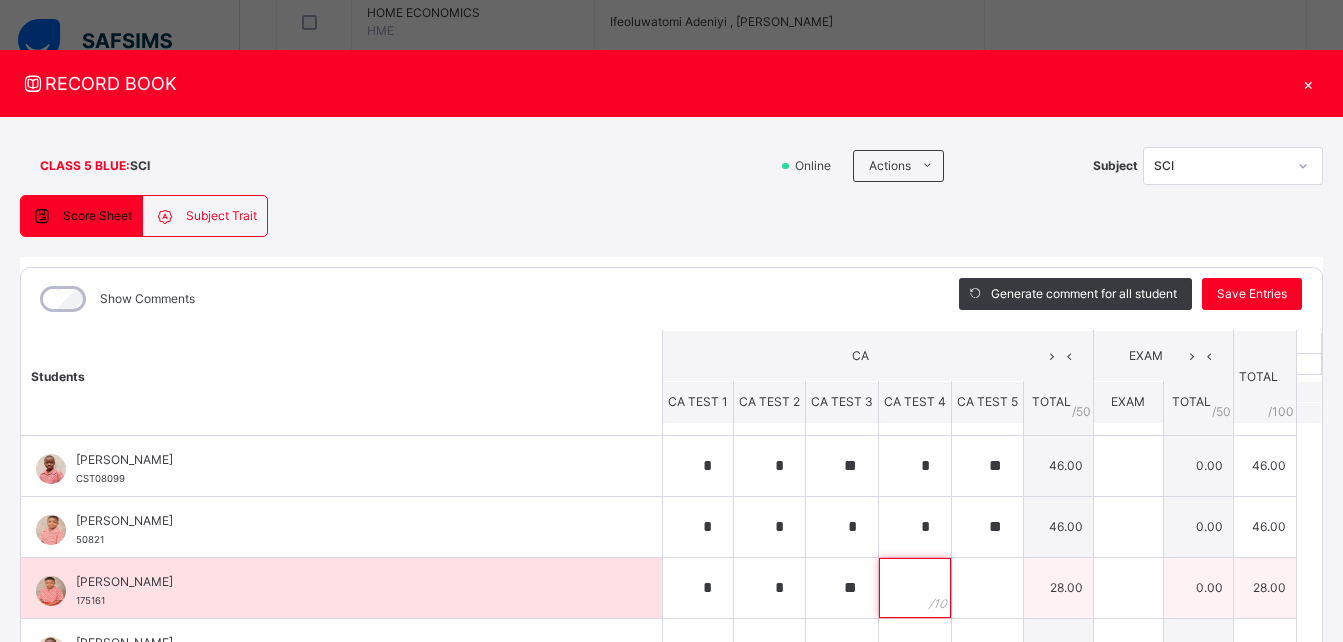 click at bounding box center (915, 588) 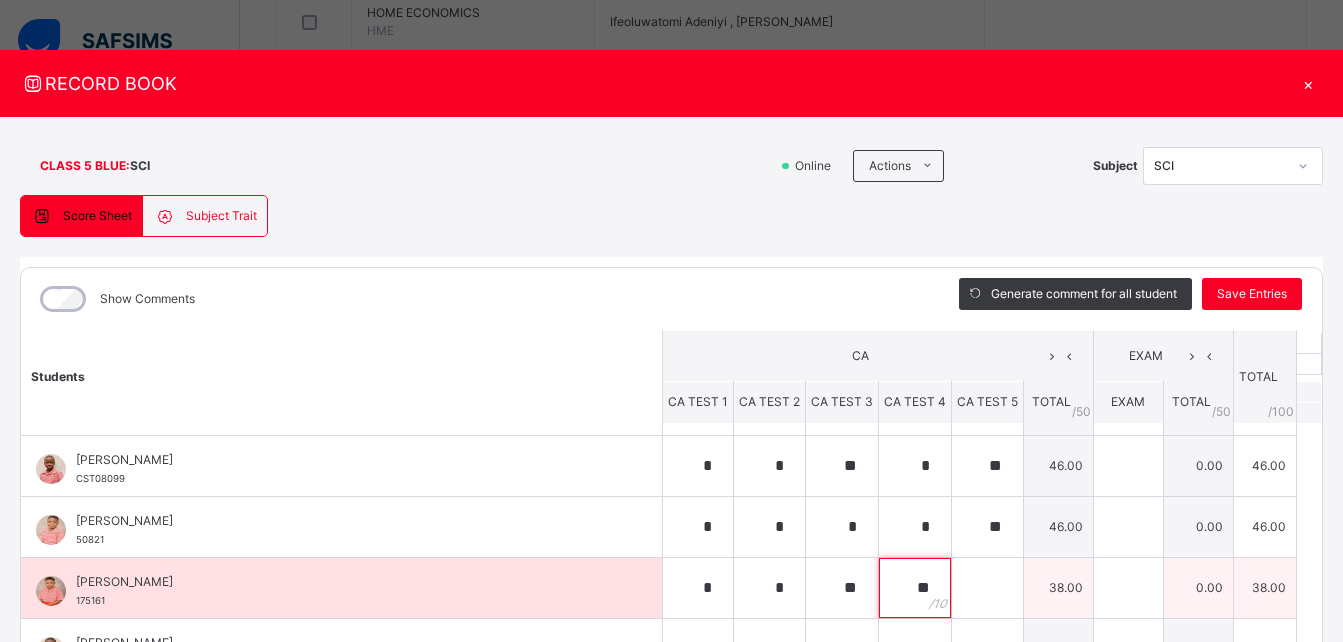 type on "**" 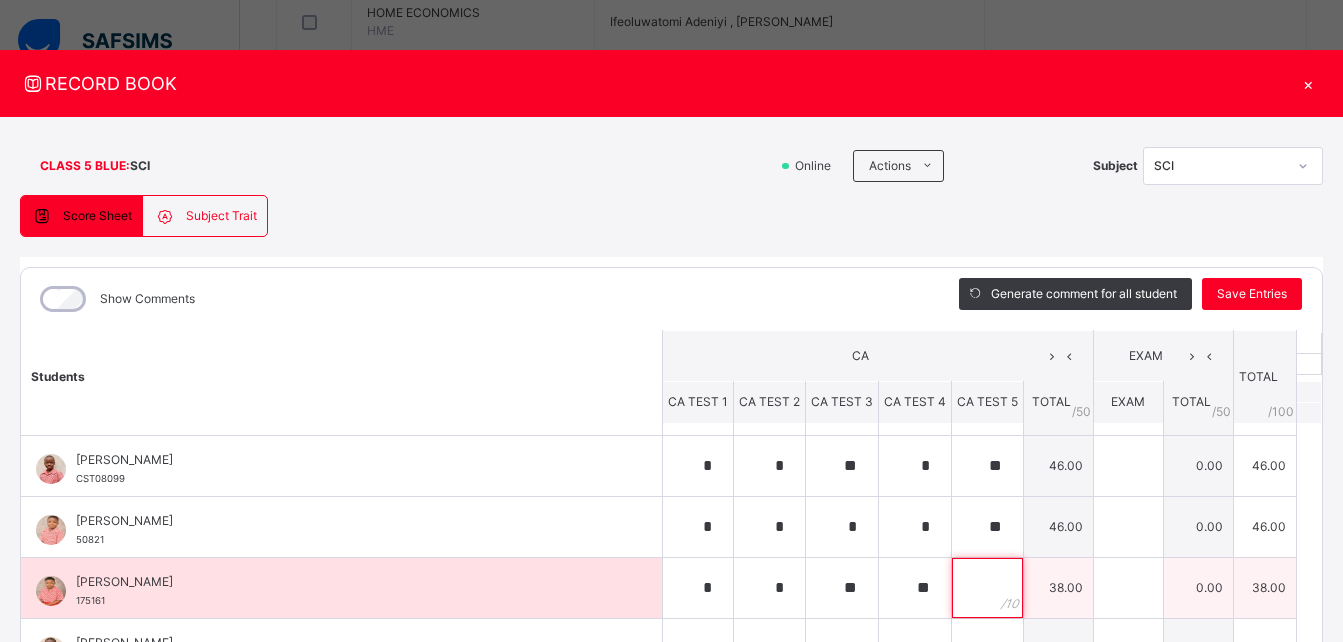 click at bounding box center (987, 588) 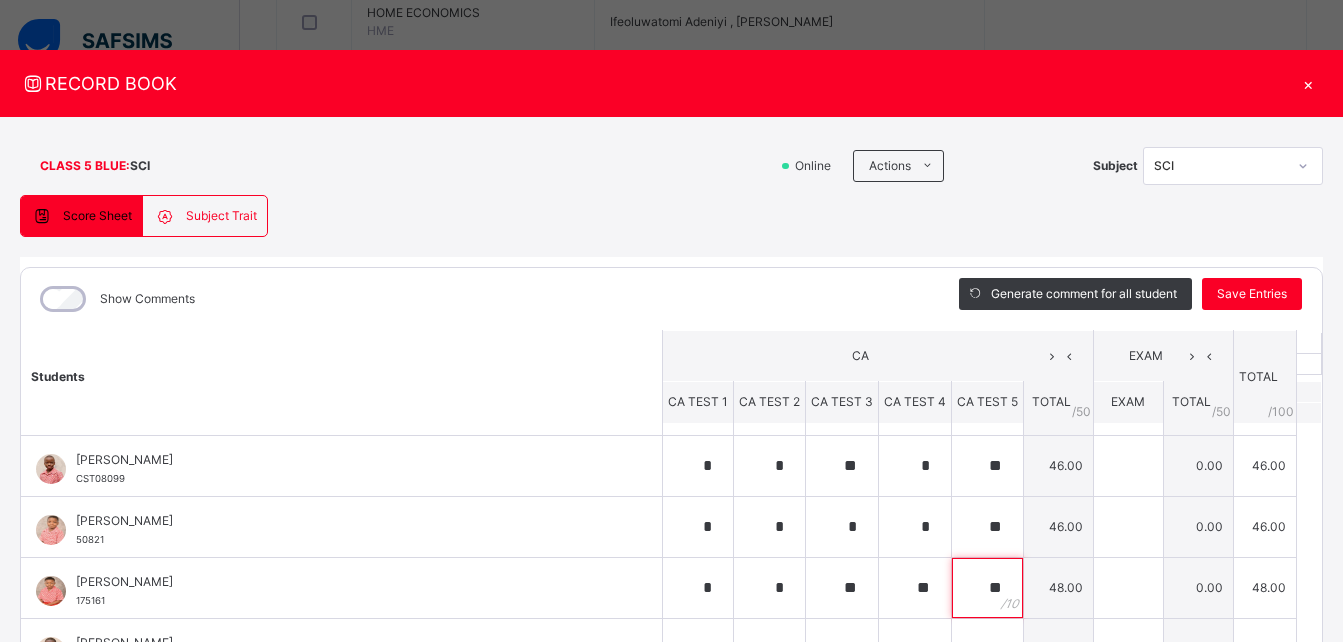 type on "**" 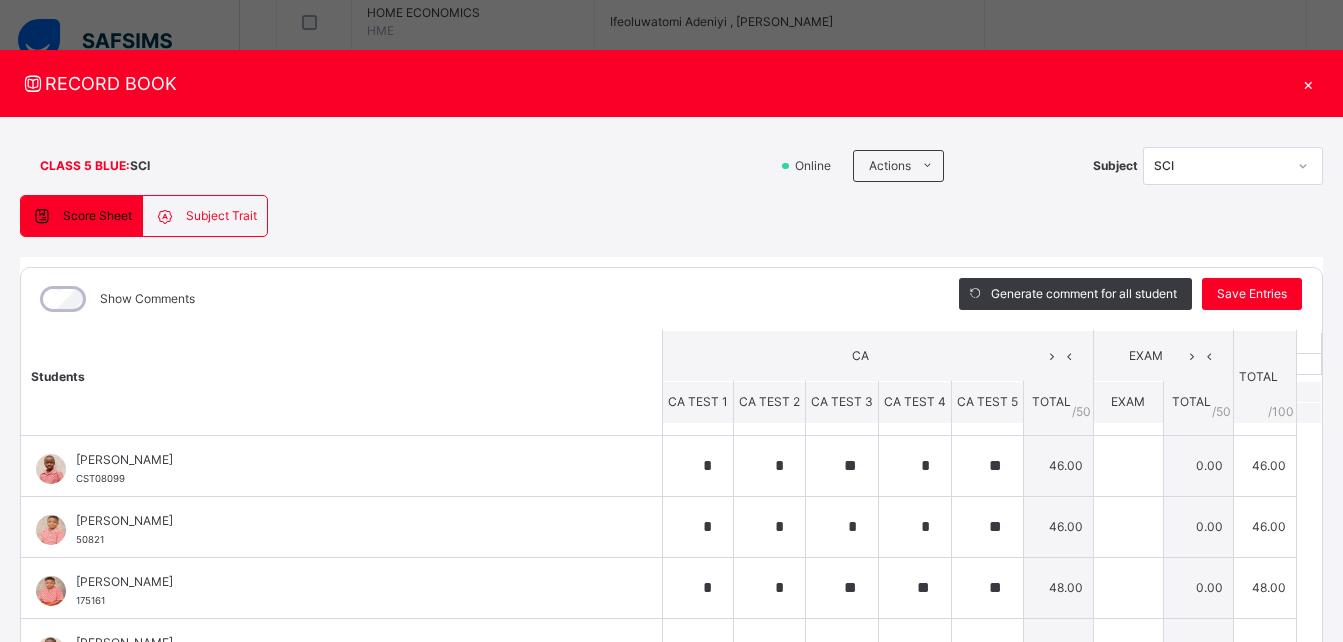 click on "CLASS 5   BLUE :   SCI Online Actions  Download Empty Score Sheet  Upload/map score sheet Subject  SCI Corona School Victoria Island	 Date: 13th Jul 2025, 7:11:32 pm Score Sheet Subject Trait Score Sheet Subject Trait Show Comments   Generate comment for all student   Save Entries Class Level:  CLASS 5   BLUE Subject:  SCI Session:  2024/2025 Session Session:  Third Term Students CA  EXAM TOTAL /100 Comment CA TEST 1 CA TEST 2 CA TEST 3 CA TEST 4 CA TEST 5 TOTAL / 50 EXAM TOTAL / 50 Ariana  George-Okoh 110081 Ariana  George-Okoh 110081 * ** ** ** ** 49.00 0.00 49.00 Generate comment 0 / 250   ×   Subject Teacher’s Comment Generate and see in full the comment developed by the AI with an option to regenerate the comment JS Ariana  George-Okoh   110081   Total 49.00  / 100.00 Sims Bot   Regenerate     Use this comment   Bonaventure  Charles CST08099 Bonaventure  Charles CST08099 * * ** * ** 46.00 0.00 46.00 Generate comment 0 / 250   ×   Subject Teacher’s Comment JS Bonaventure  Charles   CST08099   Total" at bounding box center (671, 489) 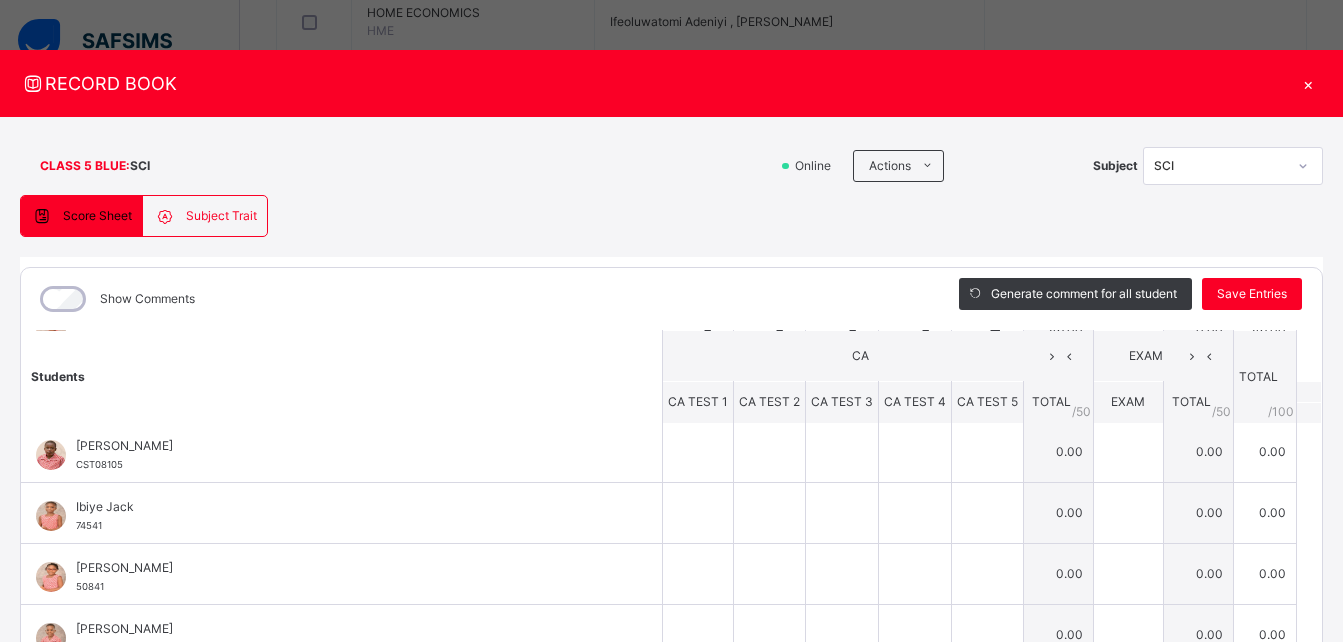 scroll, scrollTop: 206, scrollLeft: 0, axis: vertical 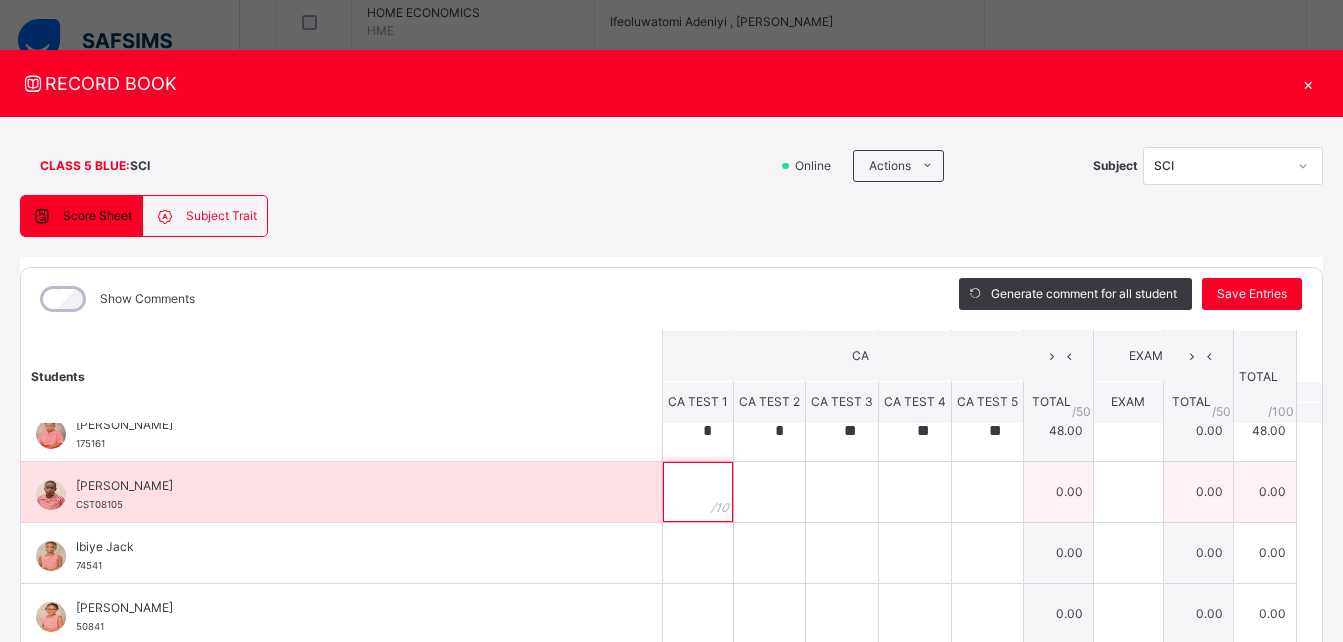 click at bounding box center [698, 492] 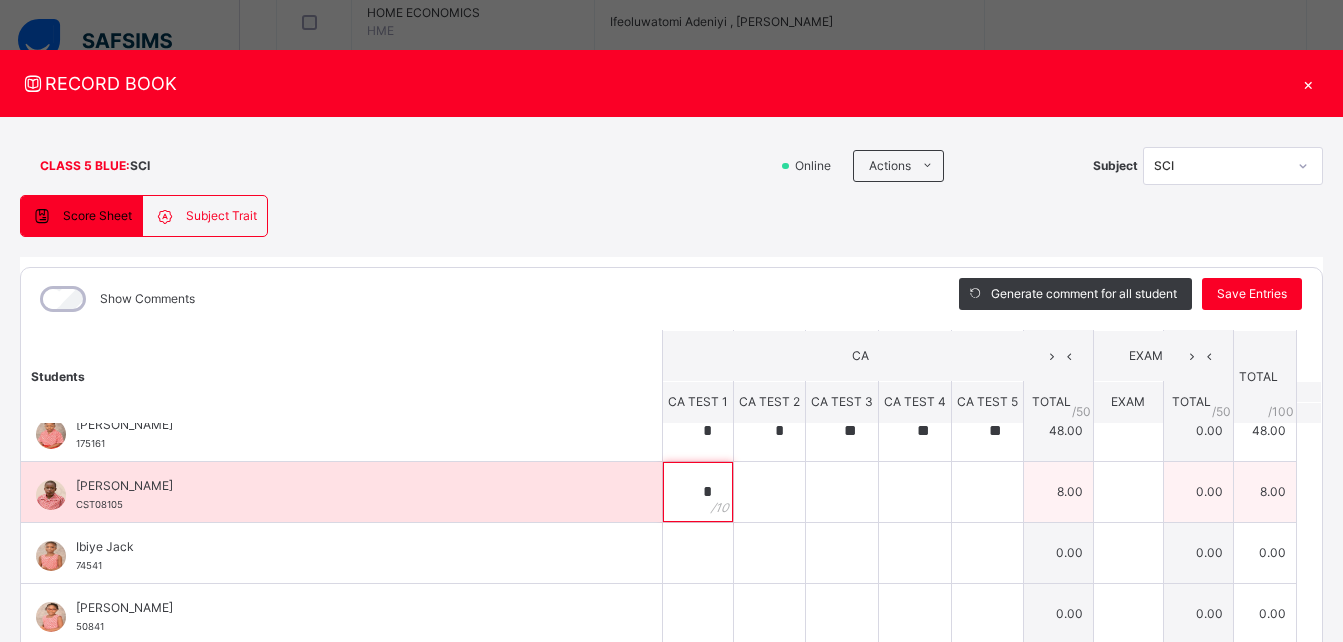type on "*" 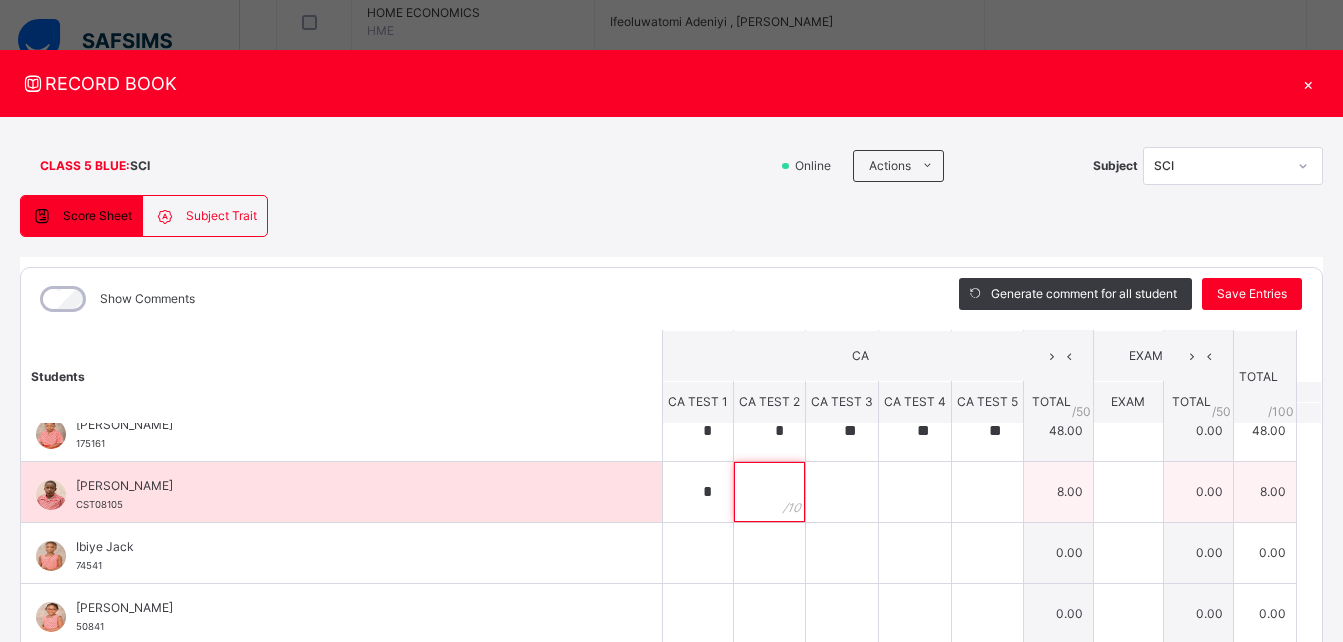 click at bounding box center [769, 492] 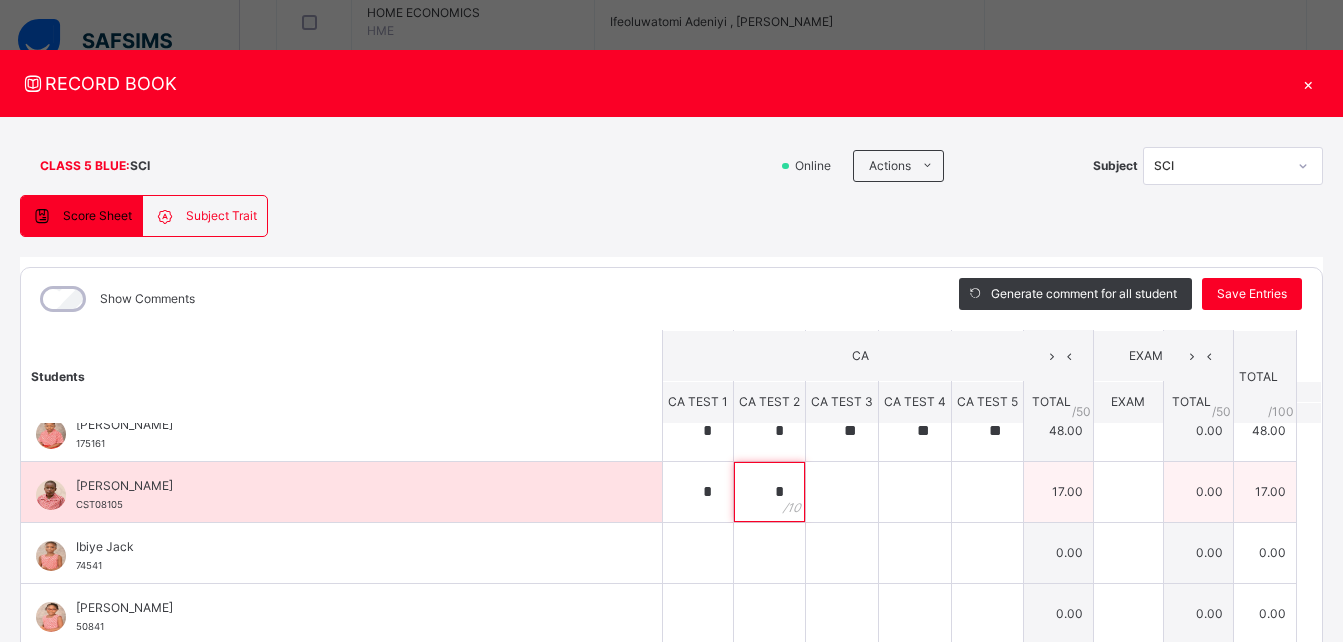 type on "*" 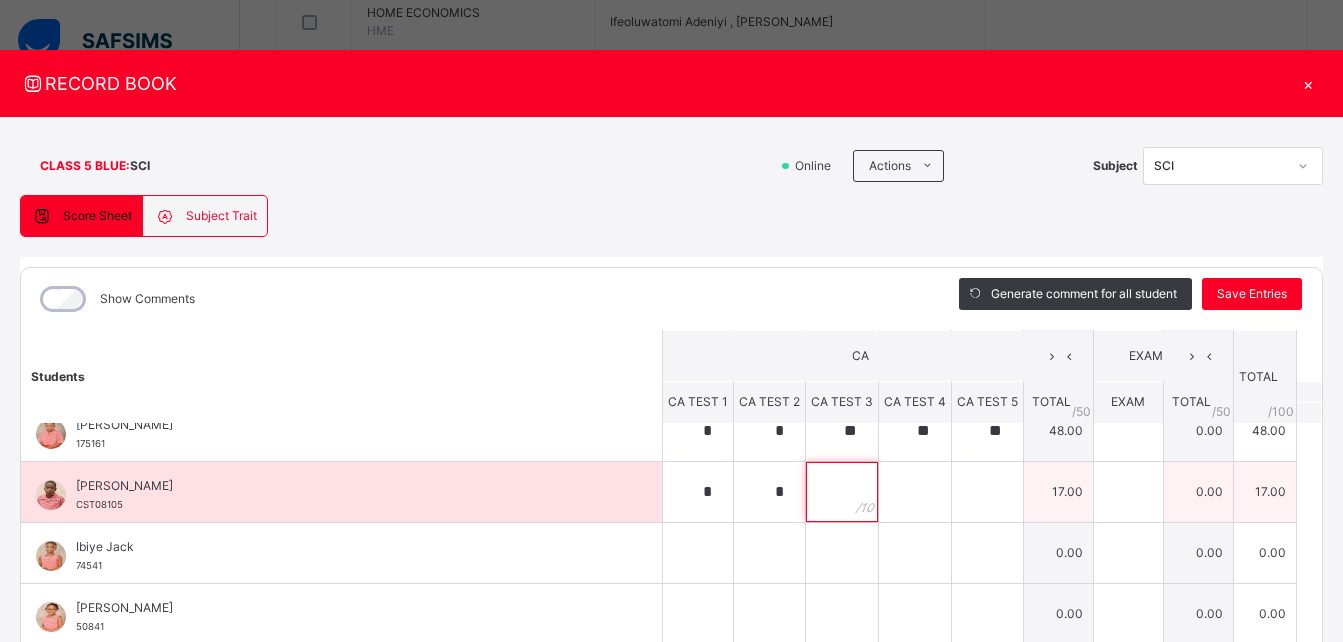click at bounding box center (842, 492) 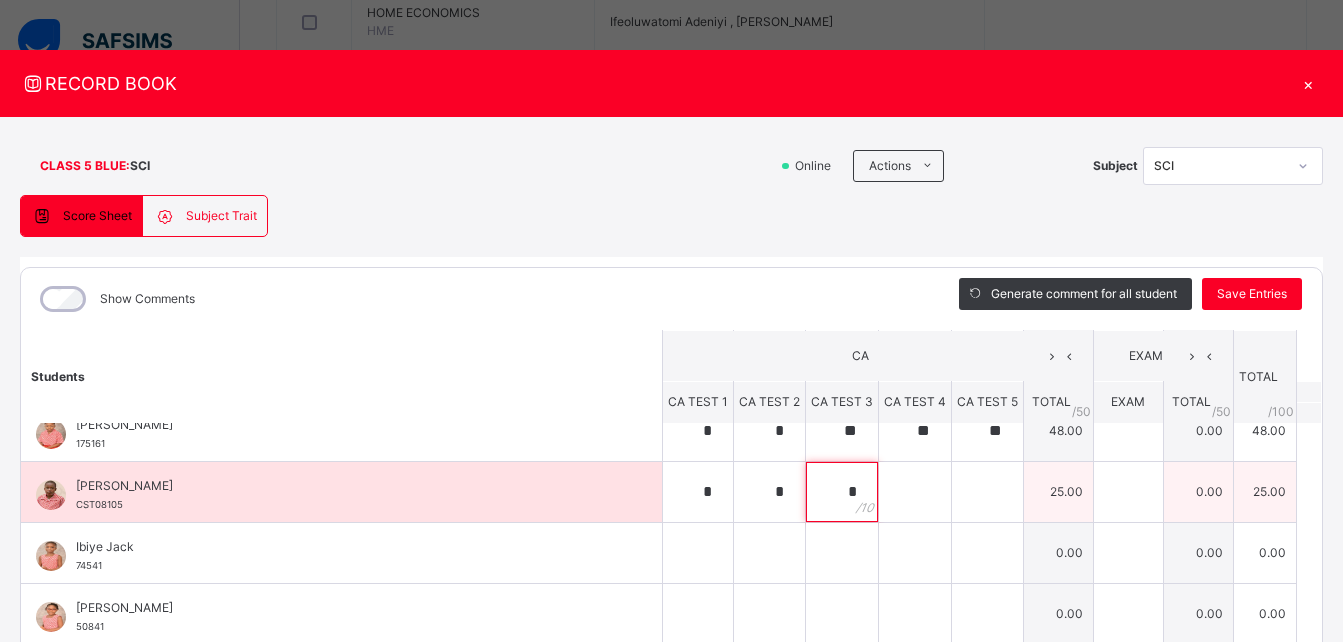 type on "*" 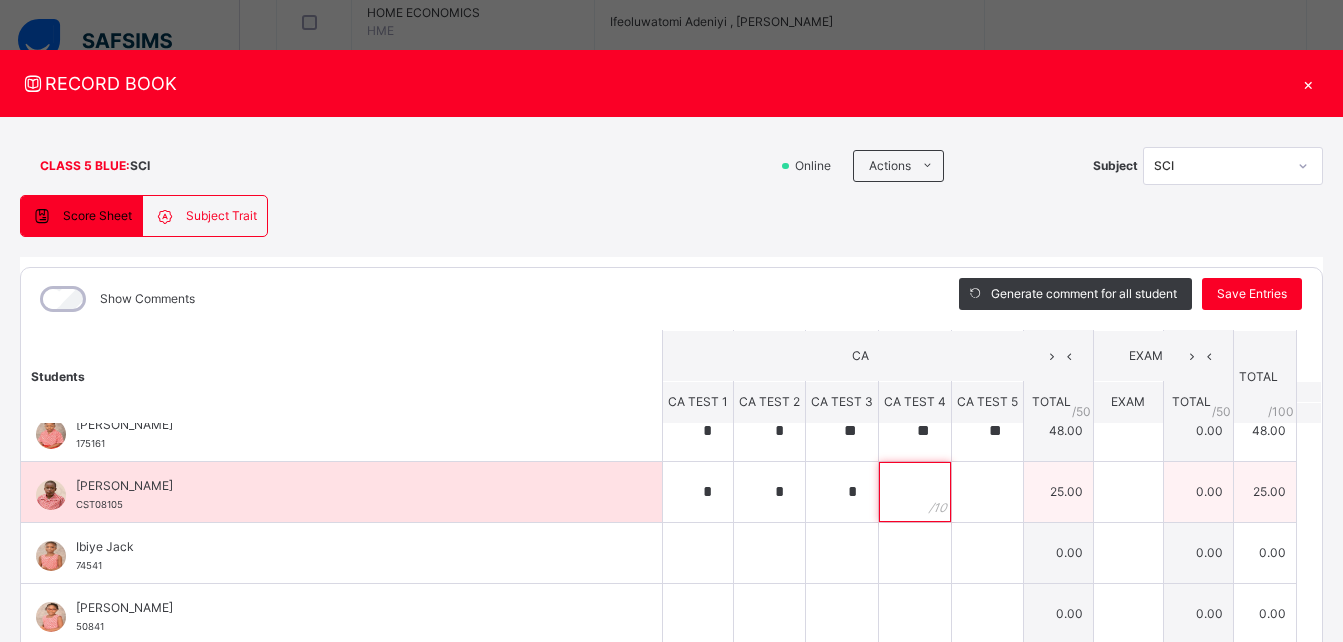 click at bounding box center [915, 492] 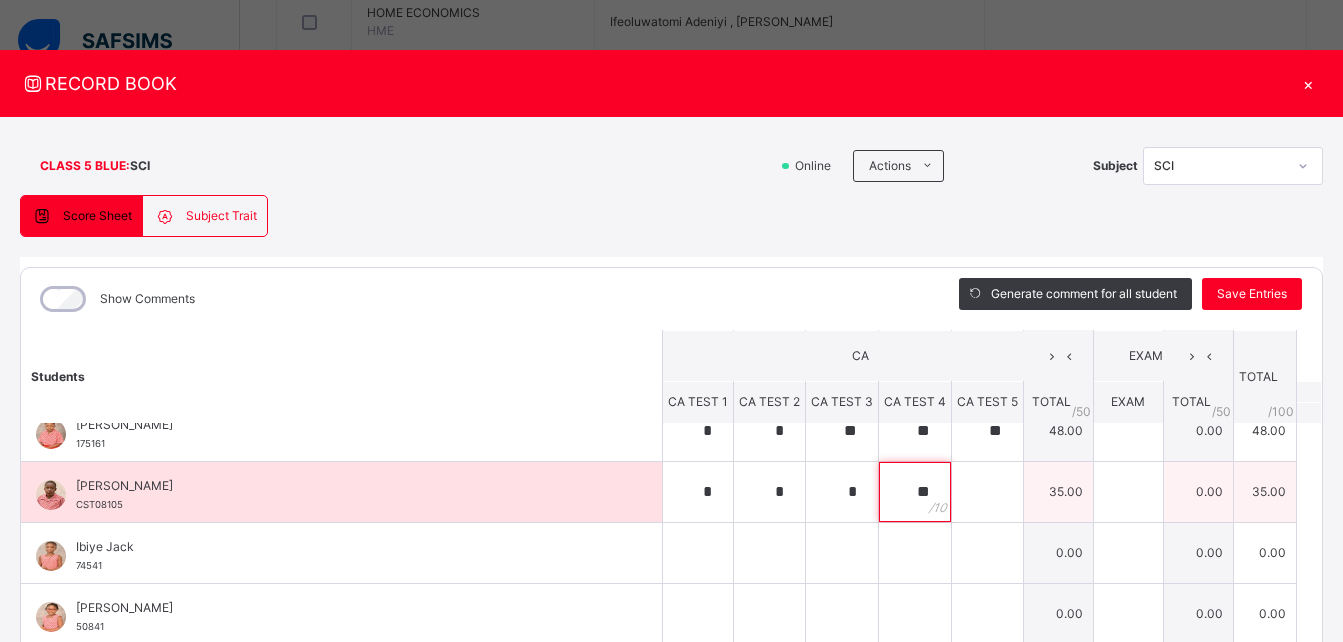 type on "**" 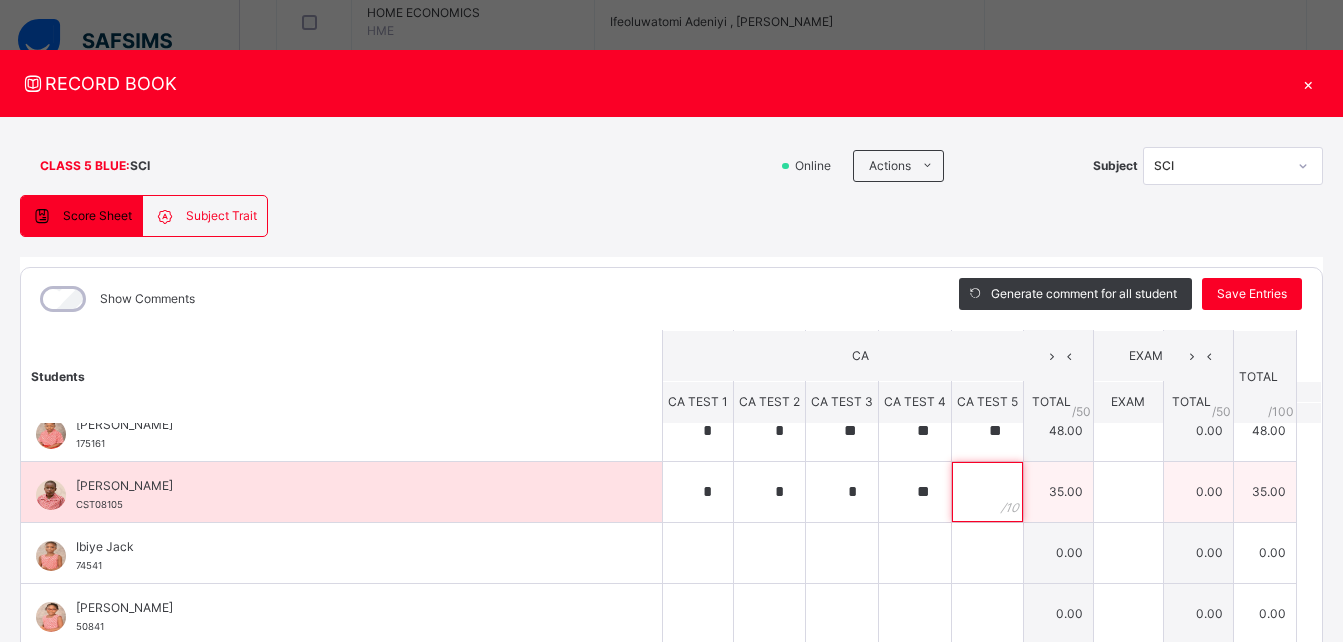 click at bounding box center [987, 492] 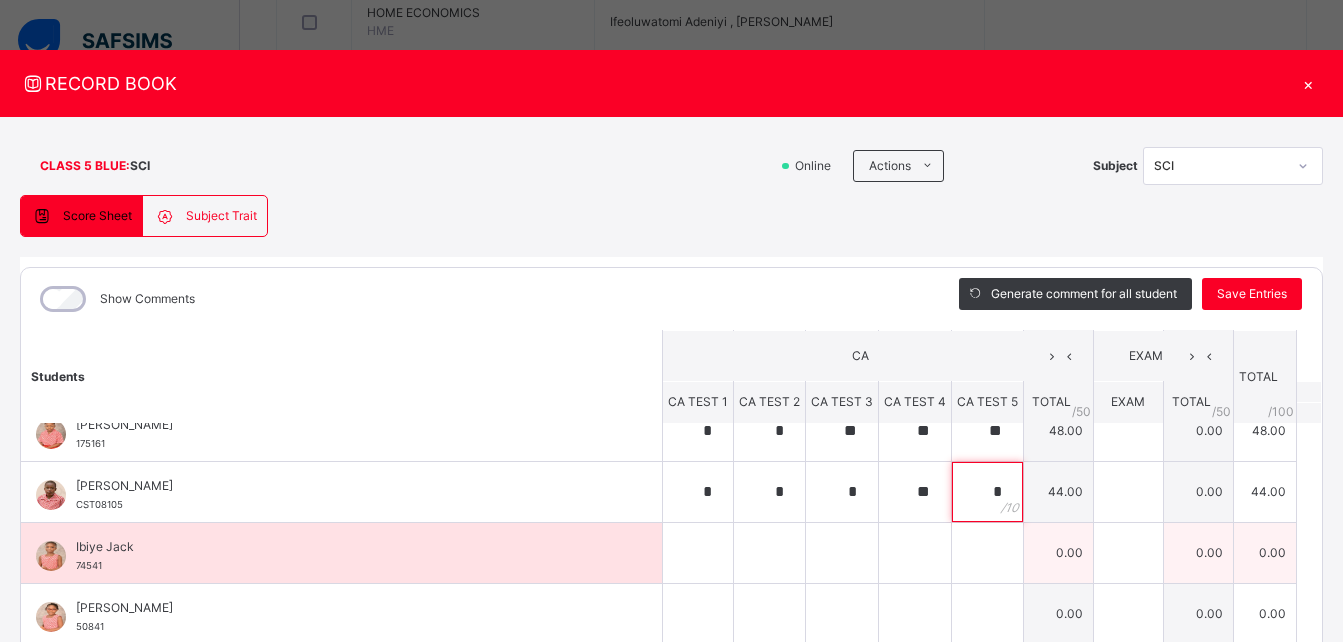 type on "*" 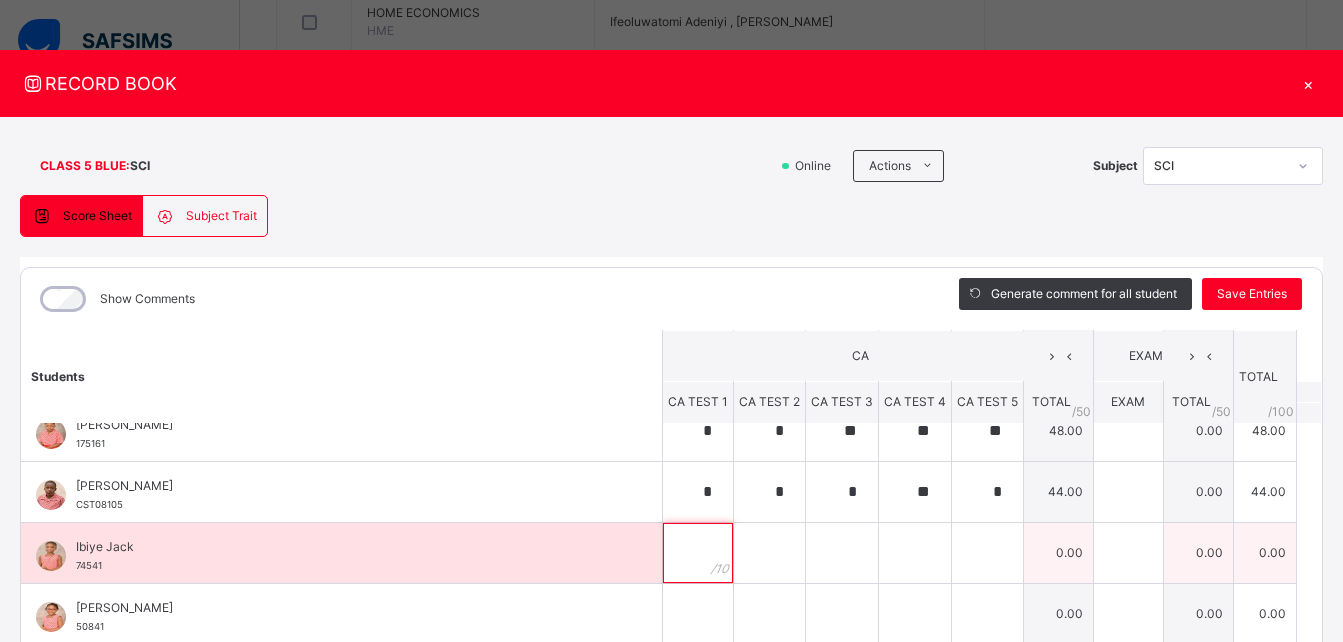 click at bounding box center (698, 553) 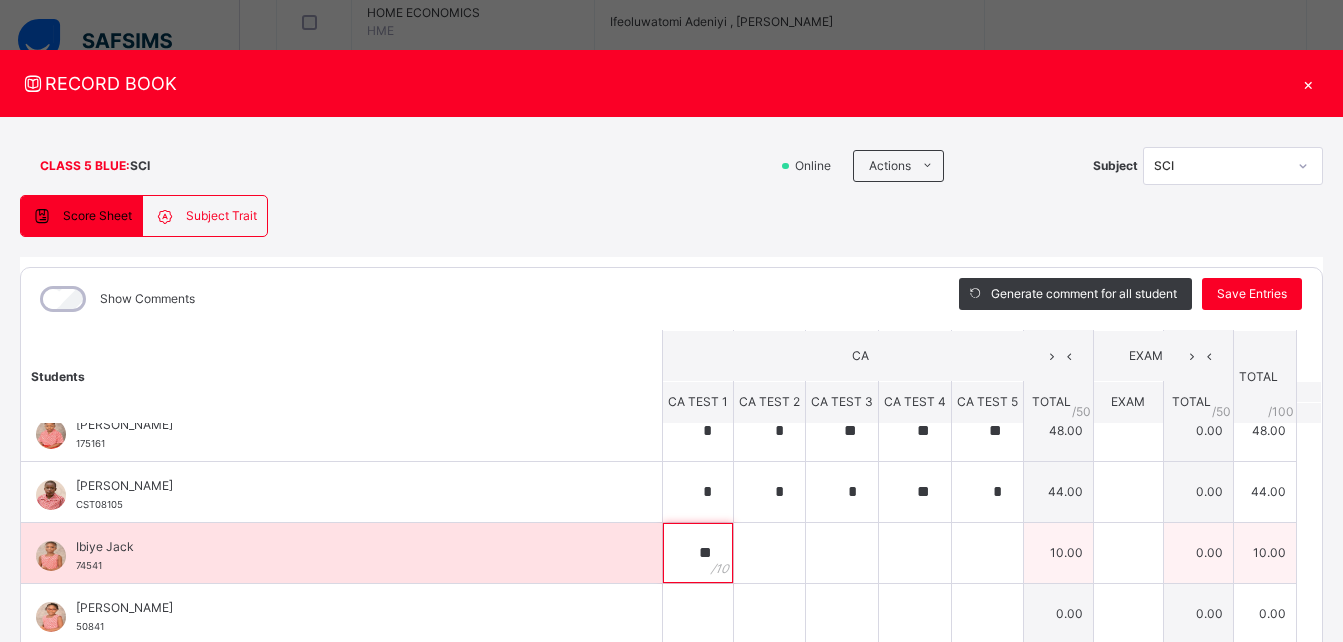 type on "**" 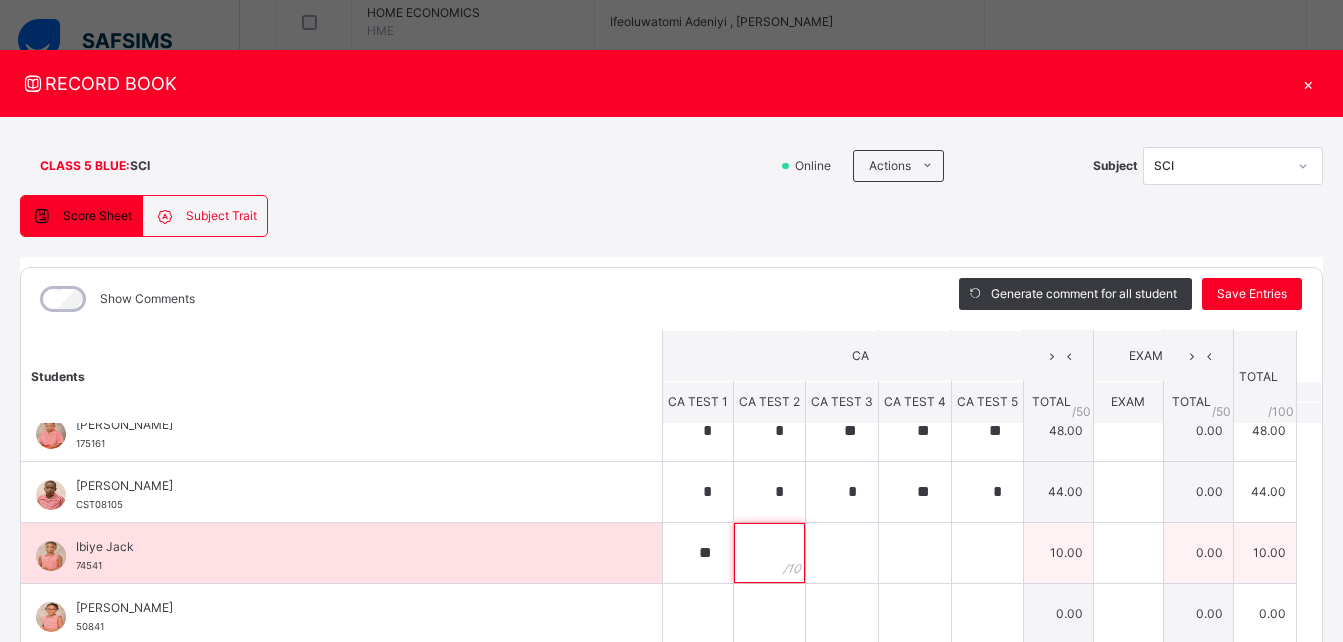 click at bounding box center [769, 553] 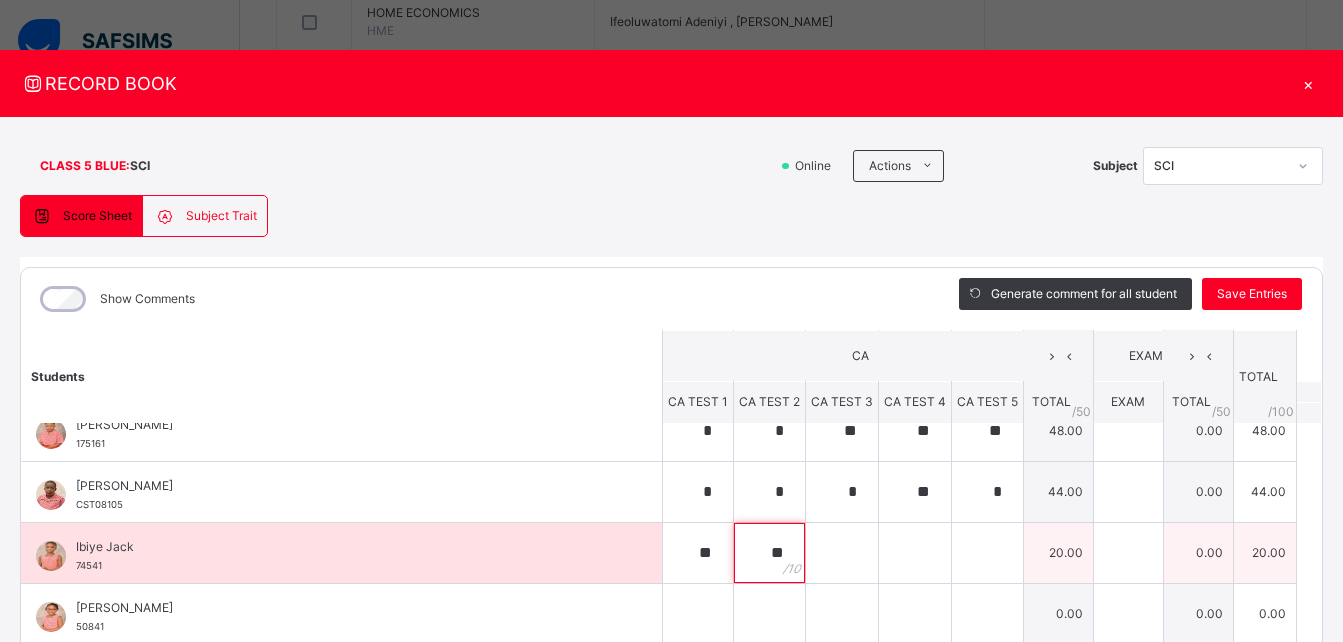type on "**" 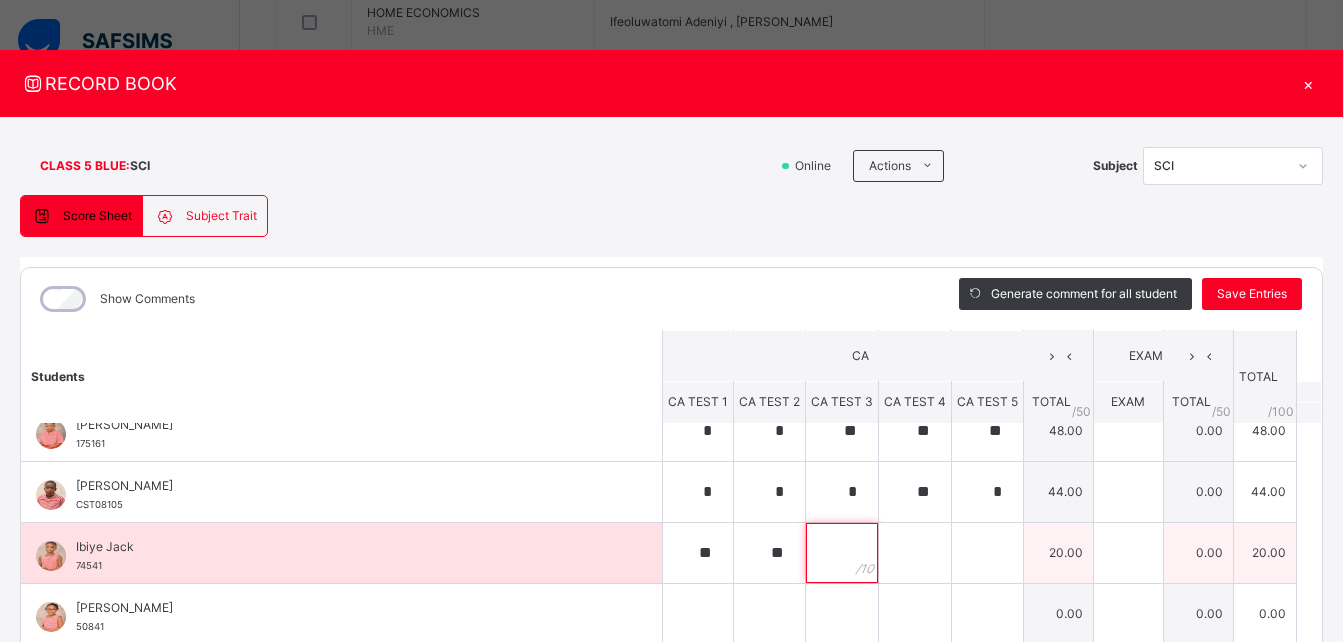 click at bounding box center (842, 553) 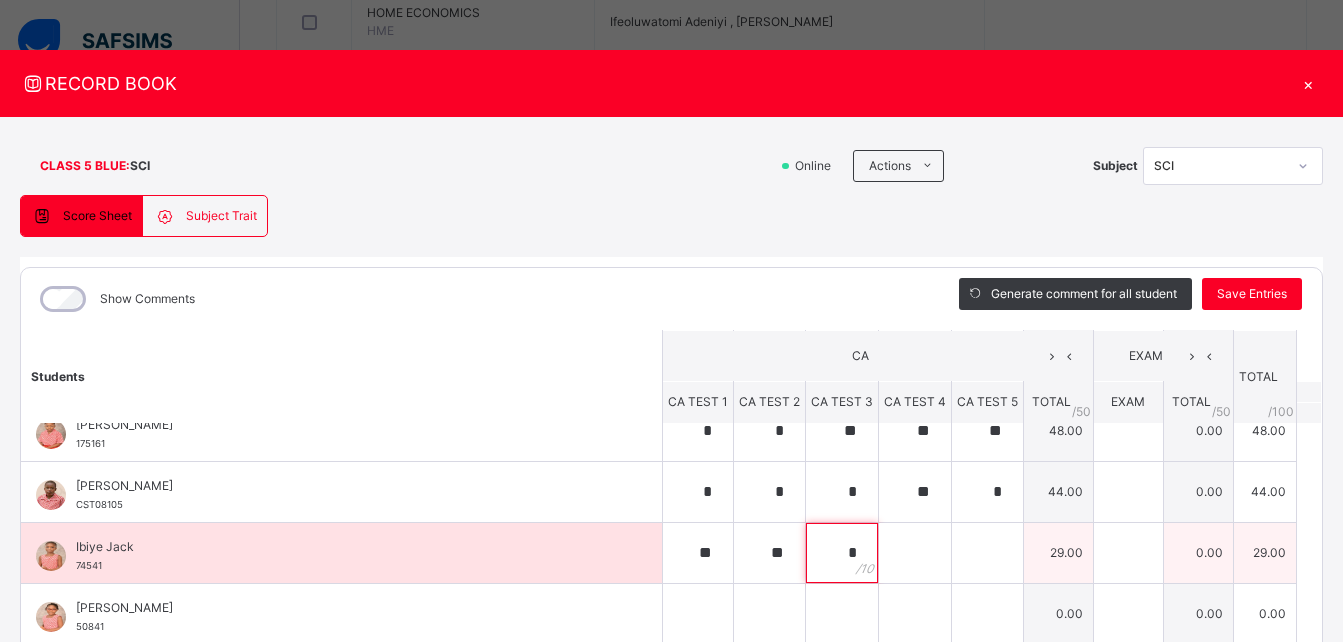 type on "*" 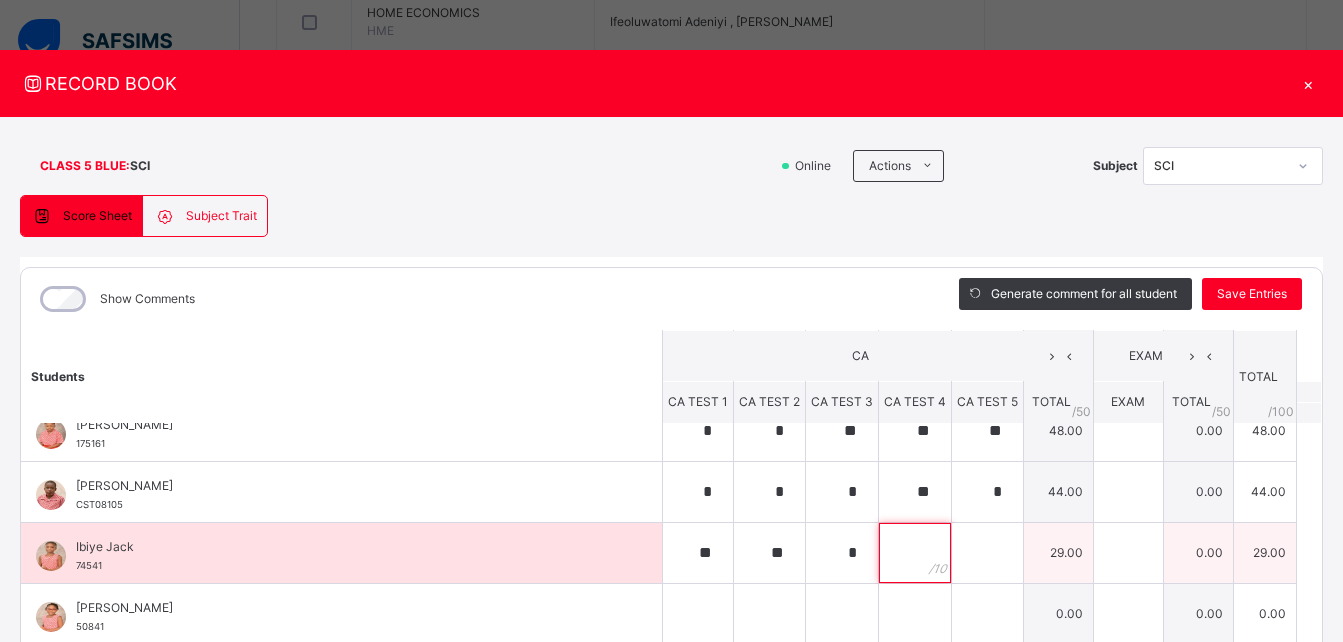 click at bounding box center (915, 553) 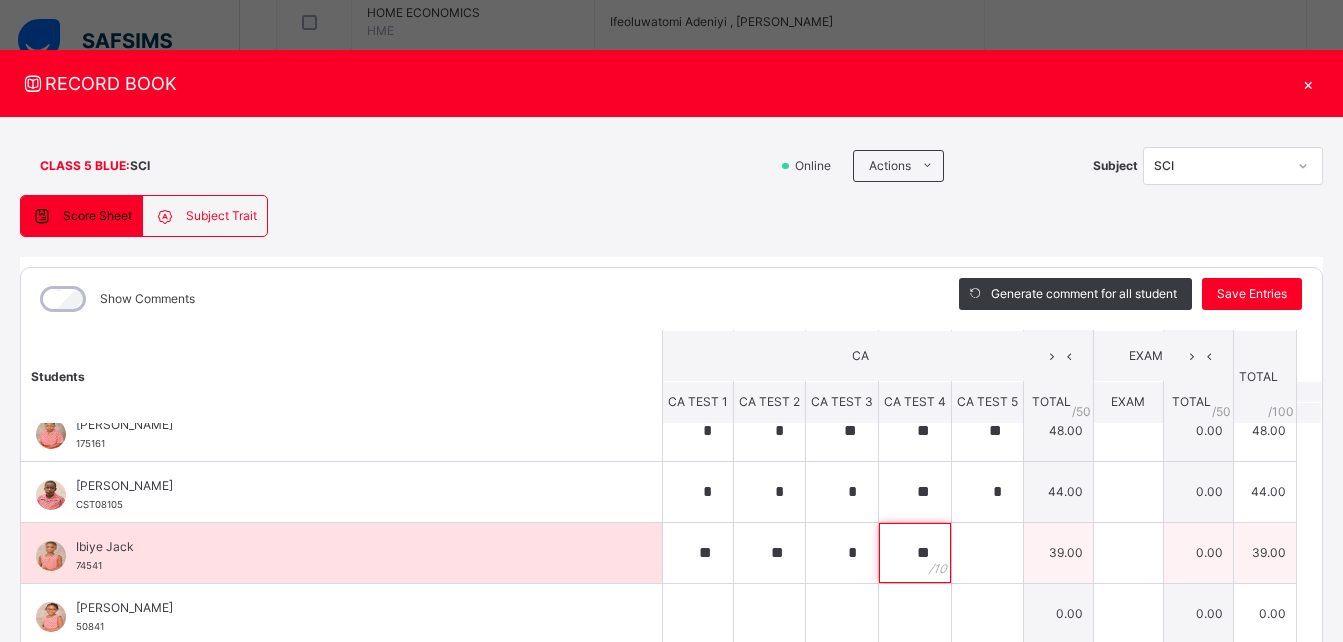 type on "**" 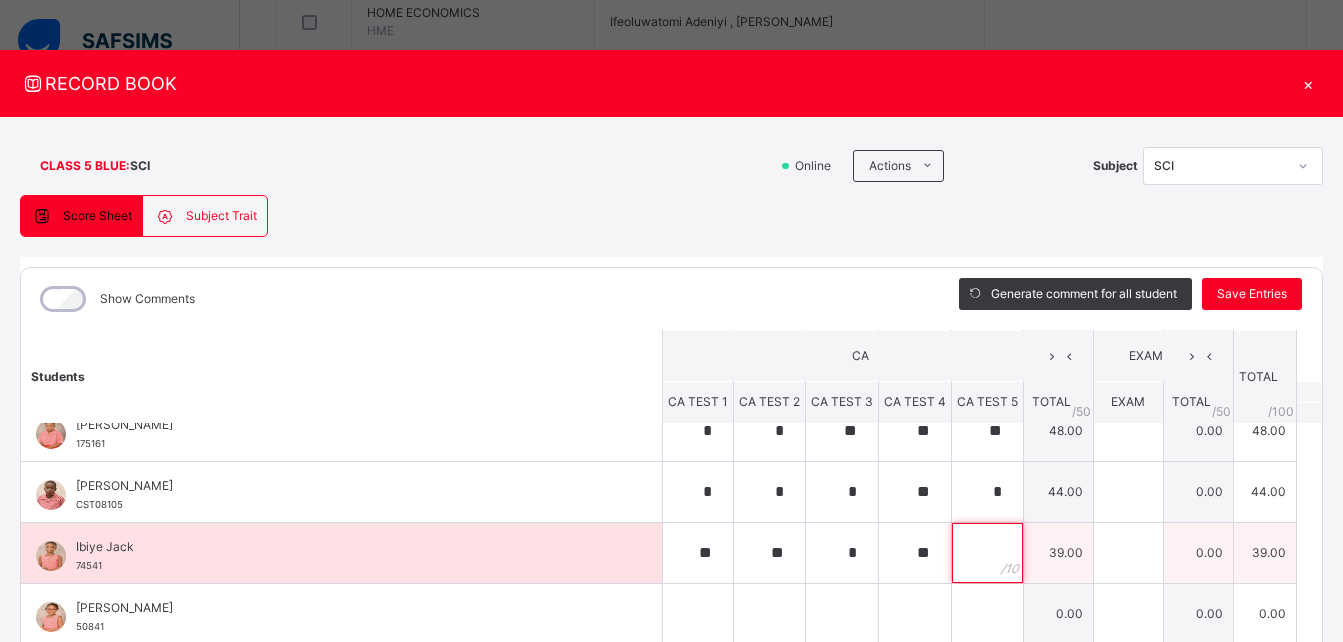 click at bounding box center [987, 553] 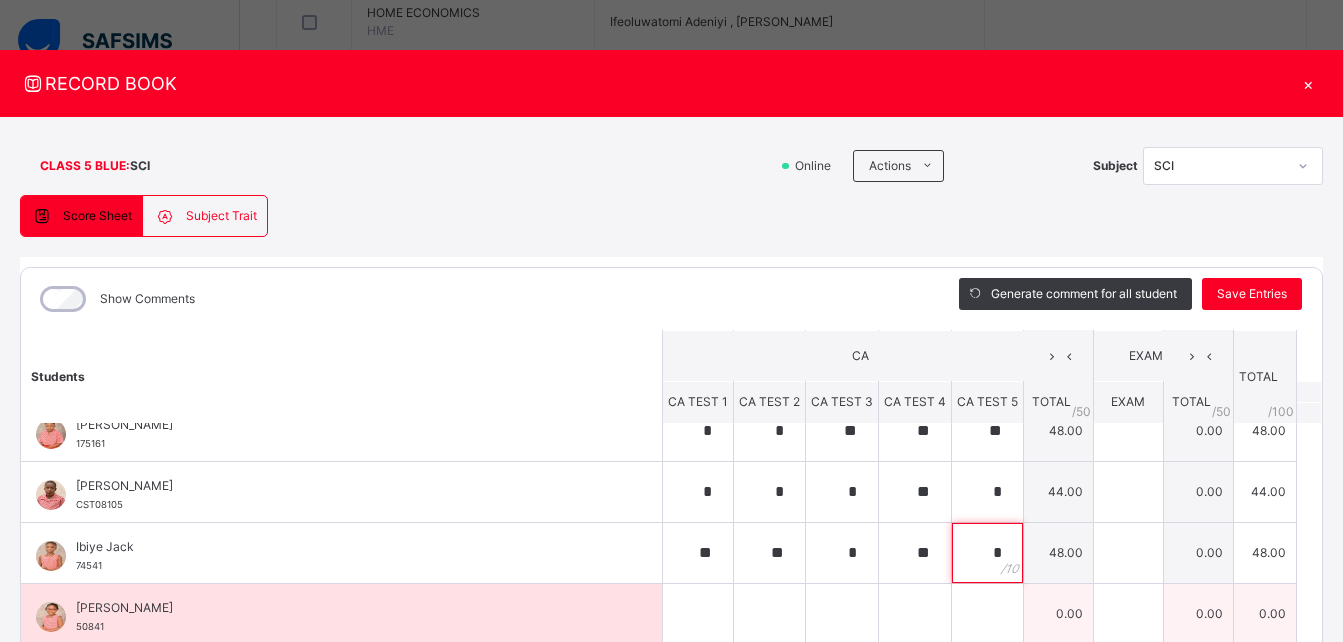 type on "*" 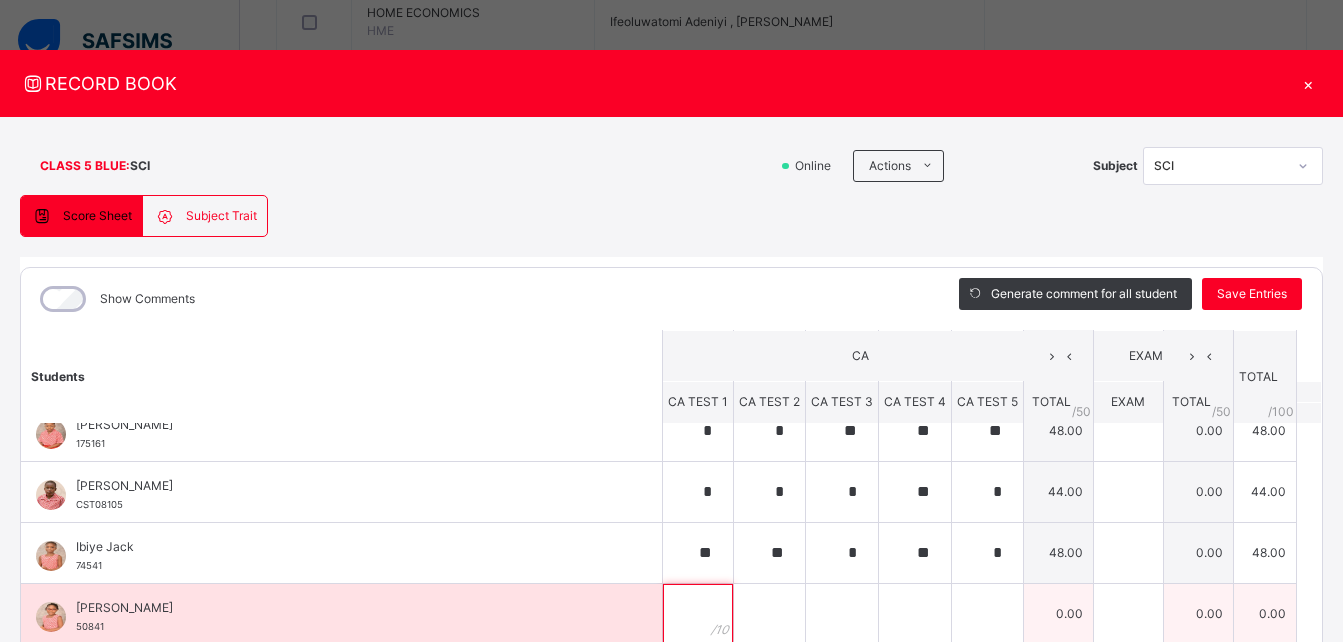 click at bounding box center (698, 614) 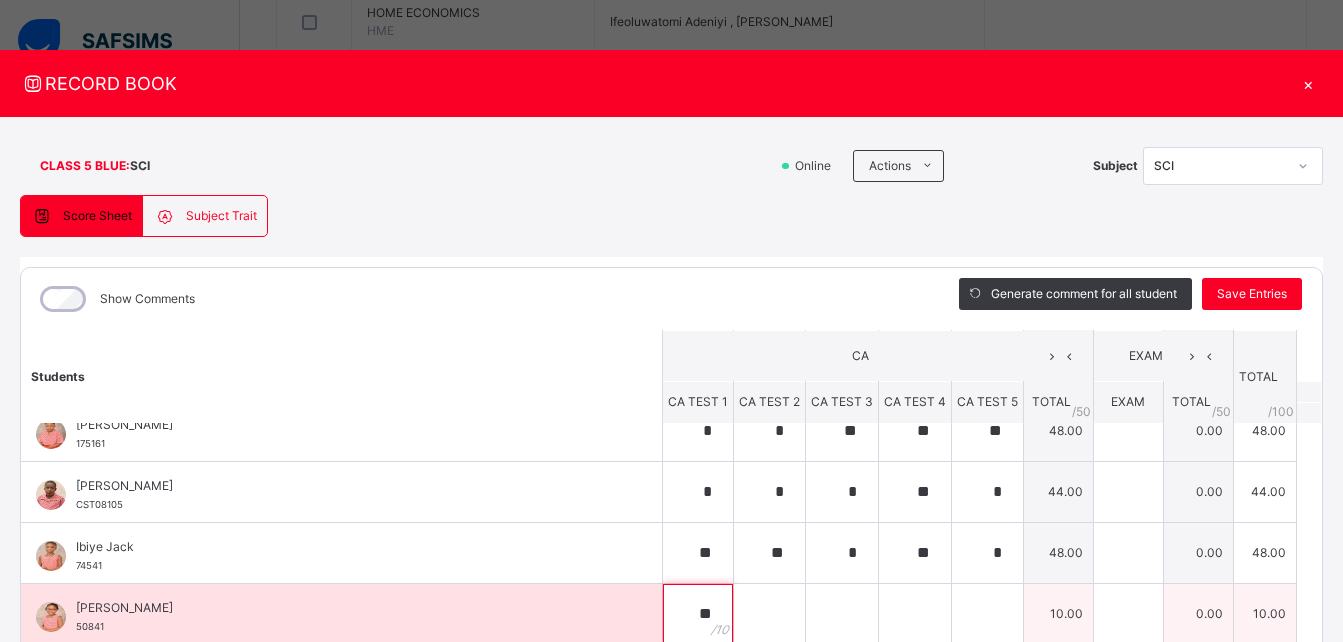 type on "**" 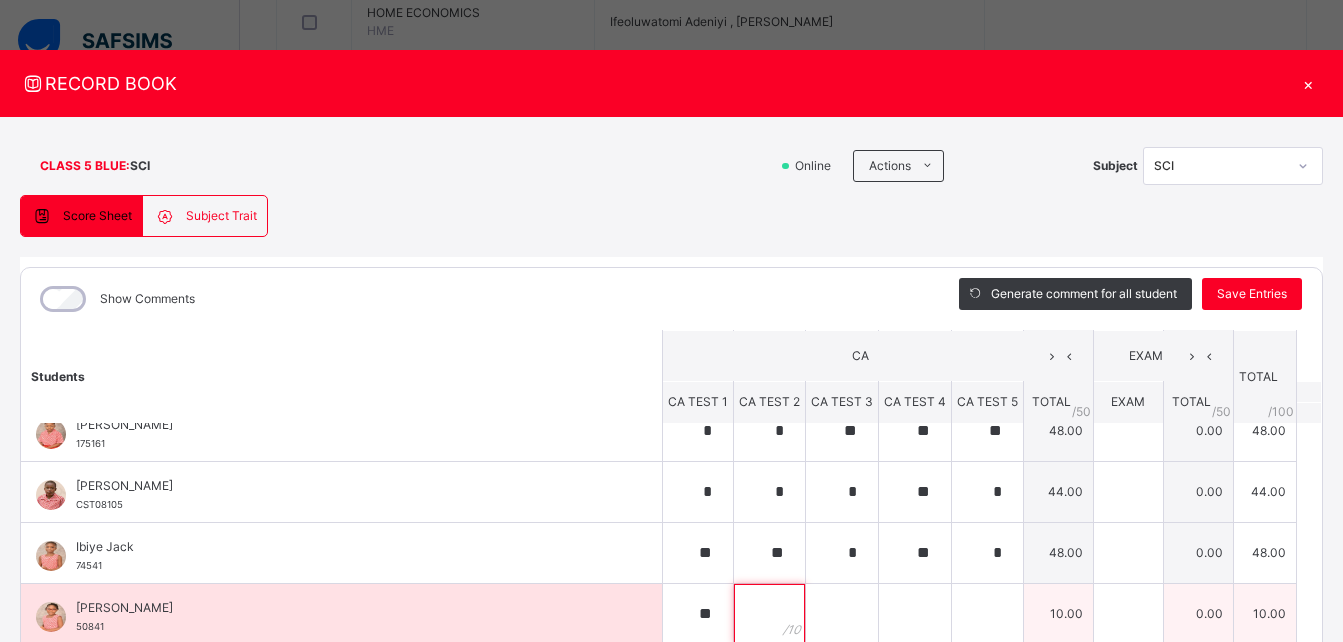 click at bounding box center [769, 614] 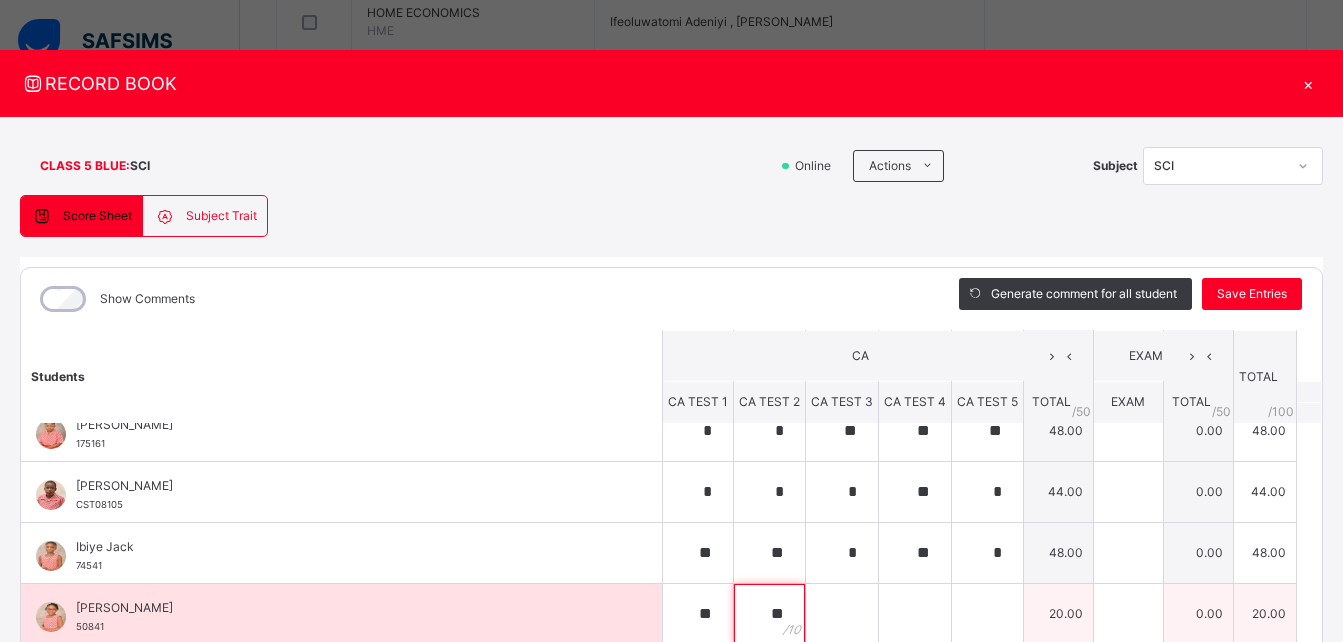 type on "**" 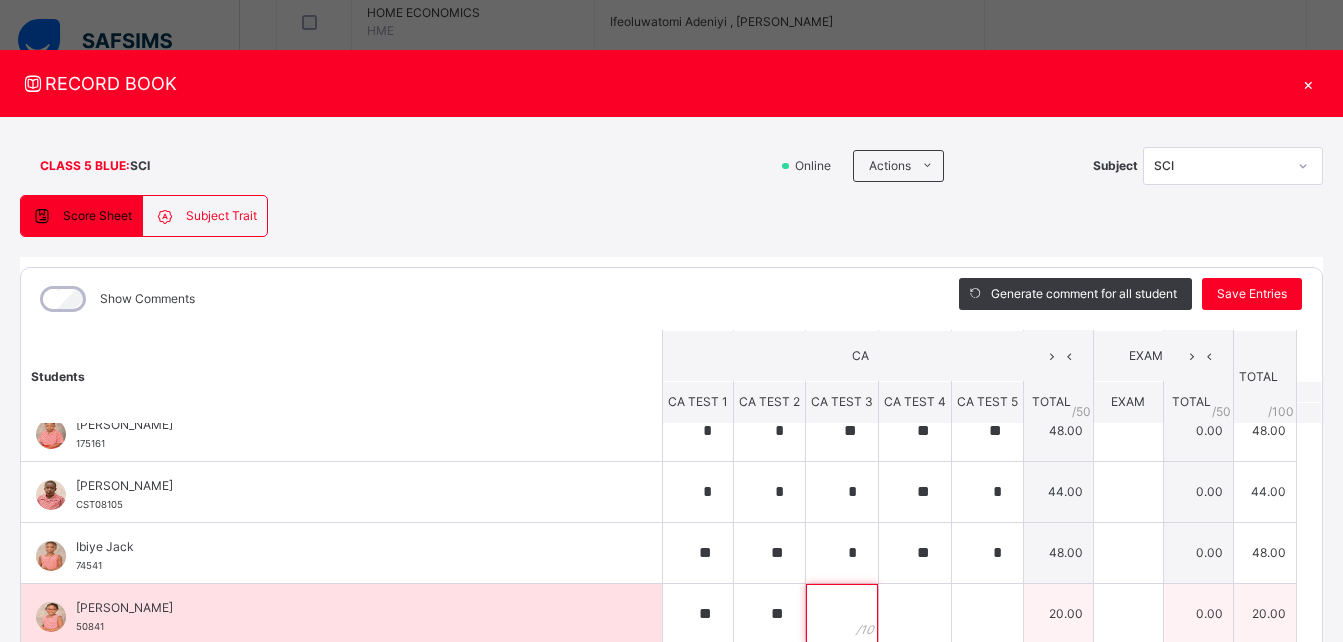 click at bounding box center [842, 614] 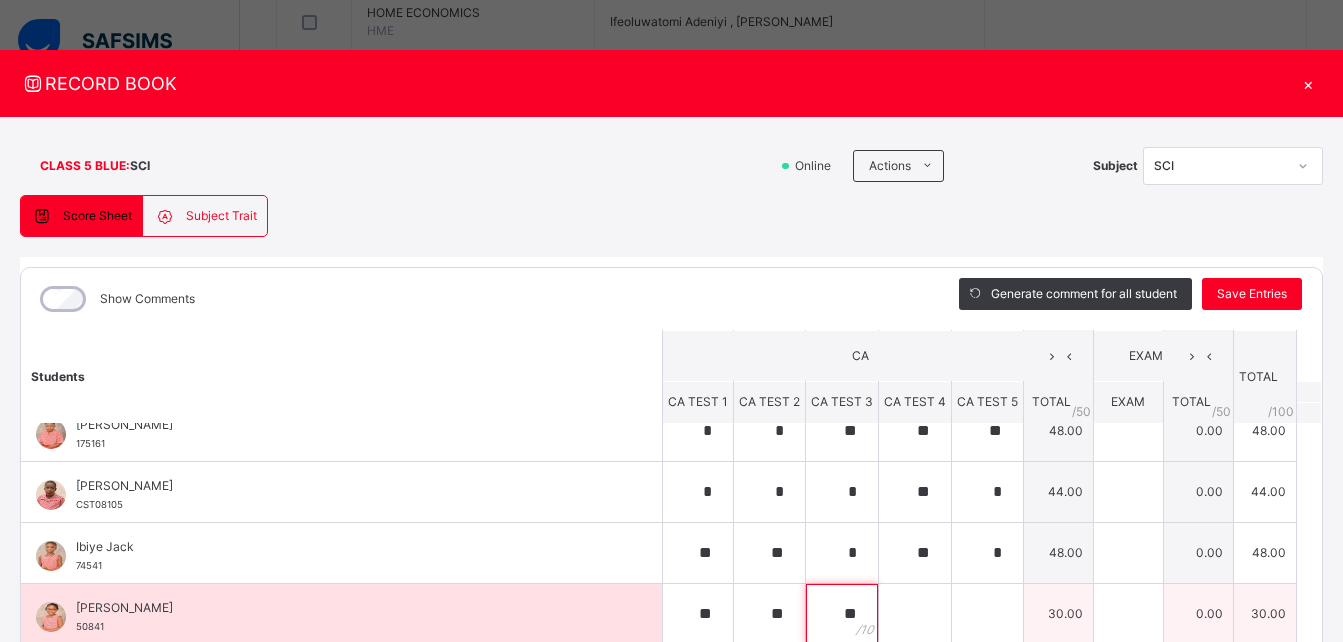 type on "**" 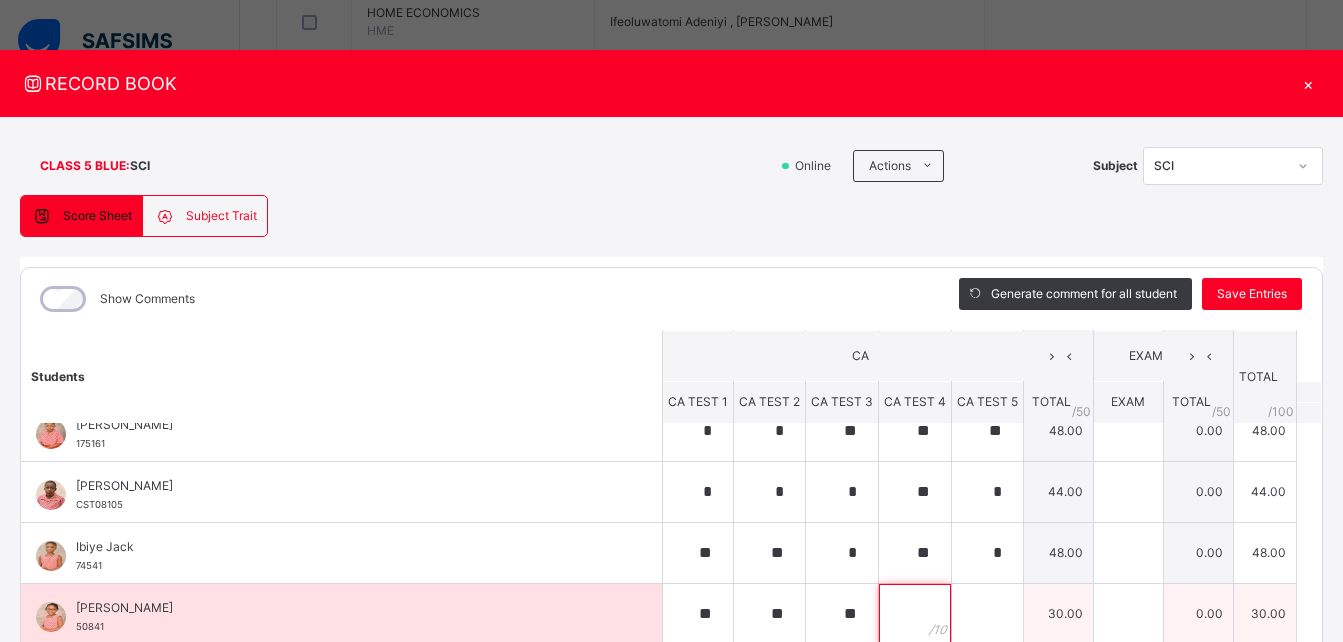 click at bounding box center (915, 614) 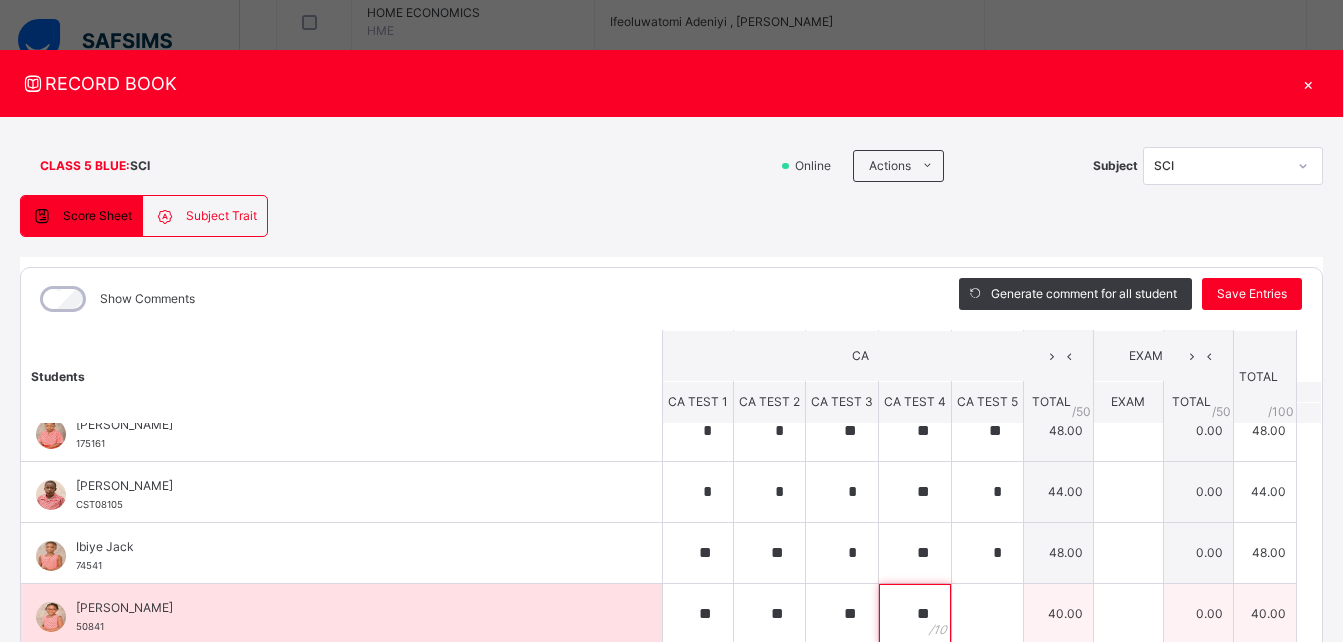 type on "**" 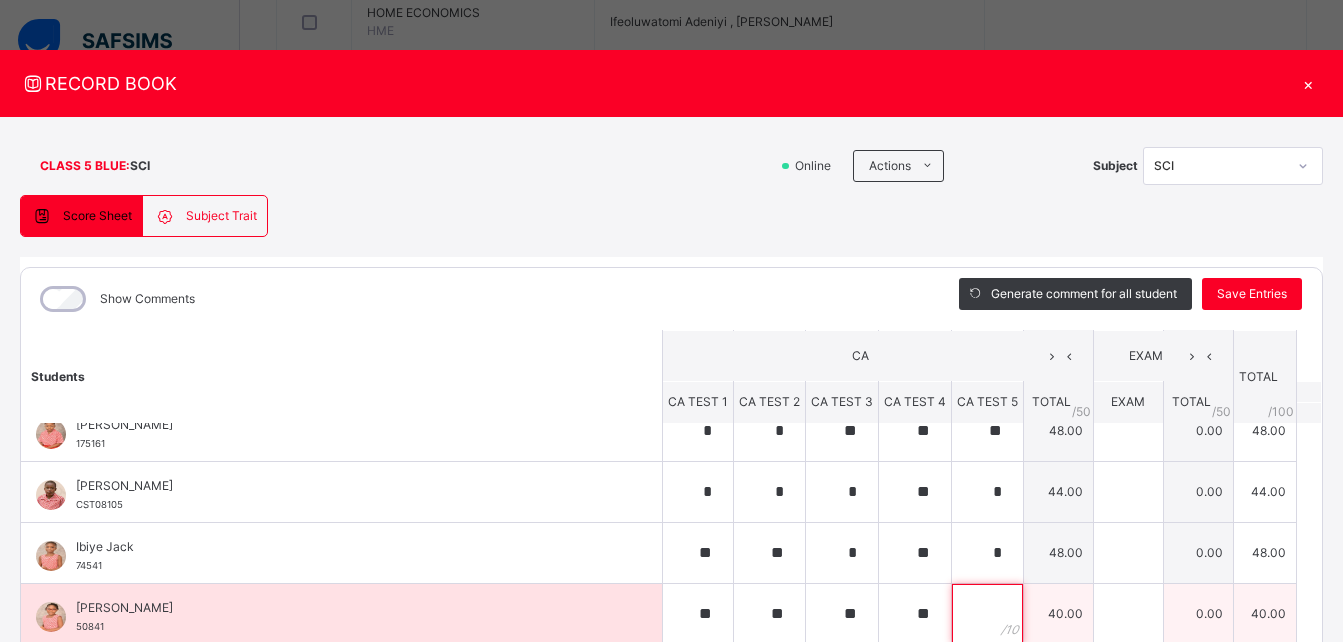 click at bounding box center (987, 614) 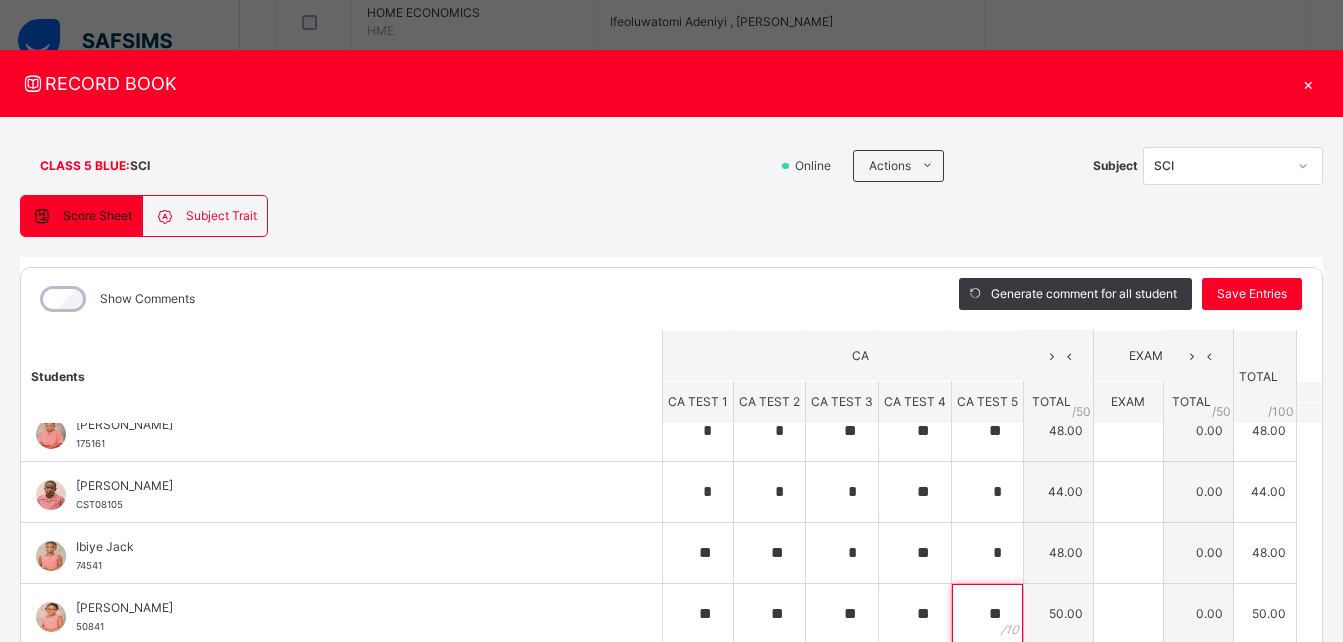 scroll, scrollTop: 643, scrollLeft: 0, axis: vertical 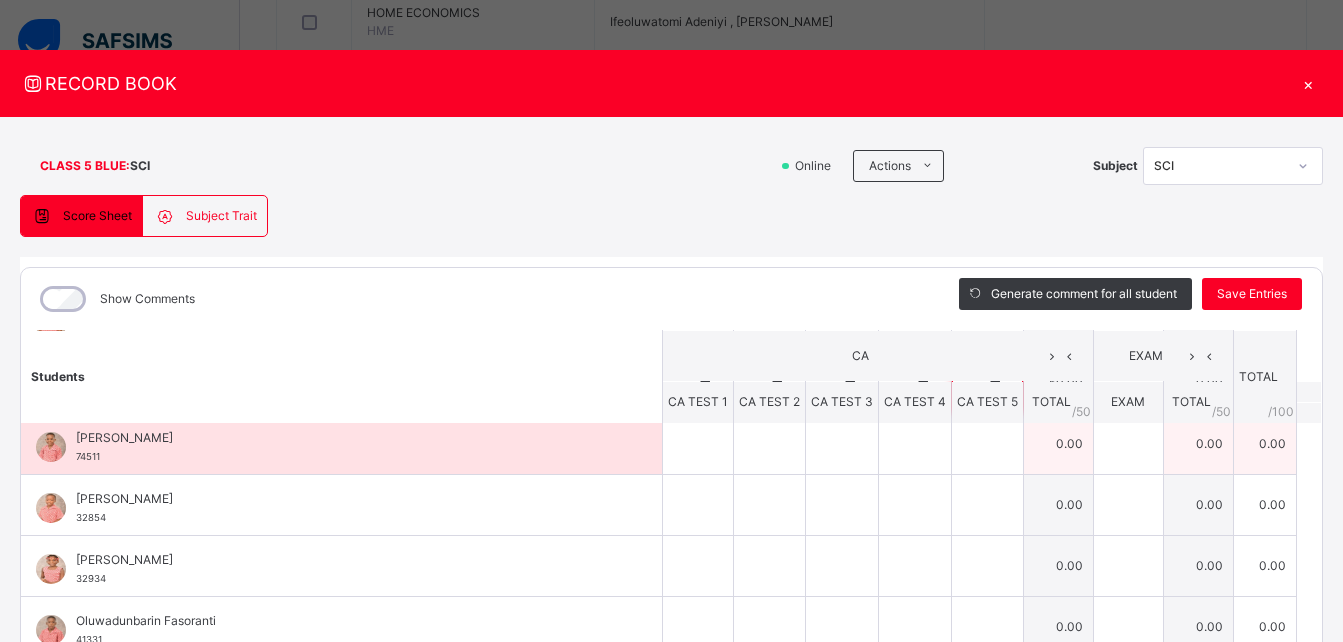 type on "**" 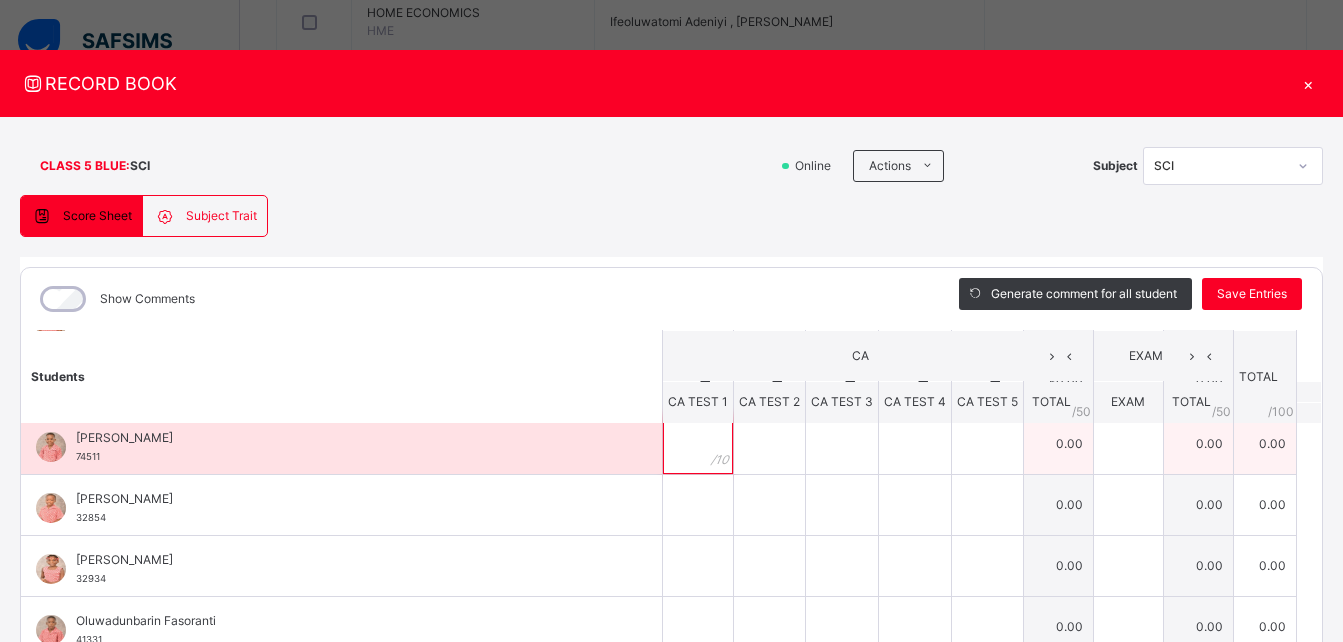 click at bounding box center [698, 444] 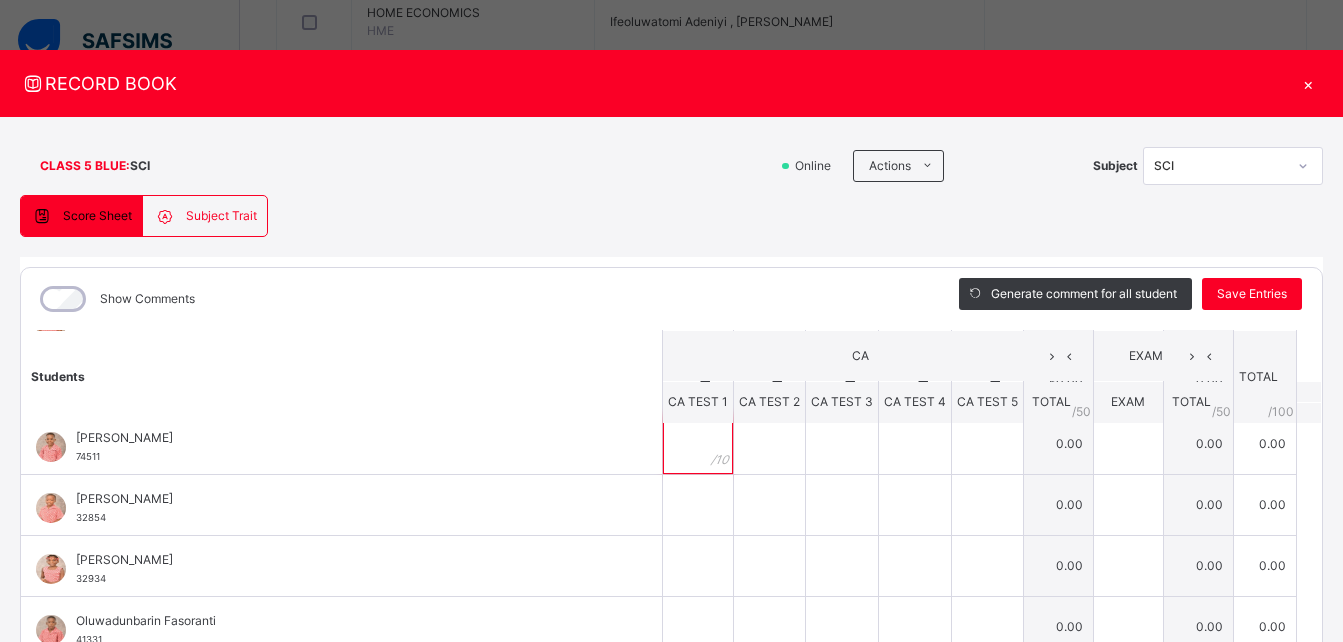 scroll, scrollTop: 0, scrollLeft: 0, axis: both 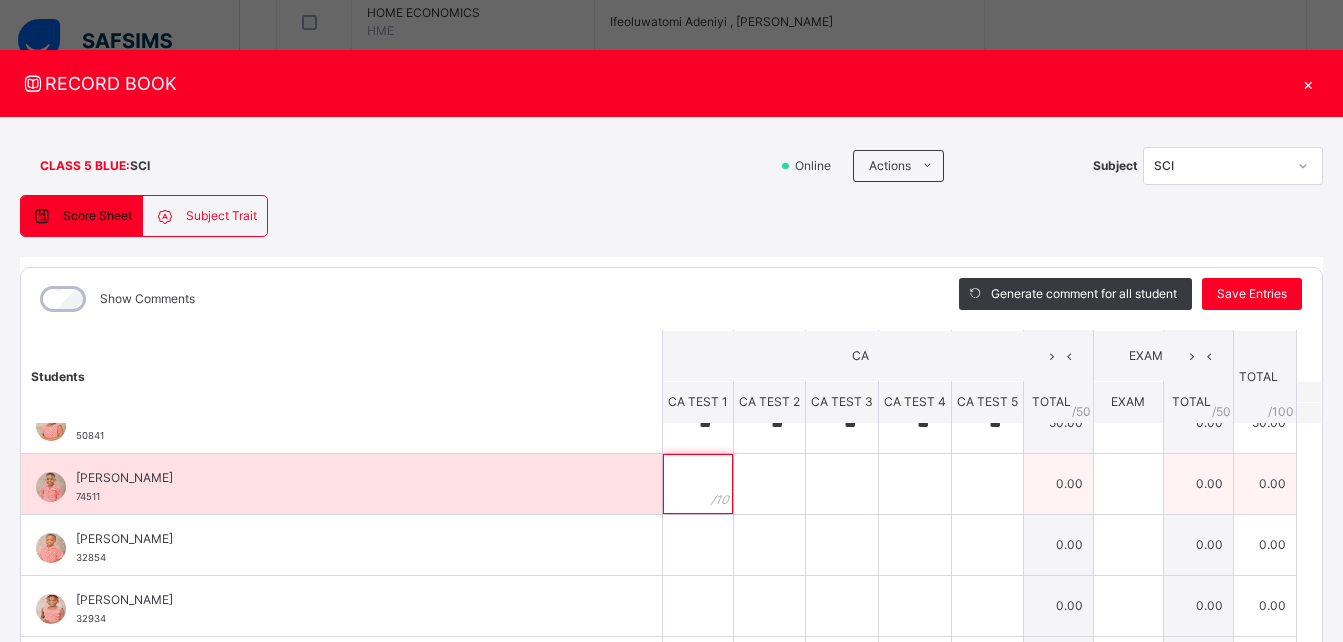 click at bounding box center (698, 484) 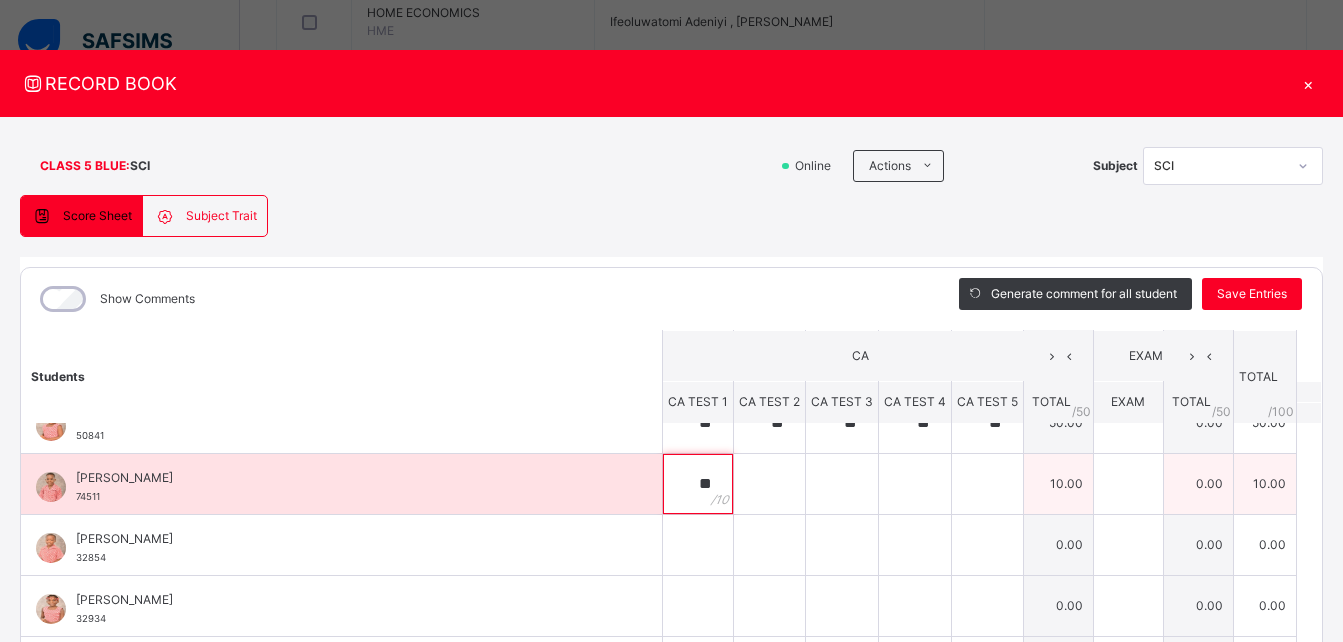 type on "**" 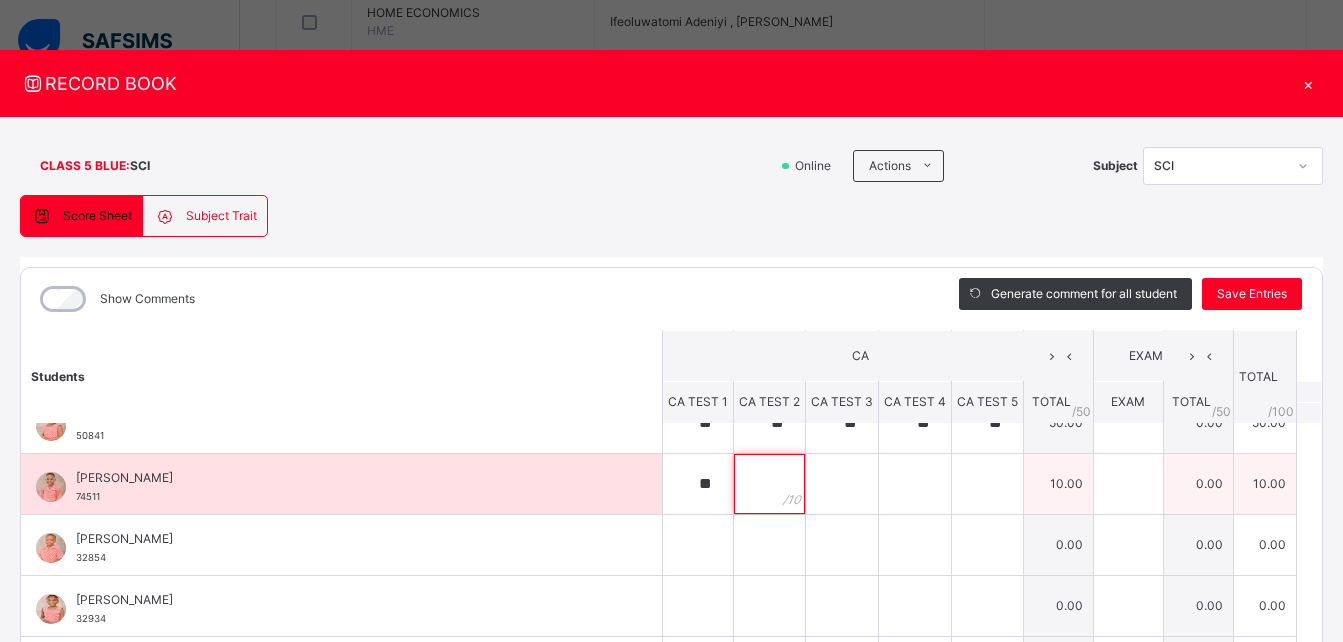 click at bounding box center (769, 484) 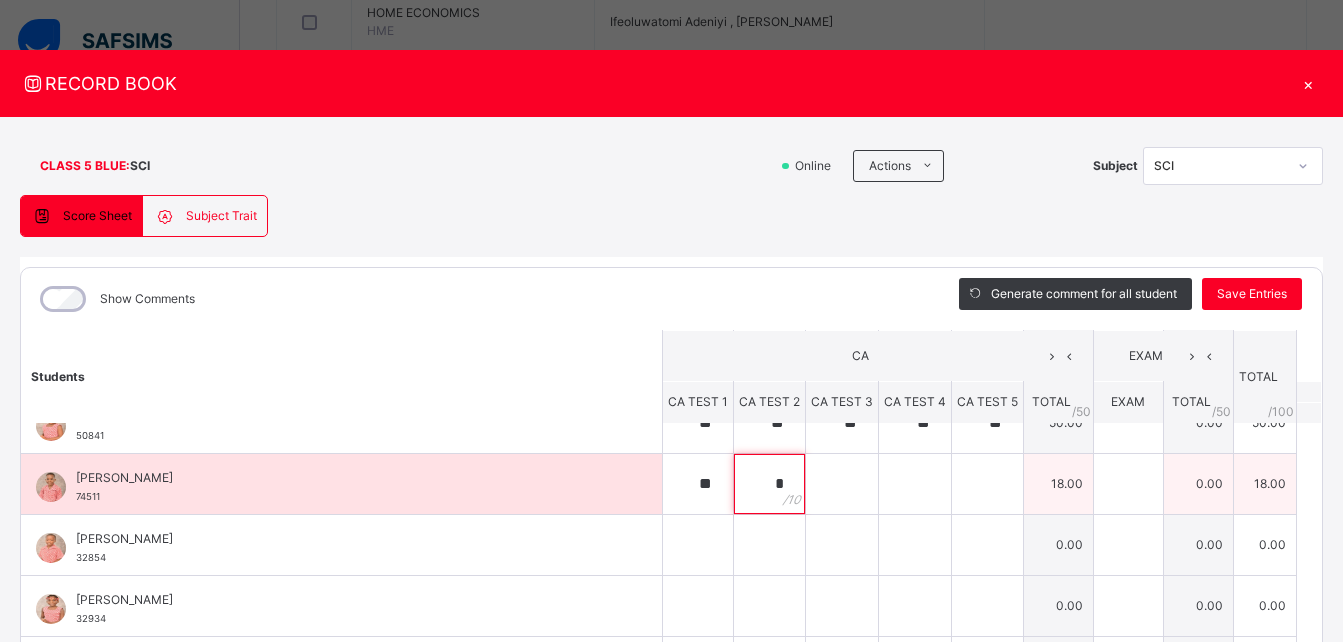 type on "*" 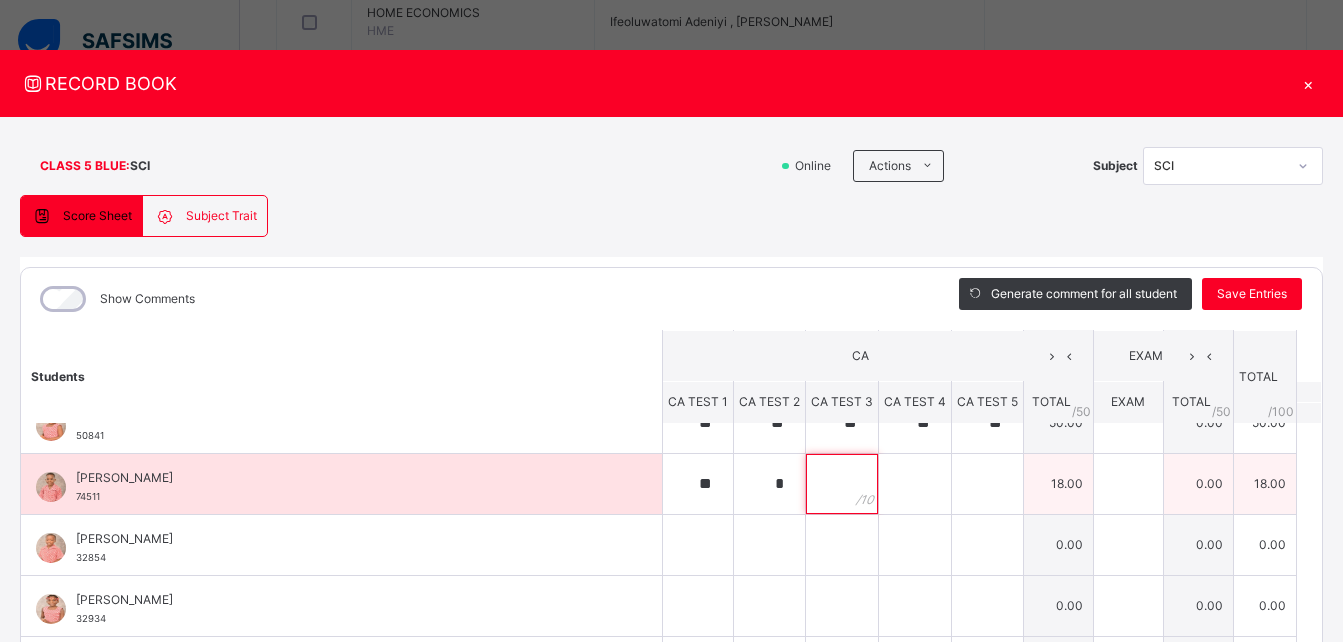 click at bounding box center (842, 484) 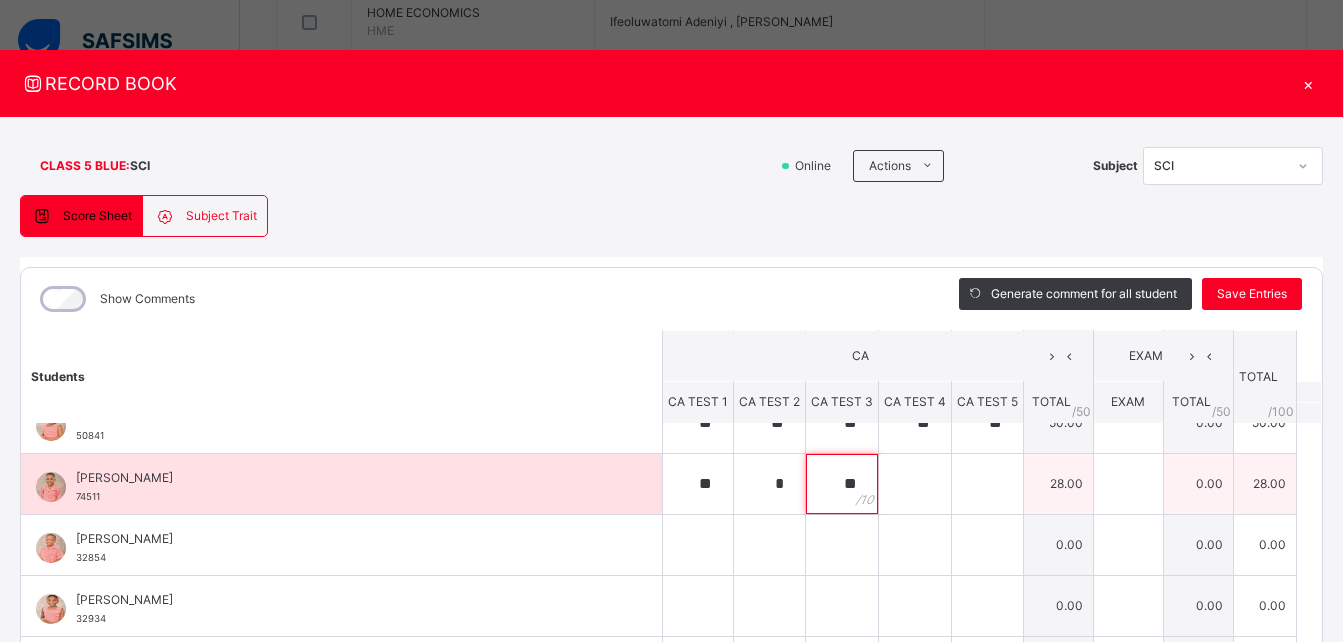 type on "**" 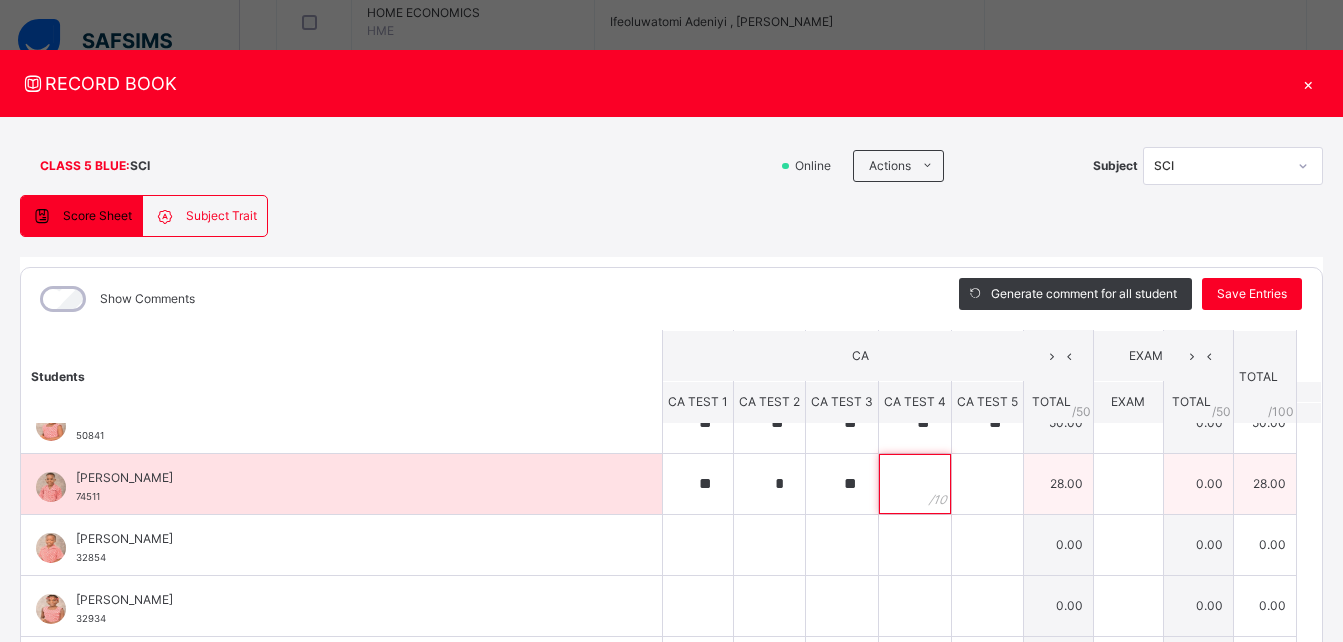 click at bounding box center [915, 484] 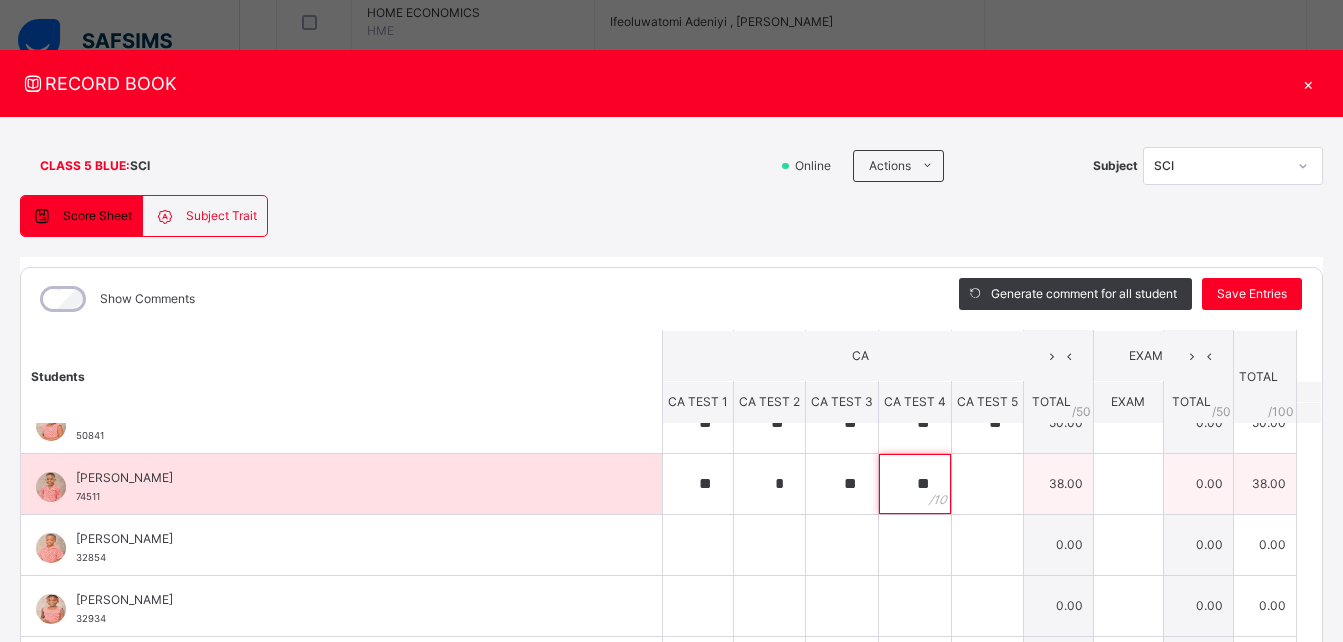 type on "**" 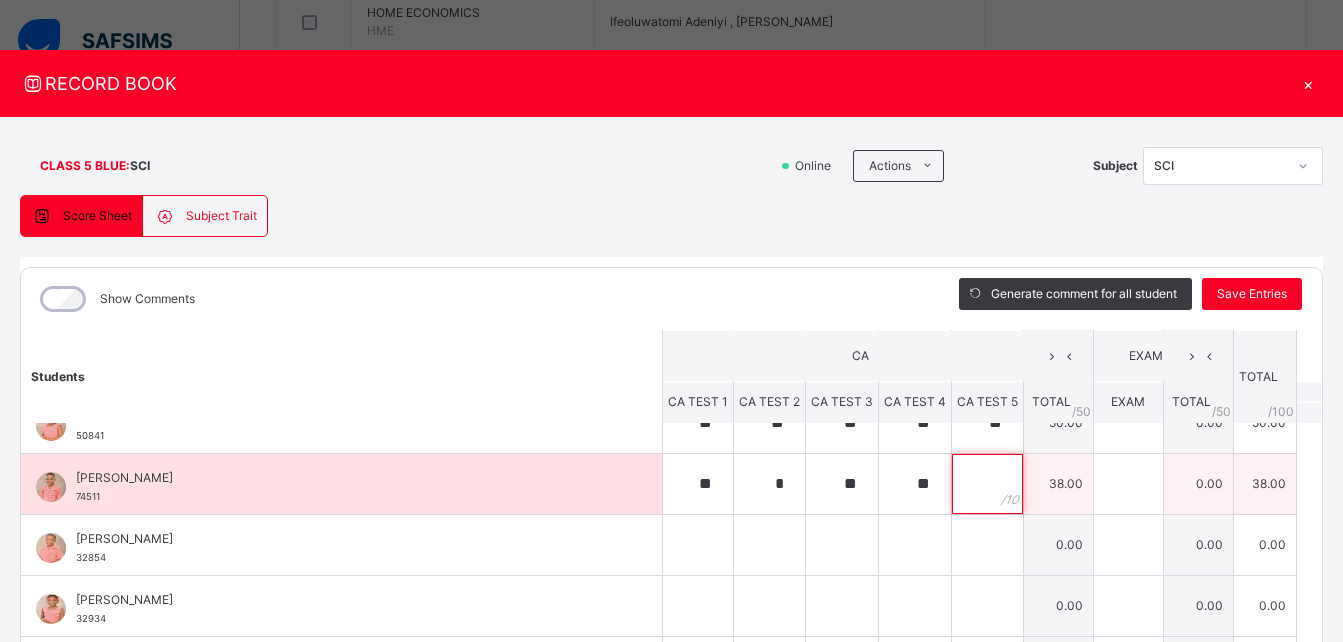 click at bounding box center [987, 484] 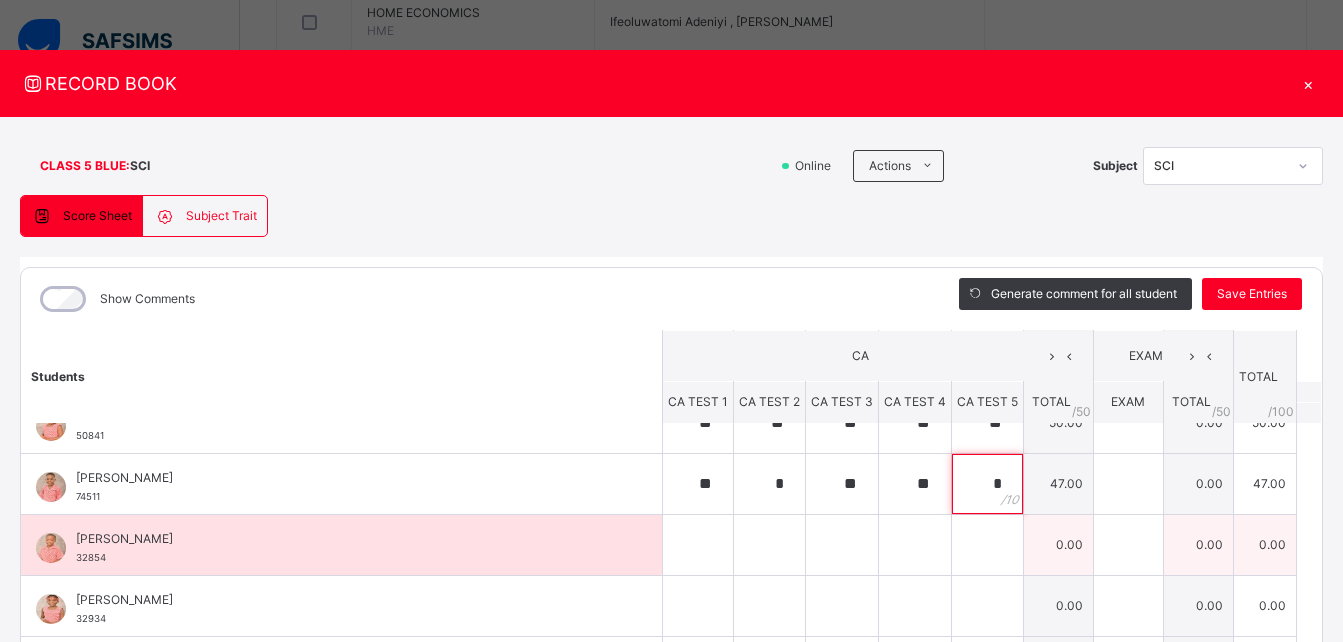 type on "*" 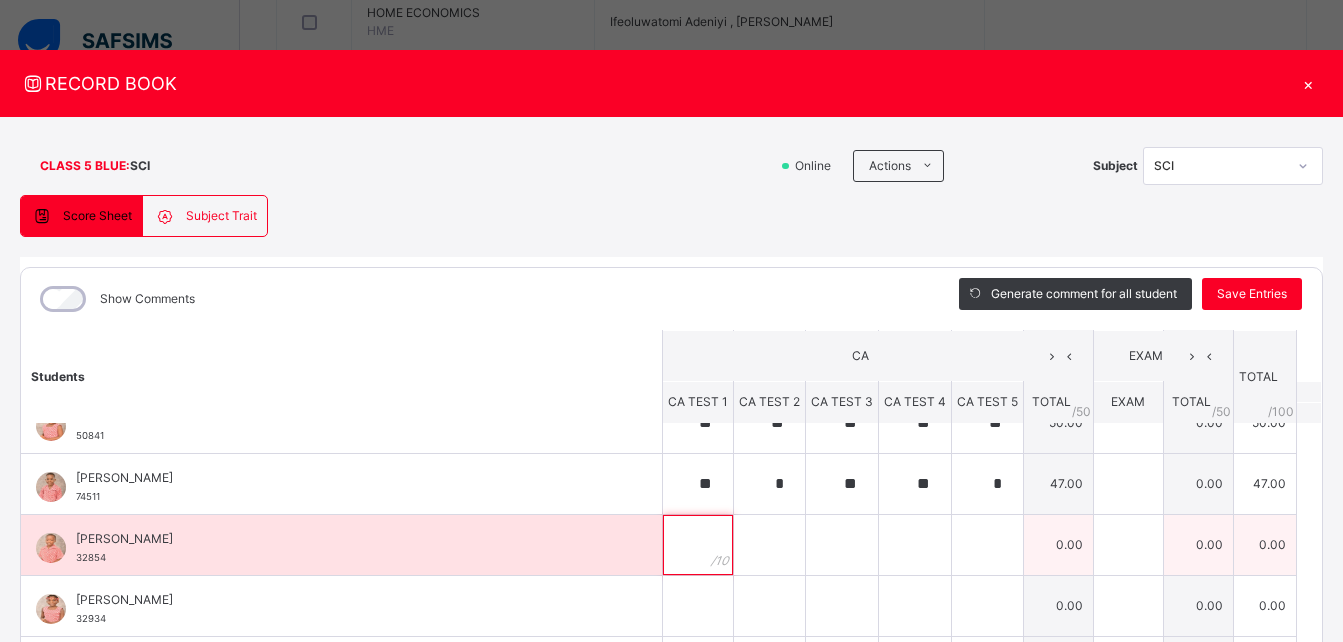 click at bounding box center [698, 545] 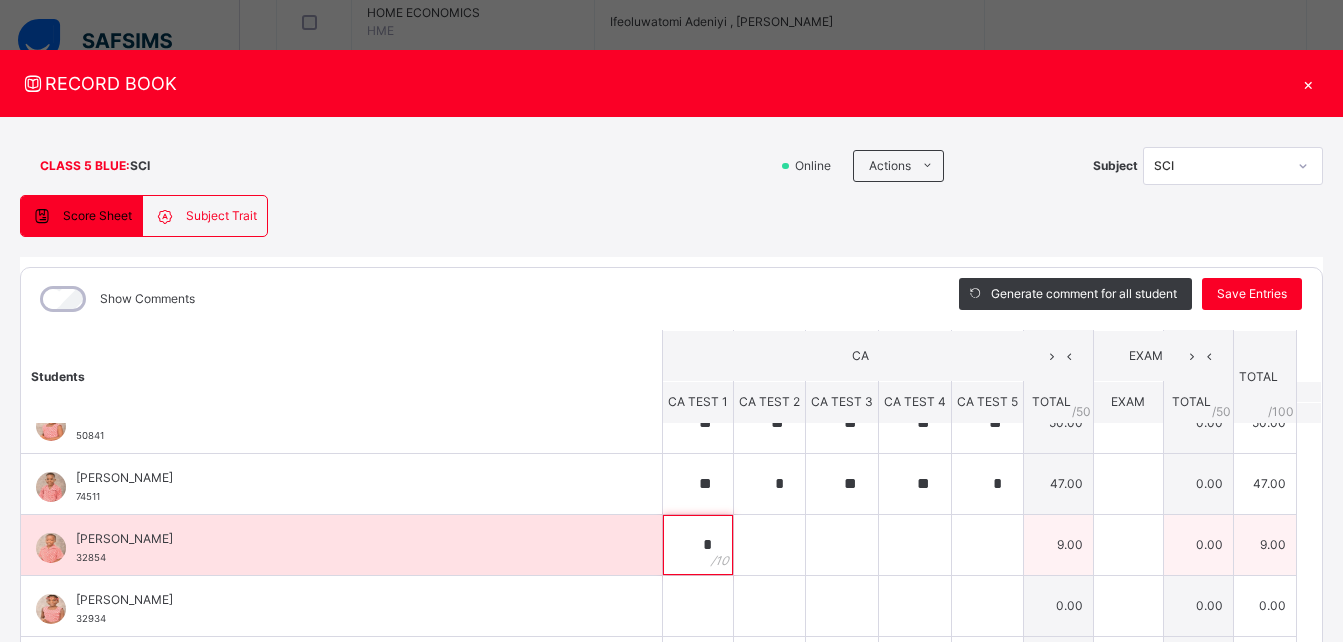type on "*" 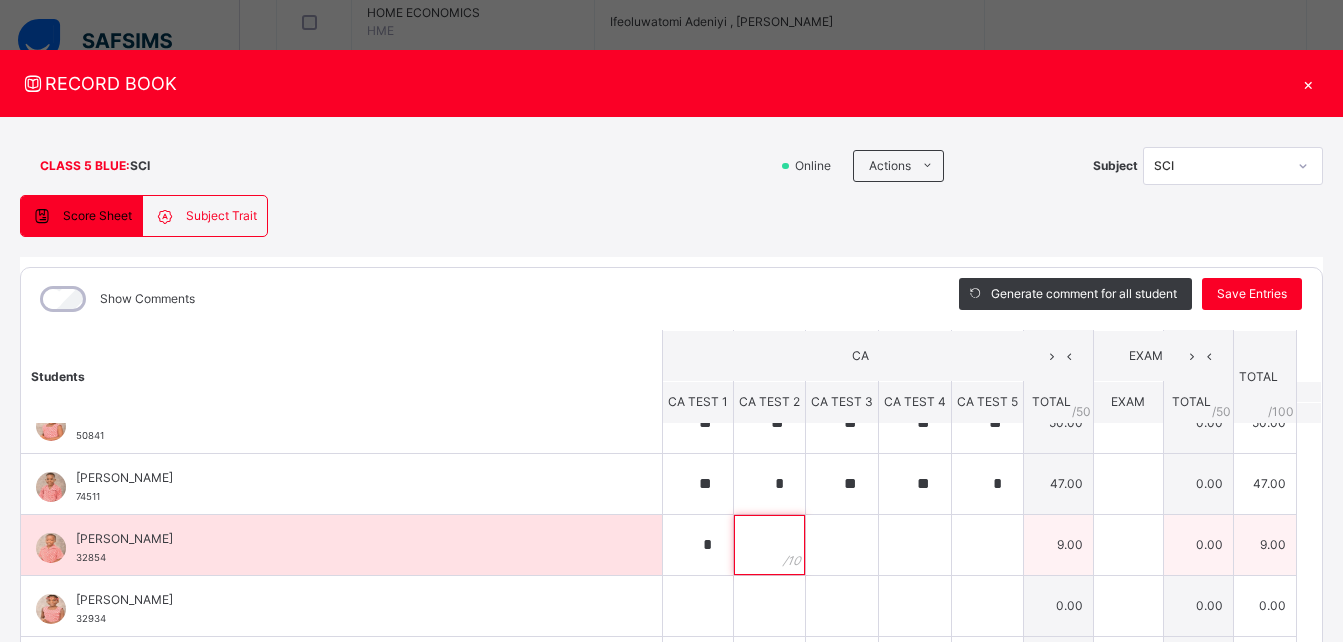 click at bounding box center [769, 545] 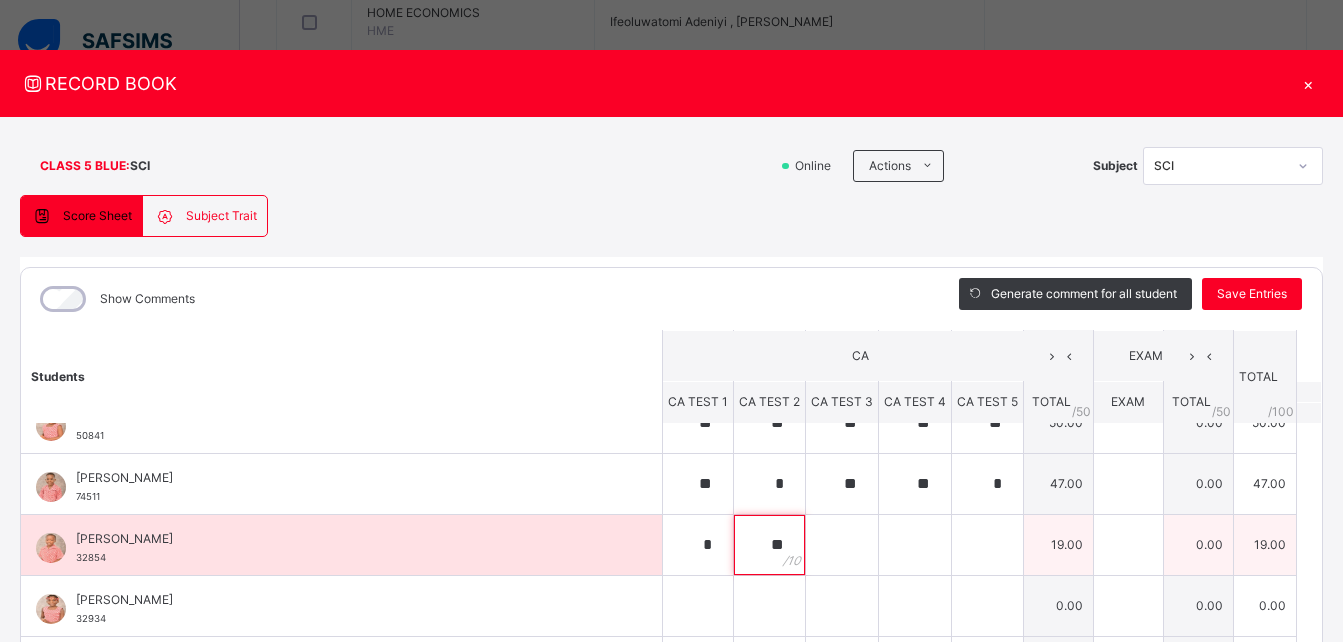 type on "**" 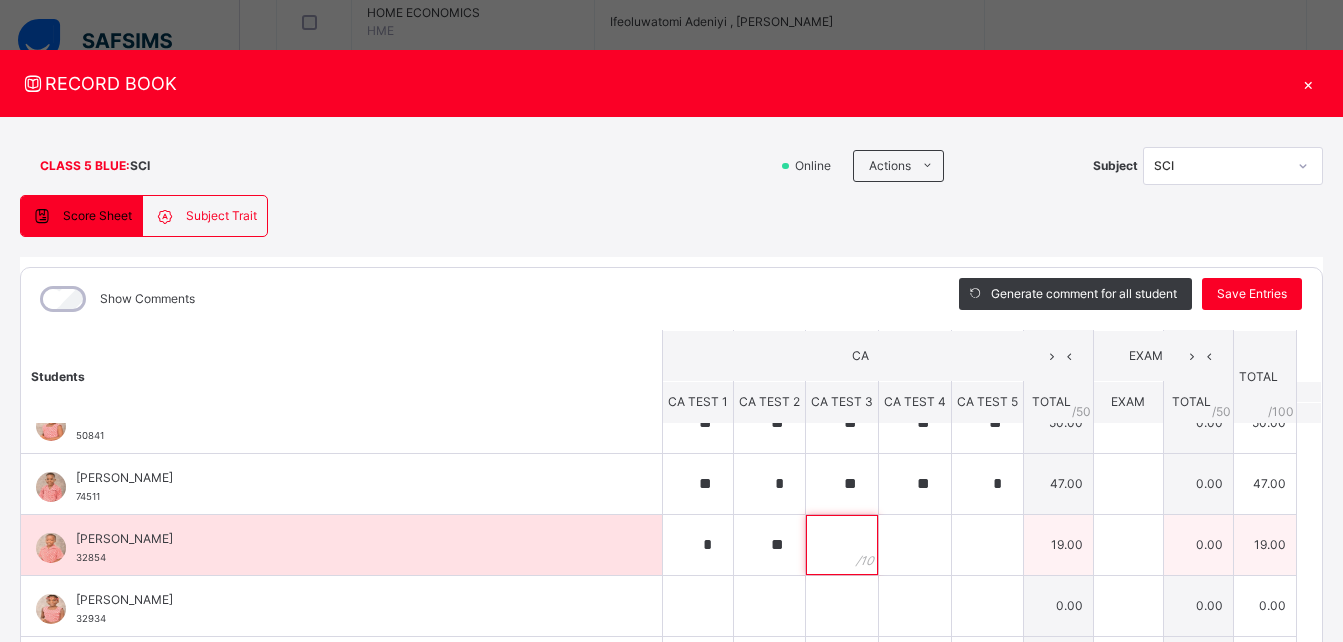 click at bounding box center (842, 545) 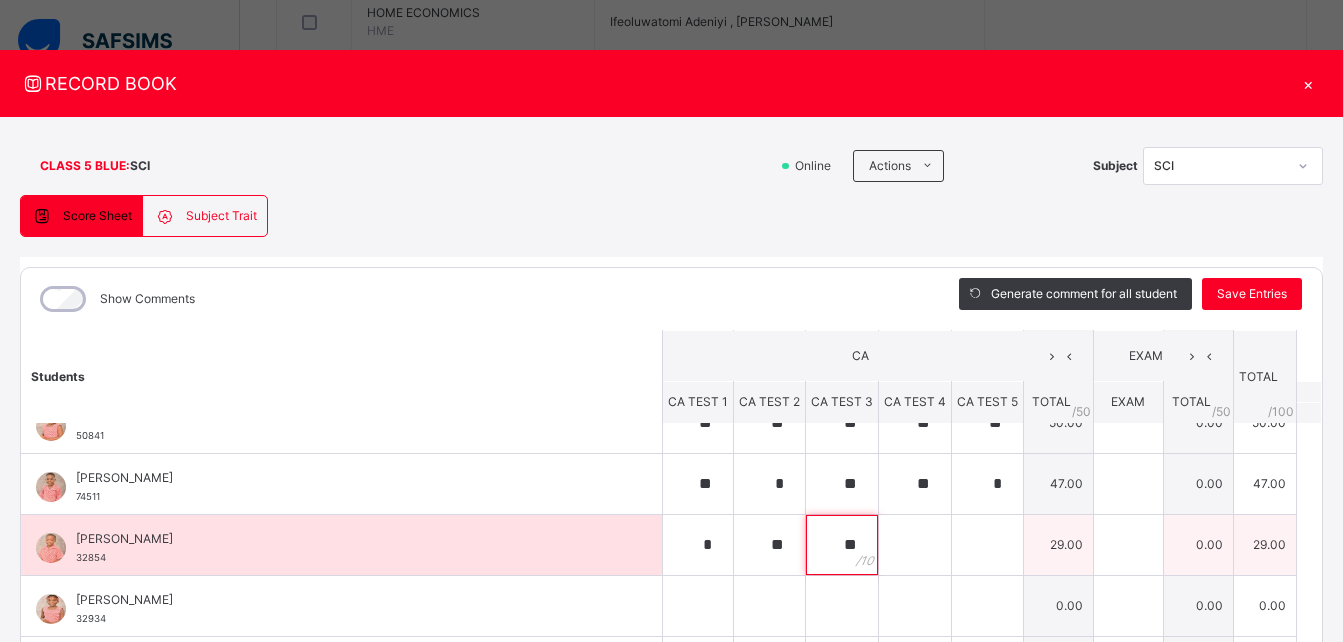 type on "**" 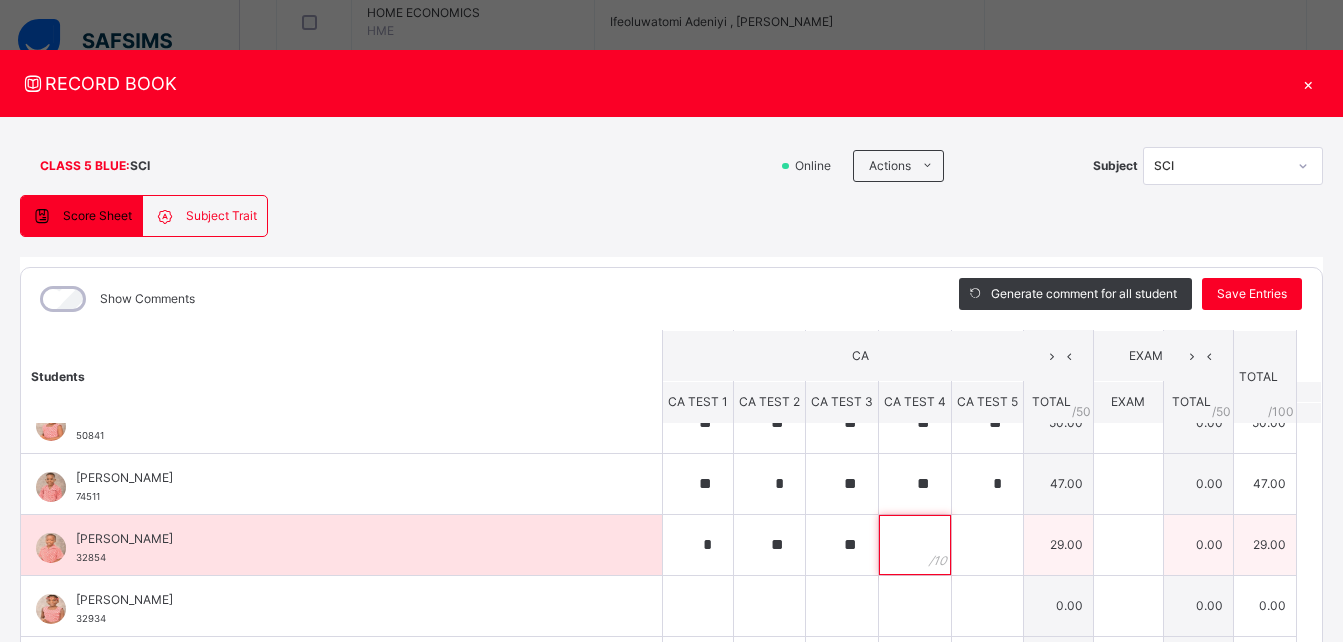 click at bounding box center (915, 545) 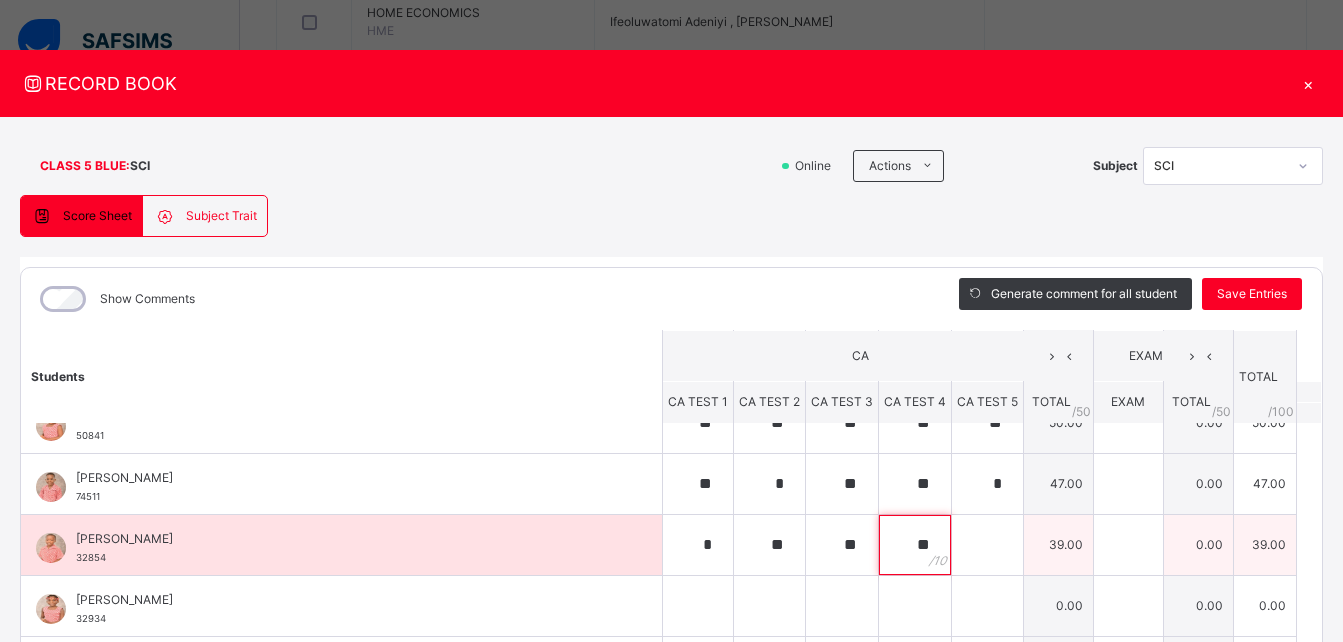 type on "**" 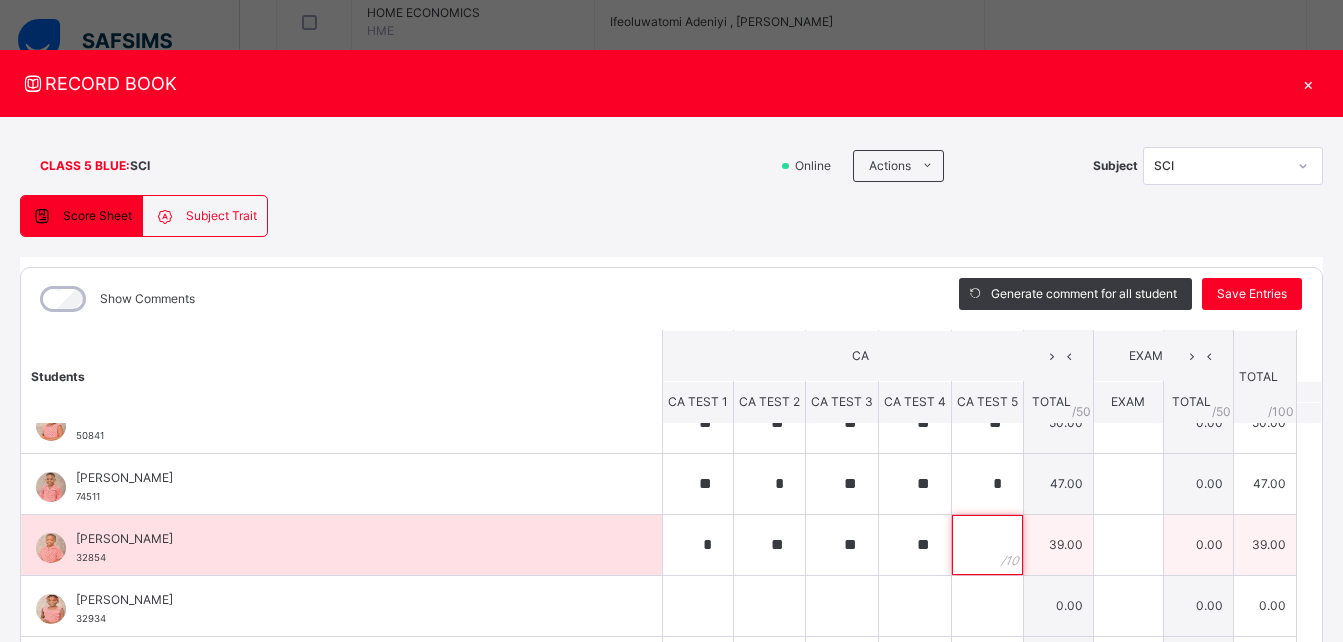 click at bounding box center [987, 545] 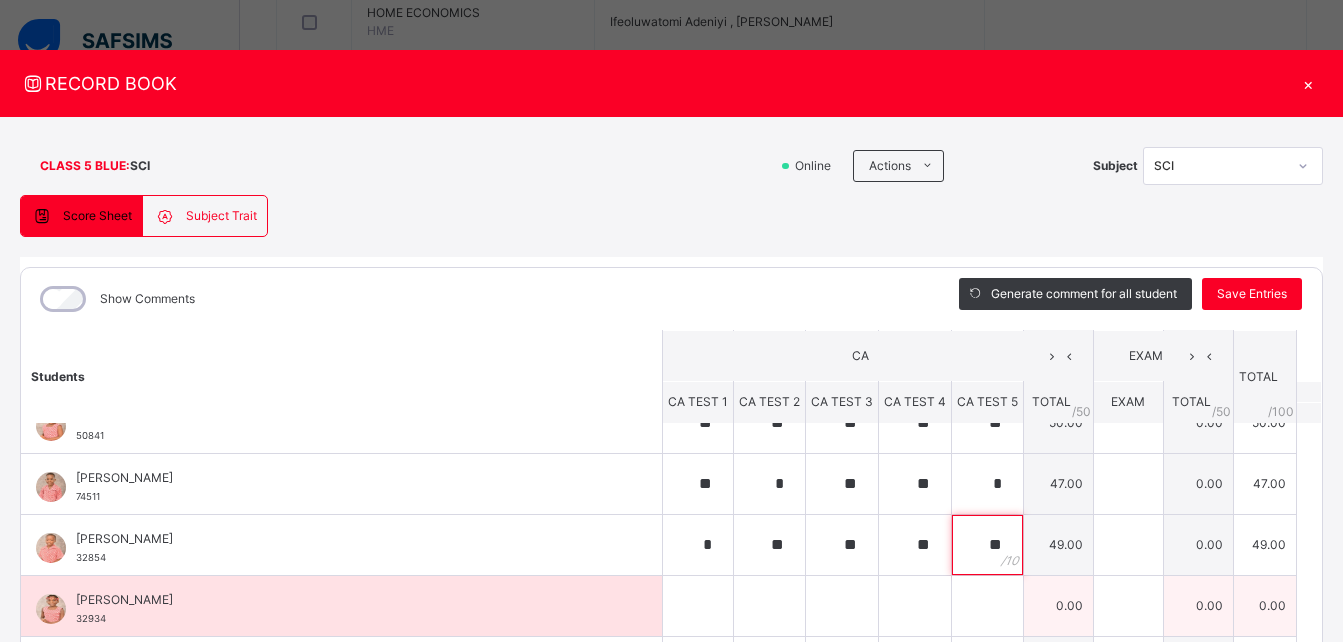 type on "**" 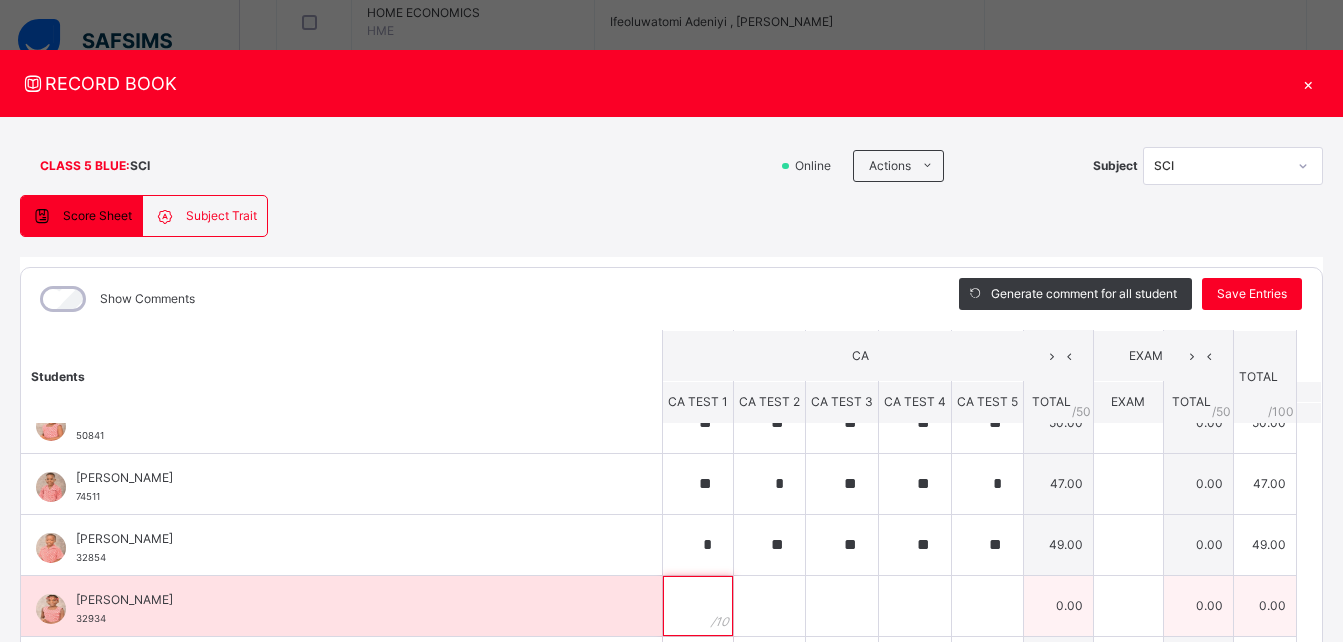click at bounding box center (698, 606) 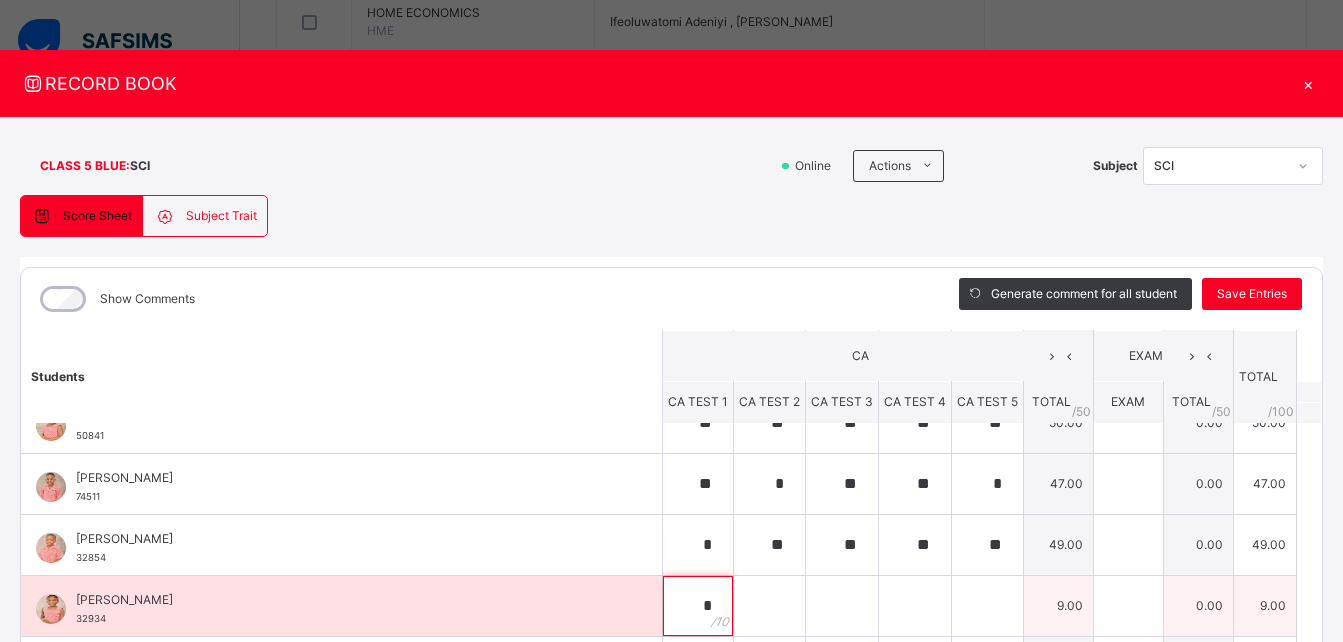 type on "*" 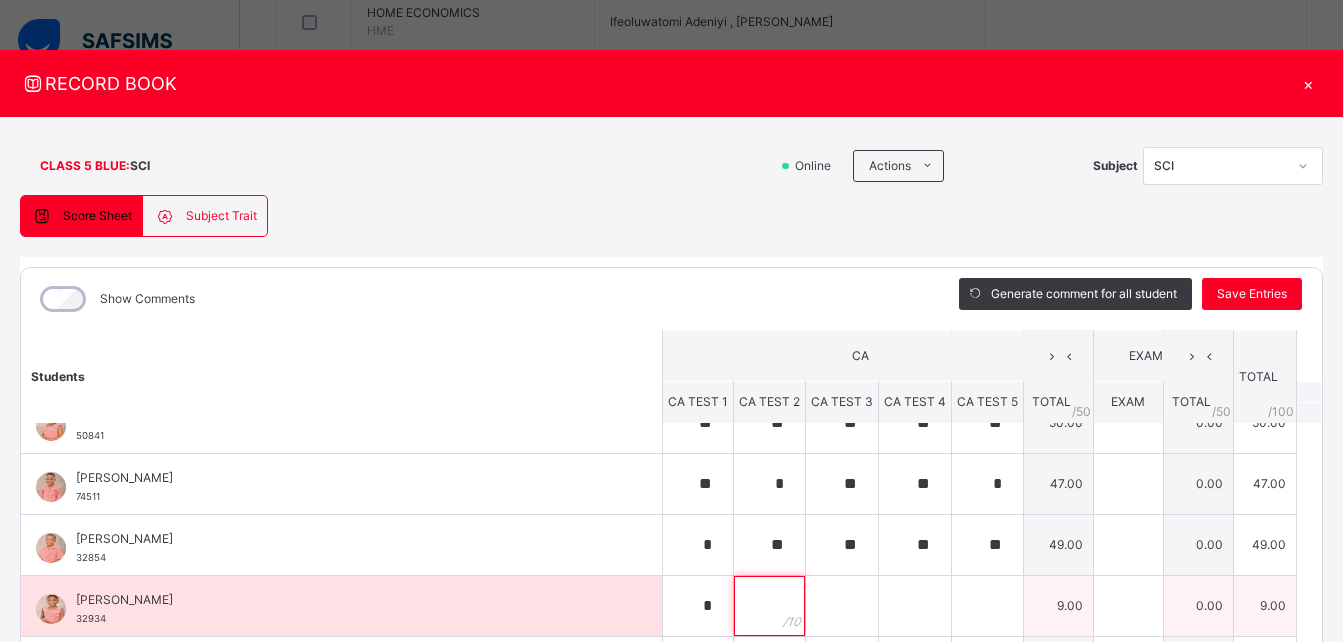 click at bounding box center (769, 606) 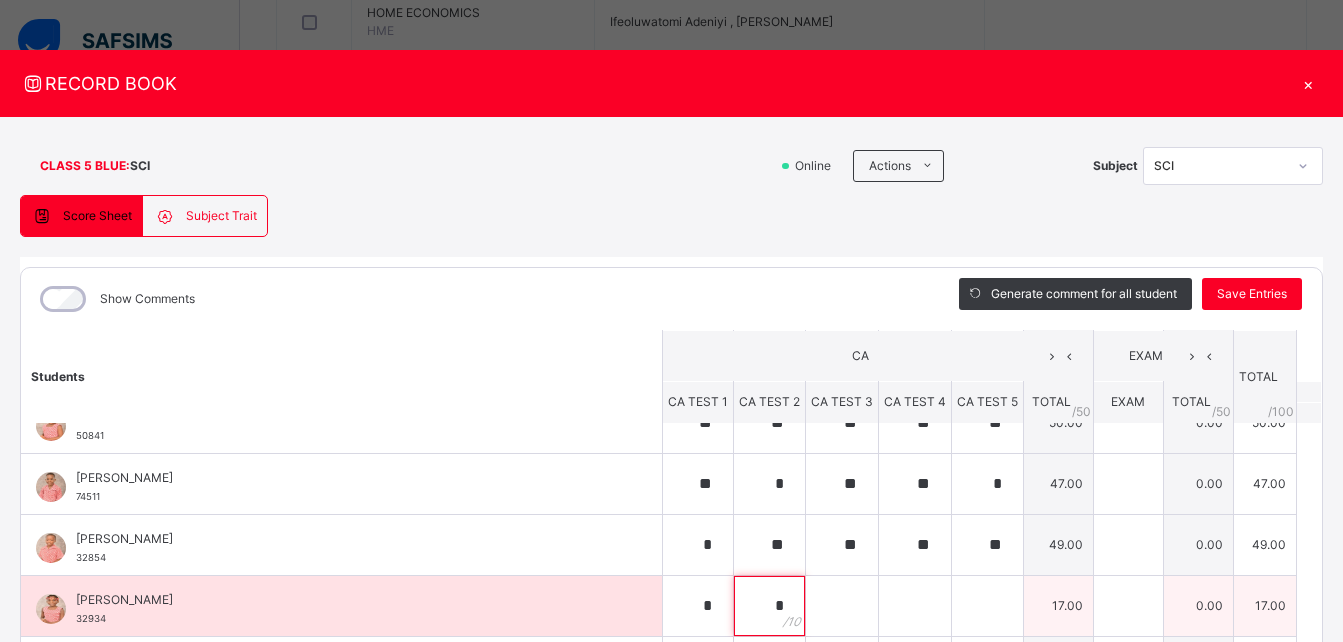 type on "*" 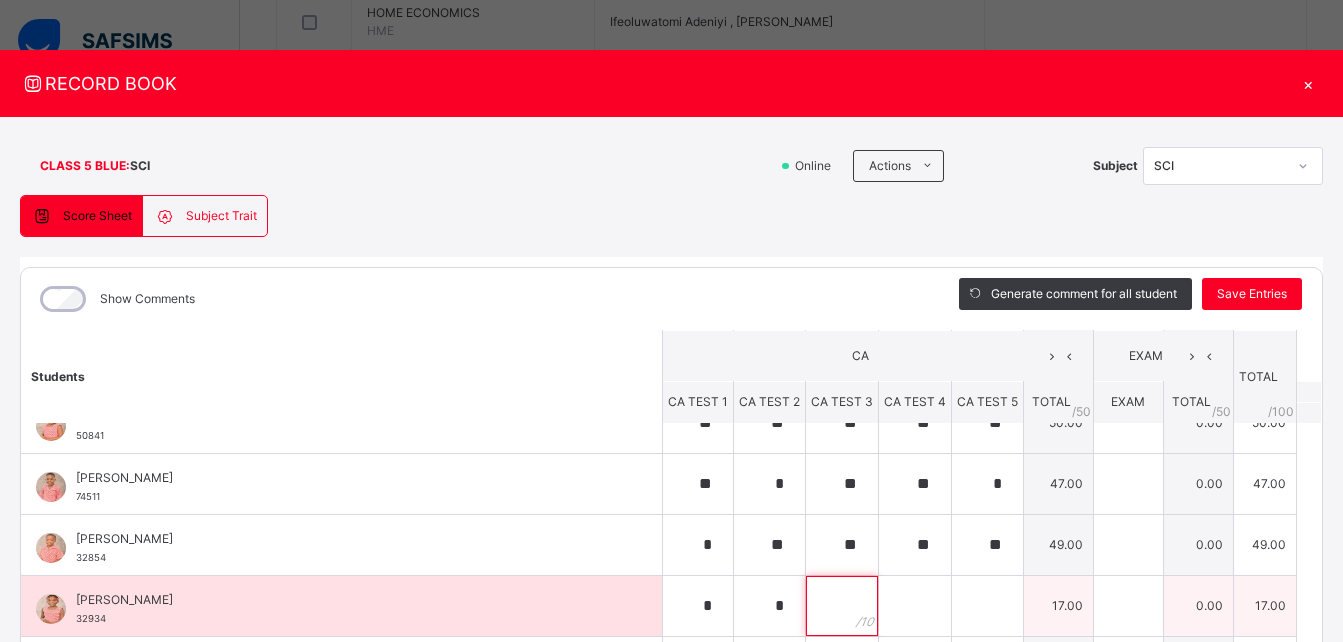 click at bounding box center [842, 606] 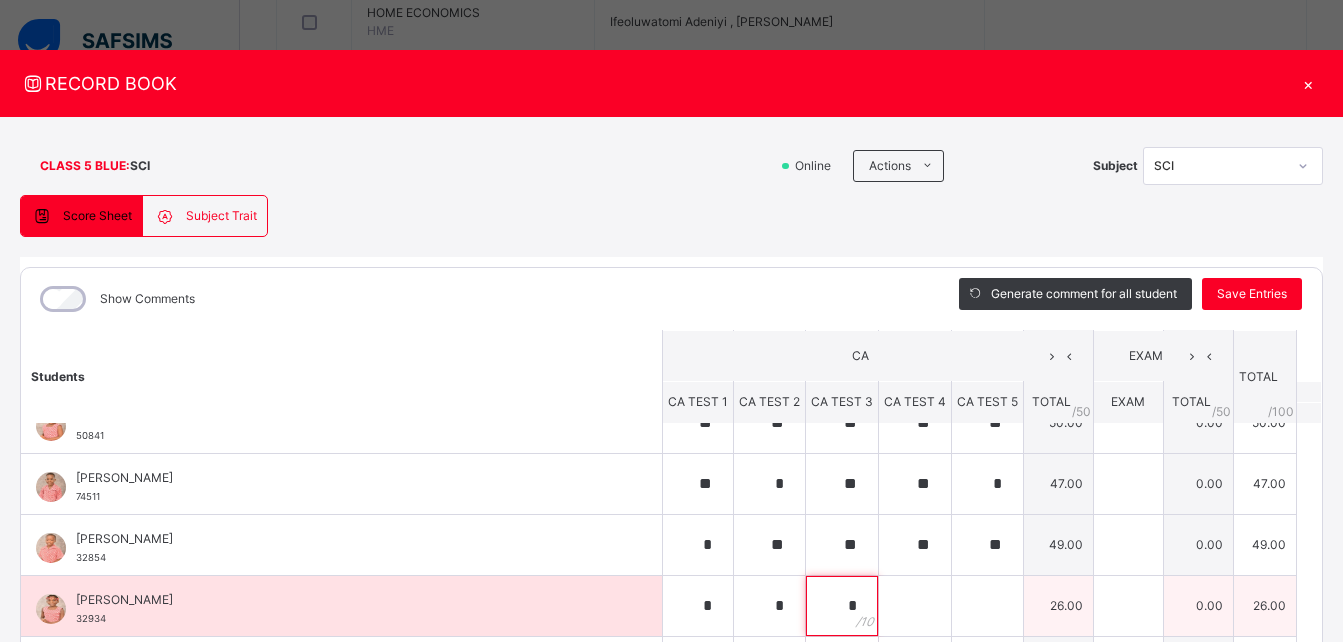 type on "*" 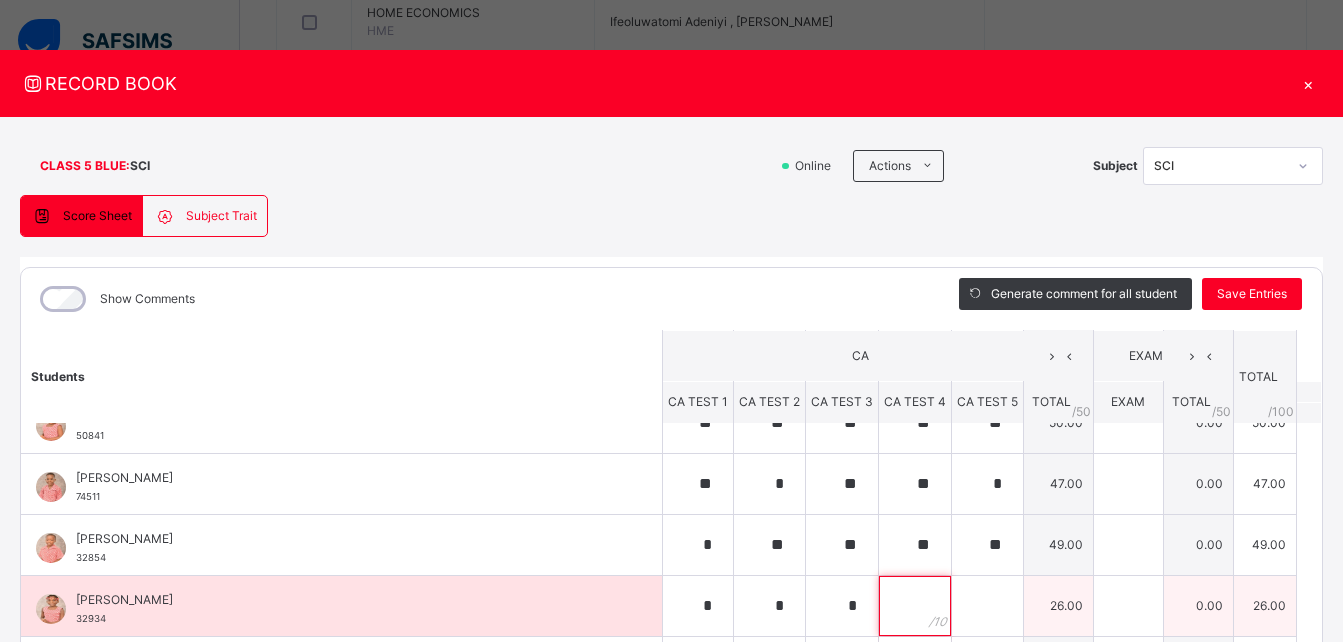 click at bounding box center (915, 606) 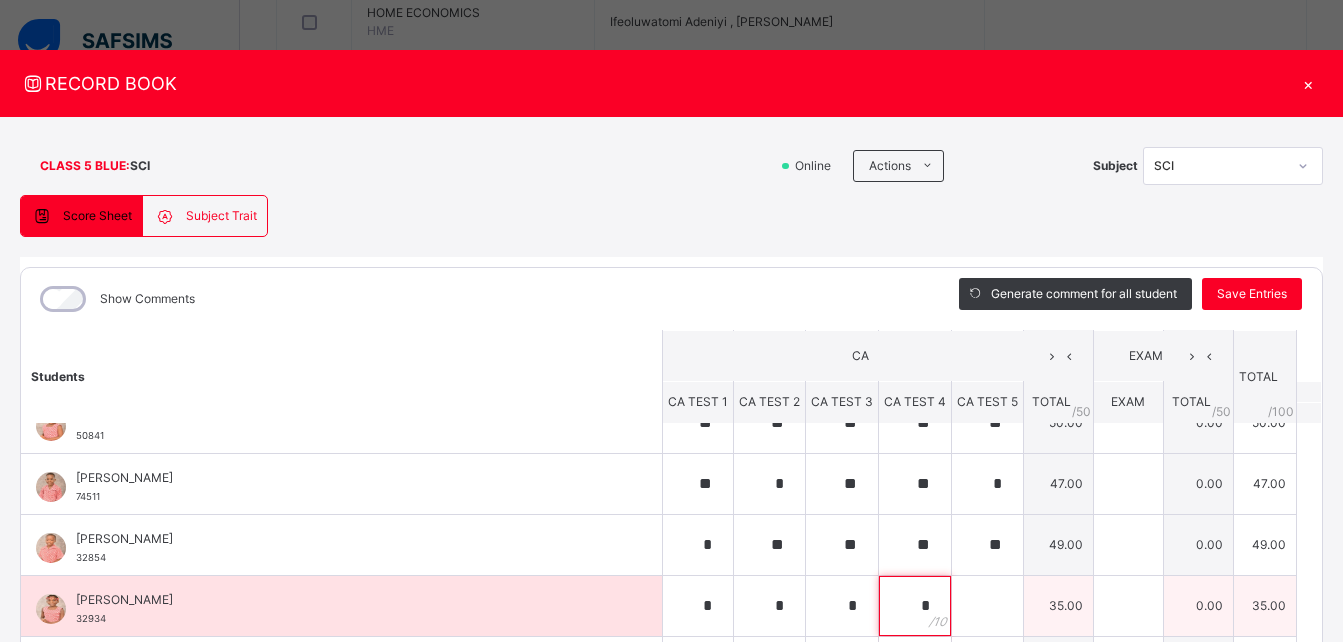type on "*" 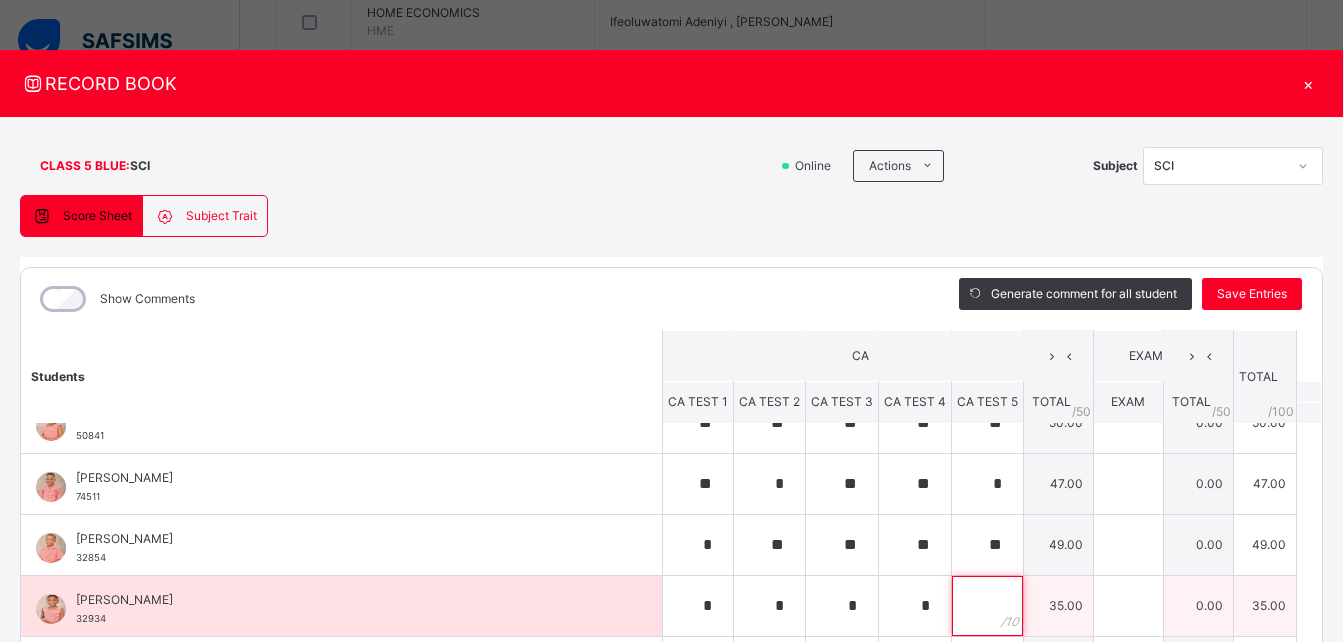 click at bounding box center [987, 606] 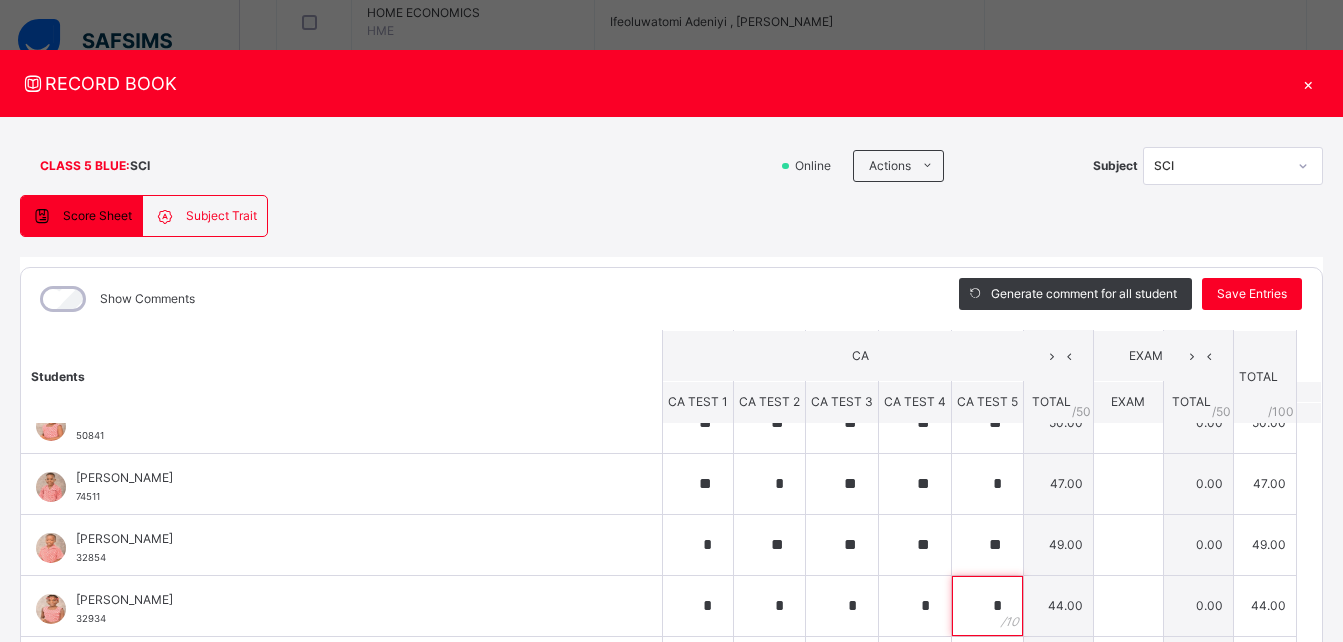 scroll, scrollTop: 0, scrollLeft: 0, axis: both 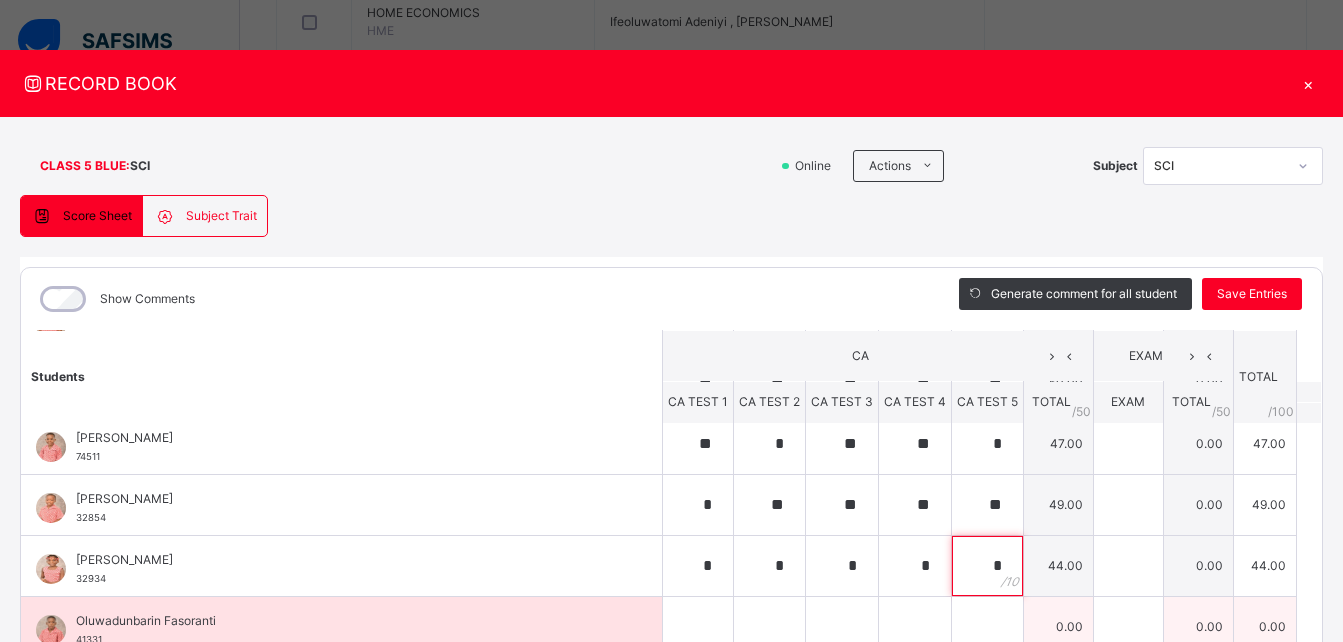 type on "*" 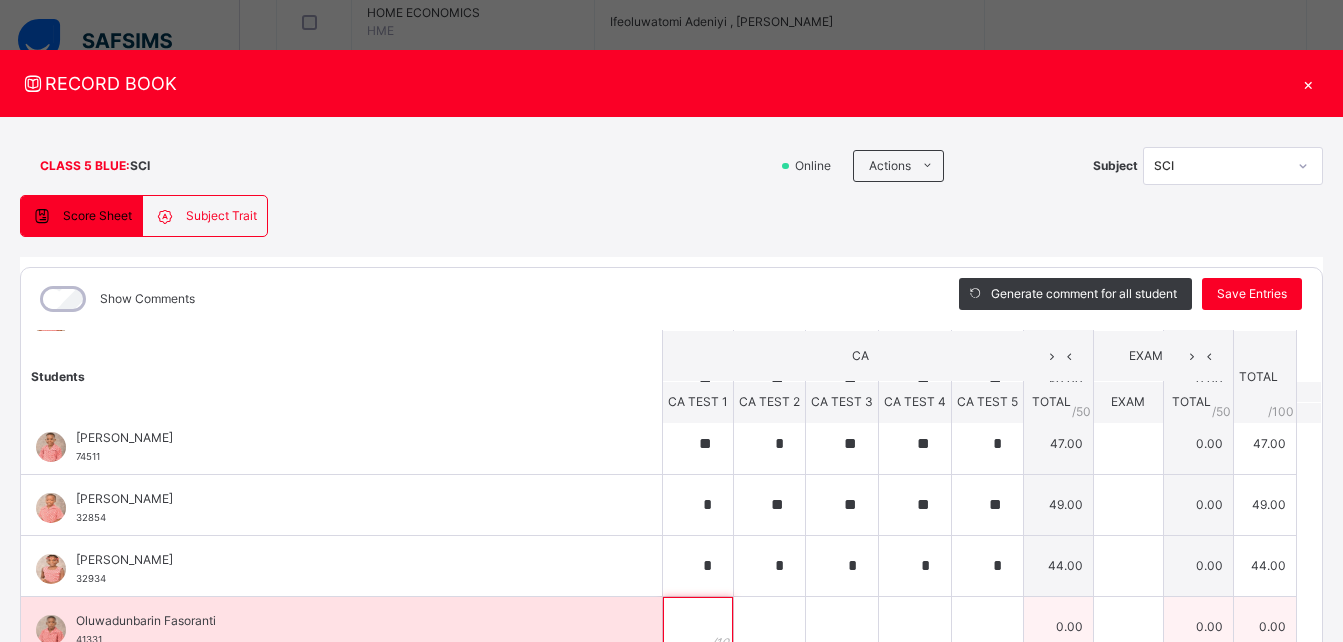 click at bounding box center [698, 627] 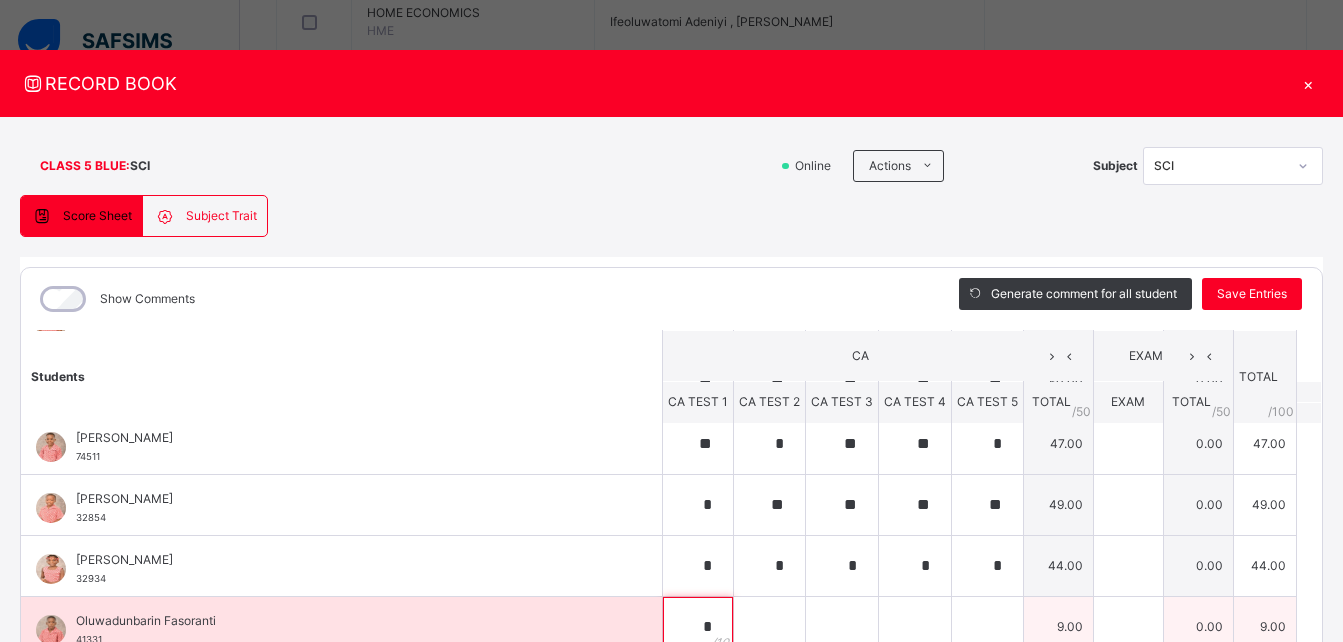 type on "*" 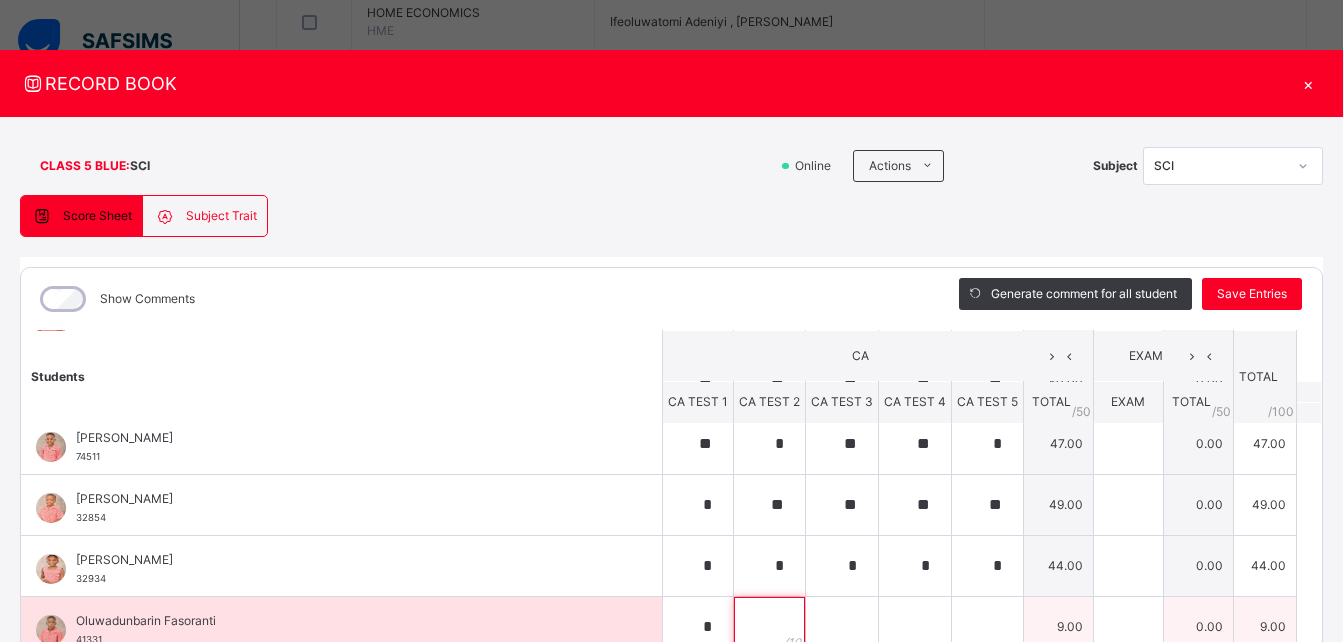 click at bounding box center (769, 627) 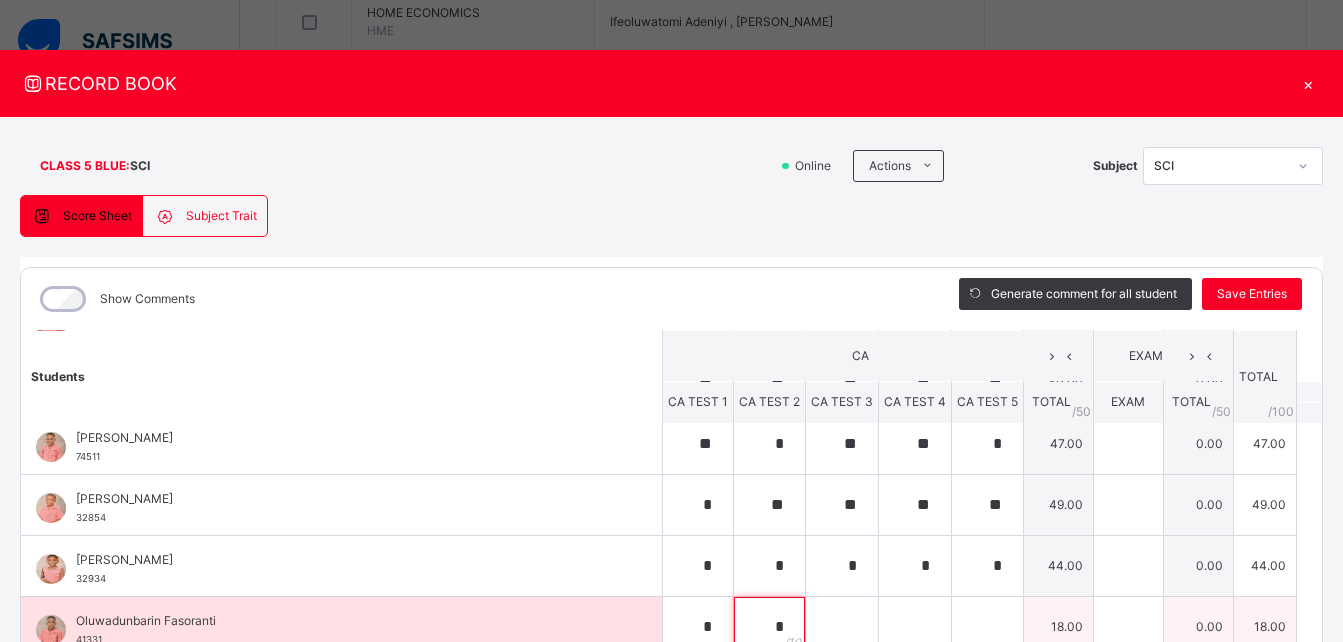 type on "*" 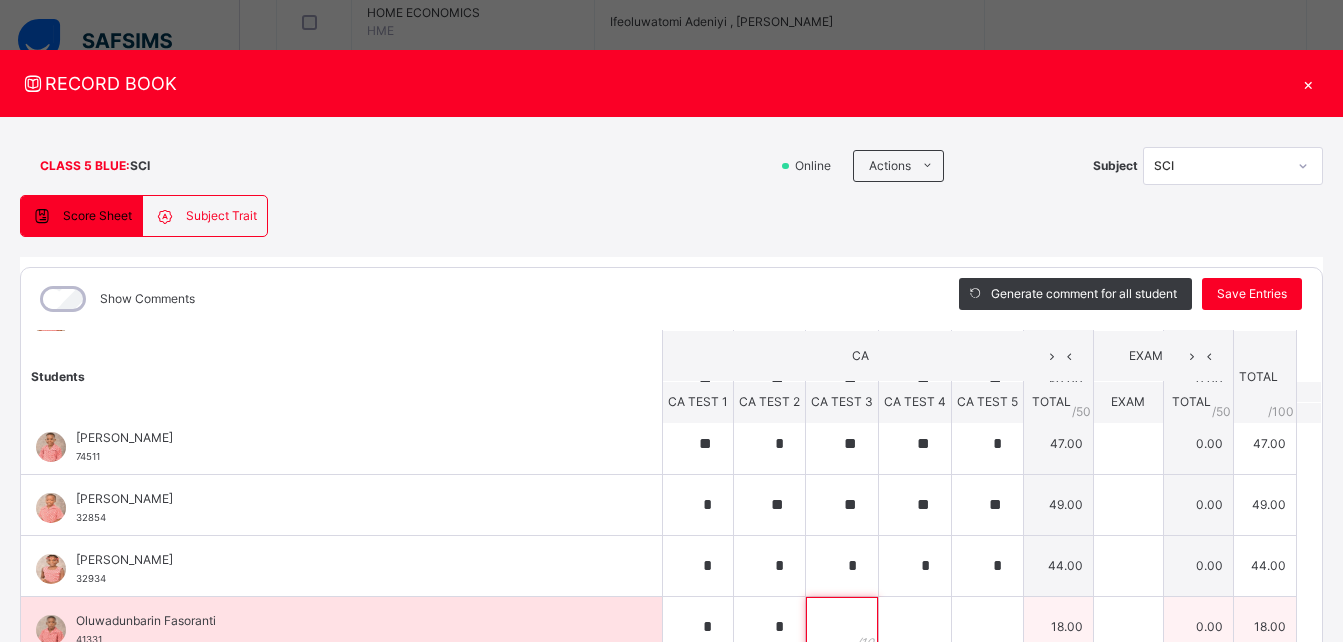 click at bounding box center [842, 627] 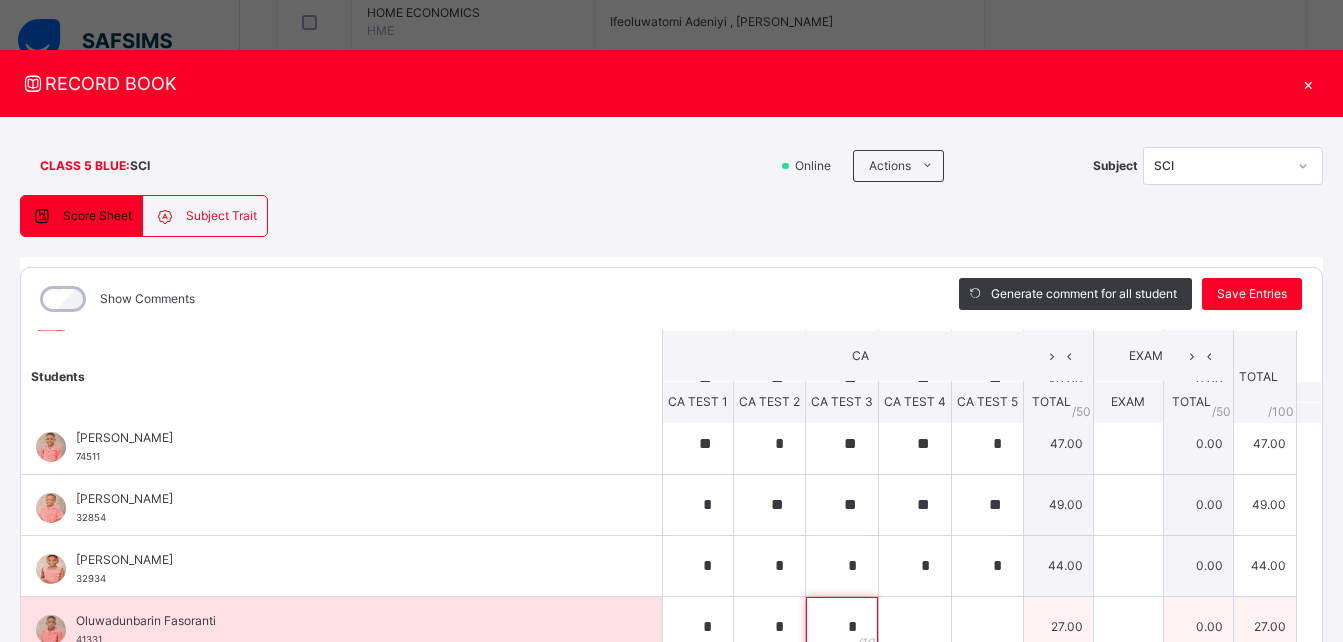 type on "*" 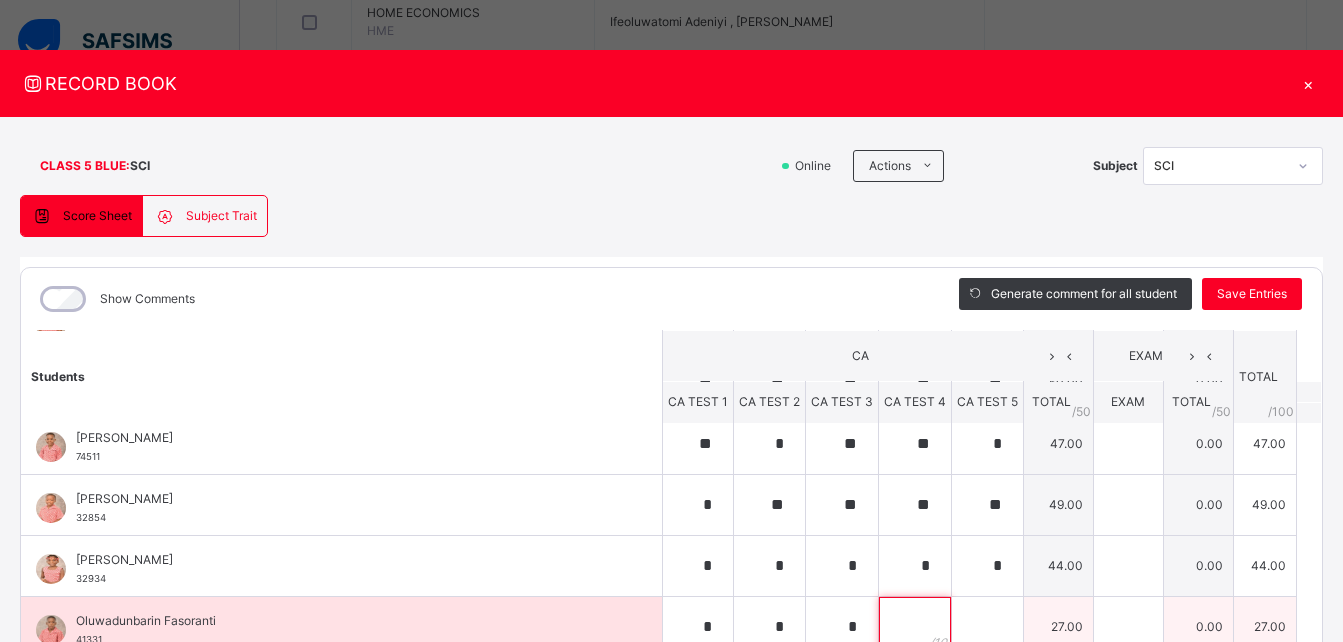 click at bounding box center [915, 627] 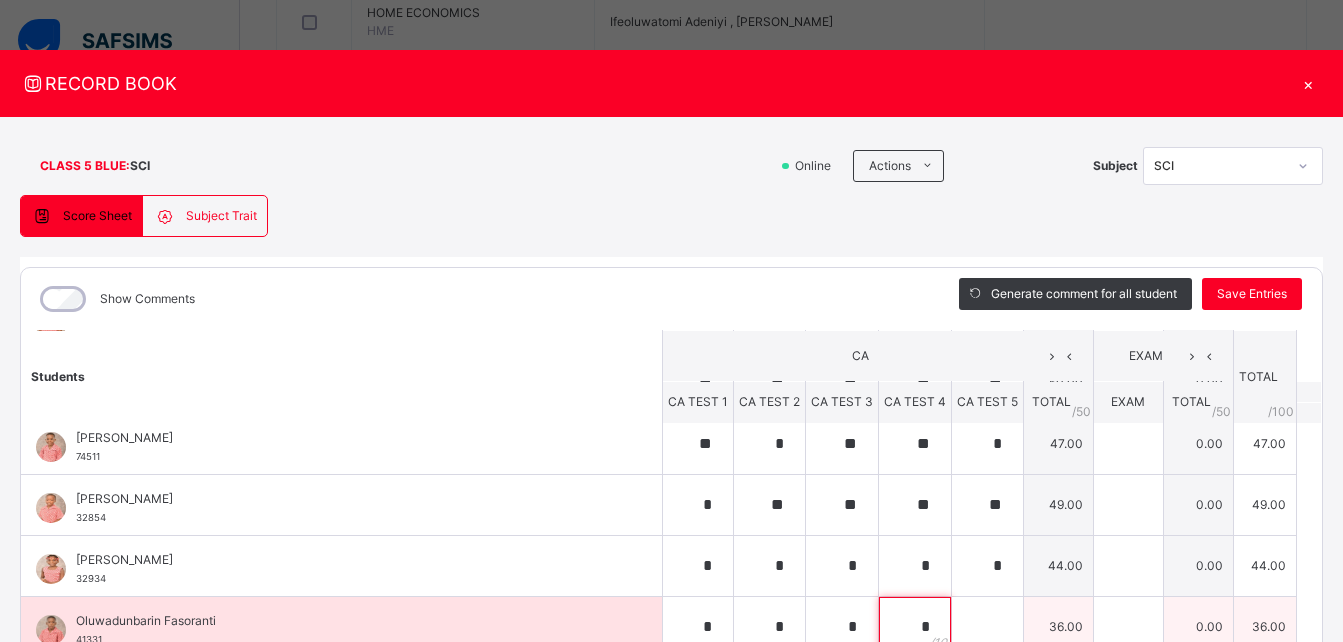 type on "*" 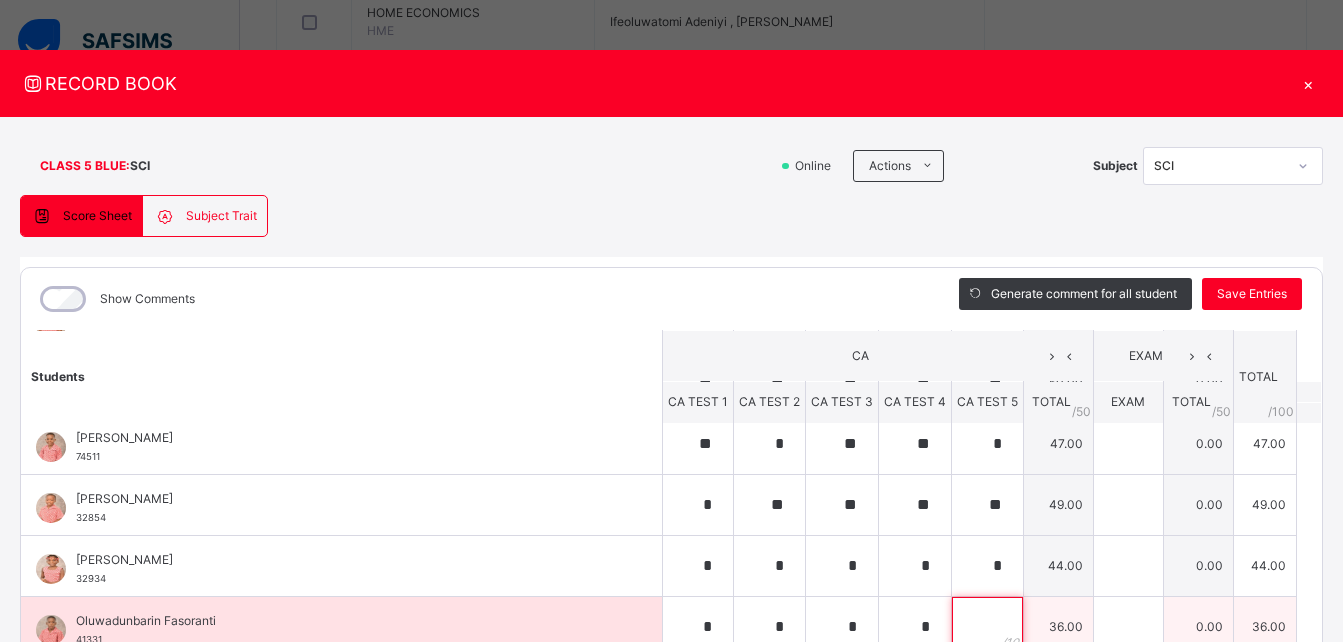 click at bounding box center [987, 627] 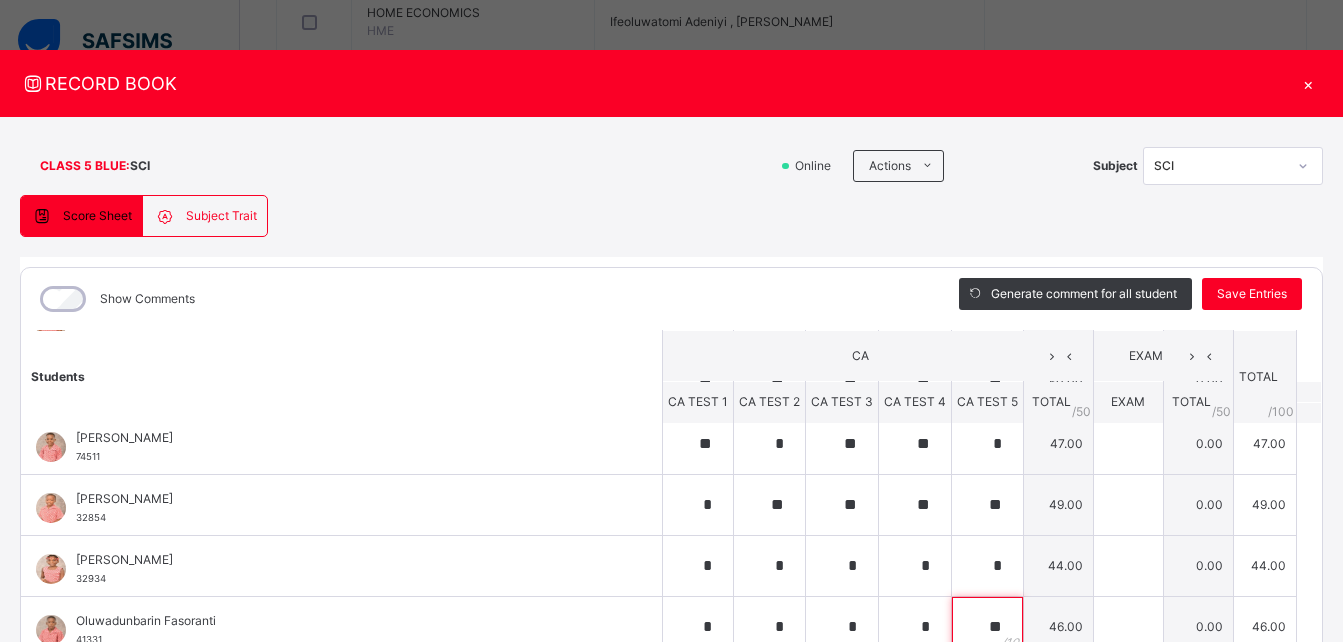 scroll, scrollTop: 0, scrollLeft: 0, axis: both 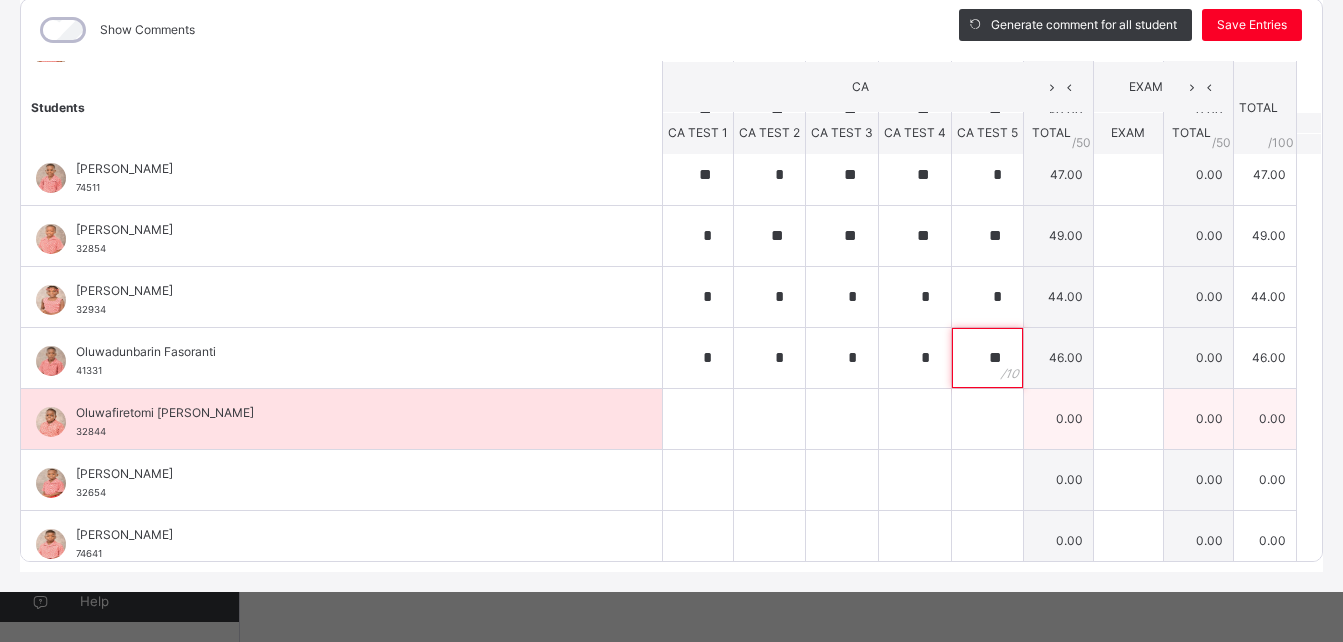 type on "**" 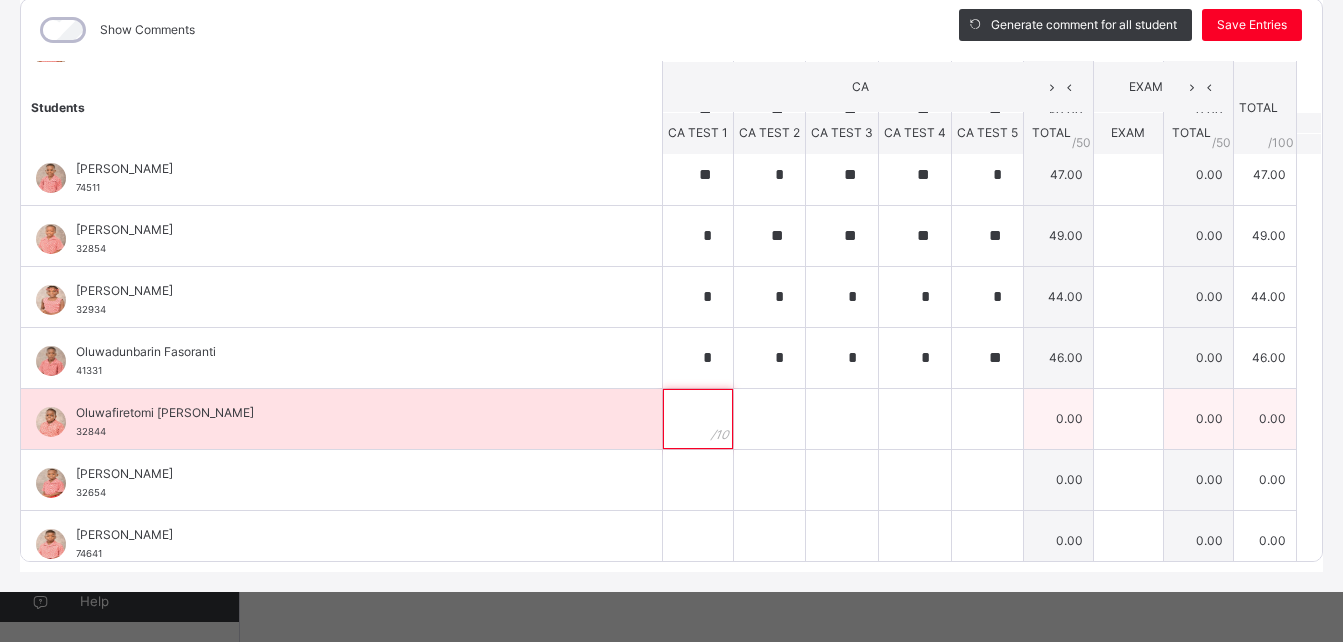 click at bounding box center (698, 419) 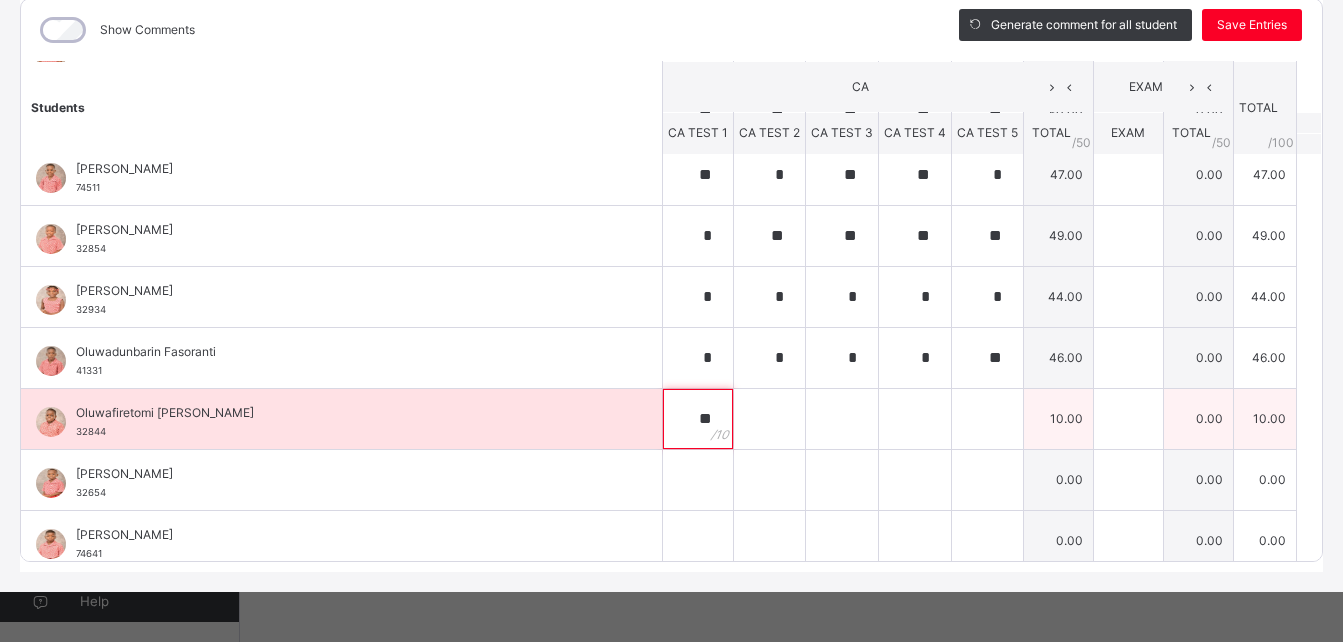 type on "**" 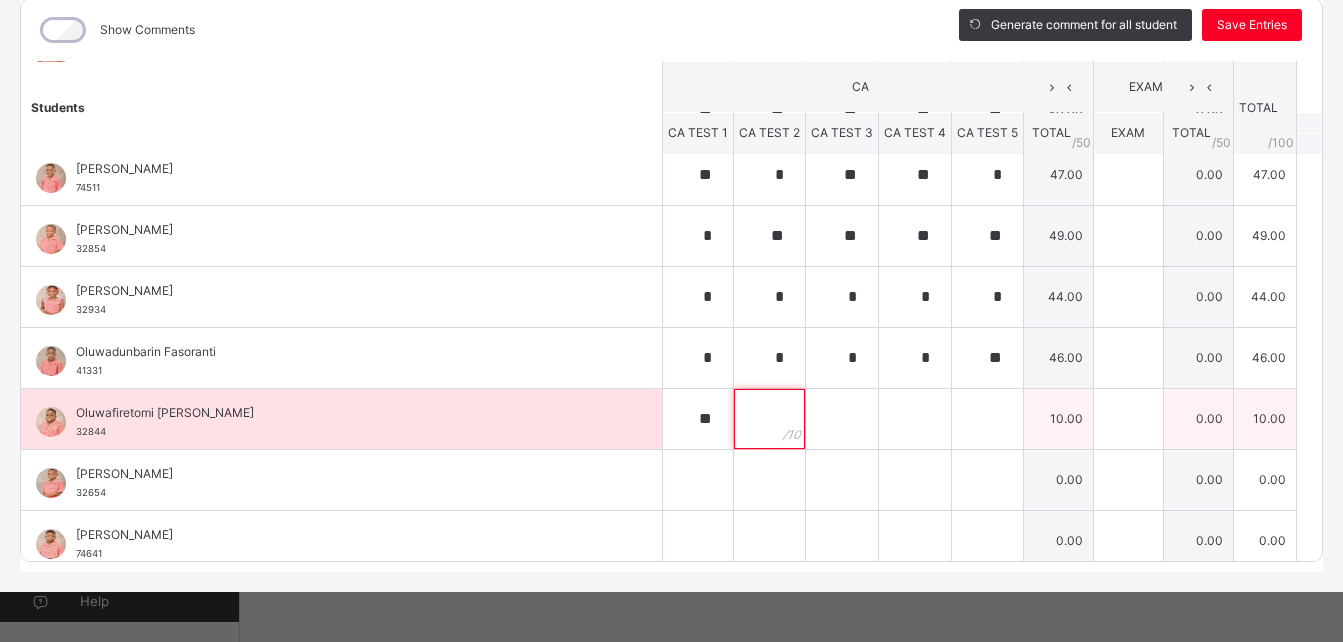 click at bounding box center (769, 419) 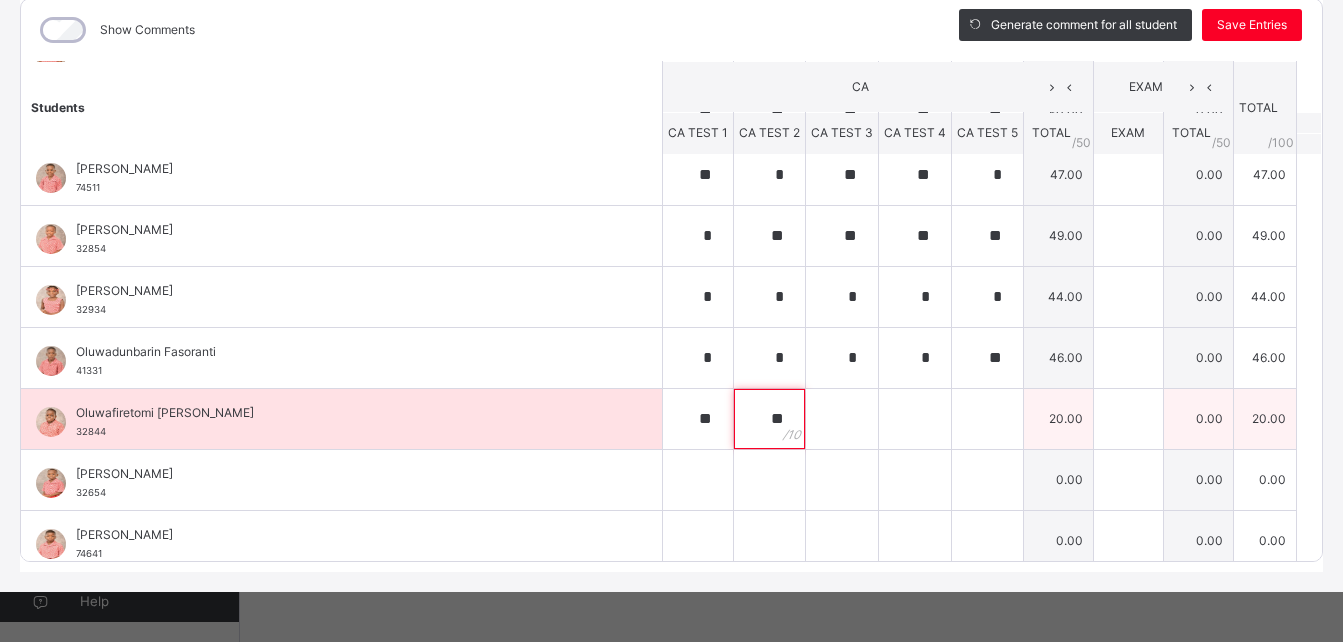 type on "**" 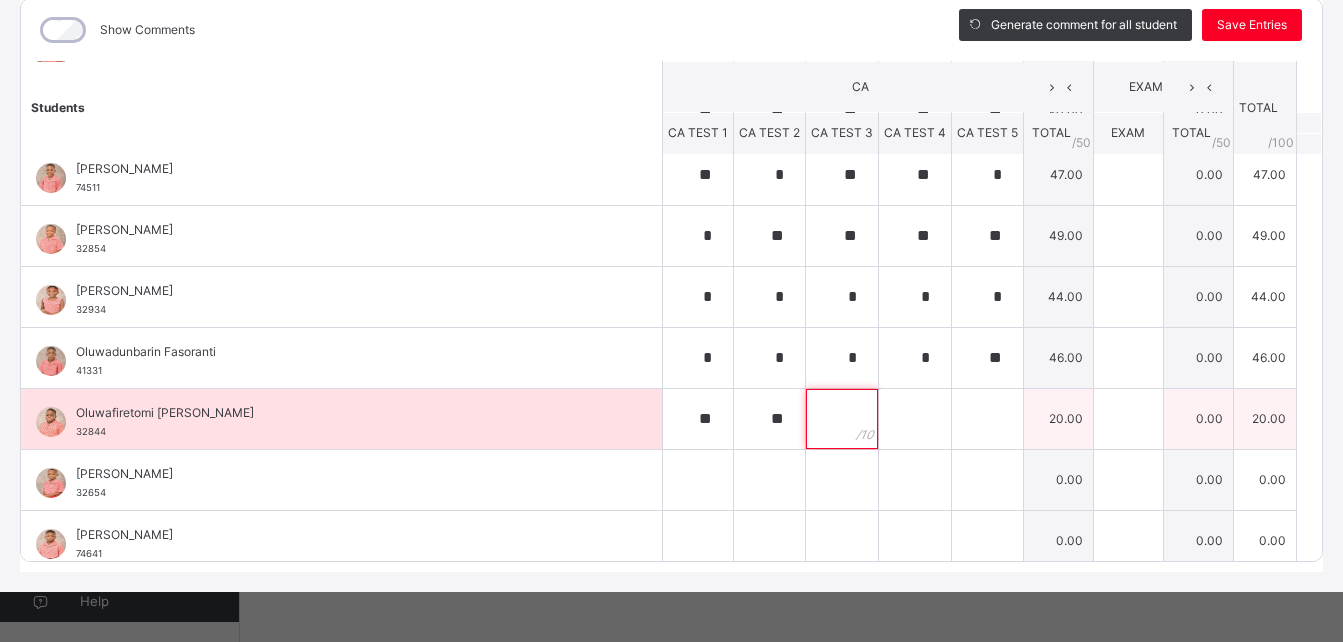 click at bounding box center (842, 419) 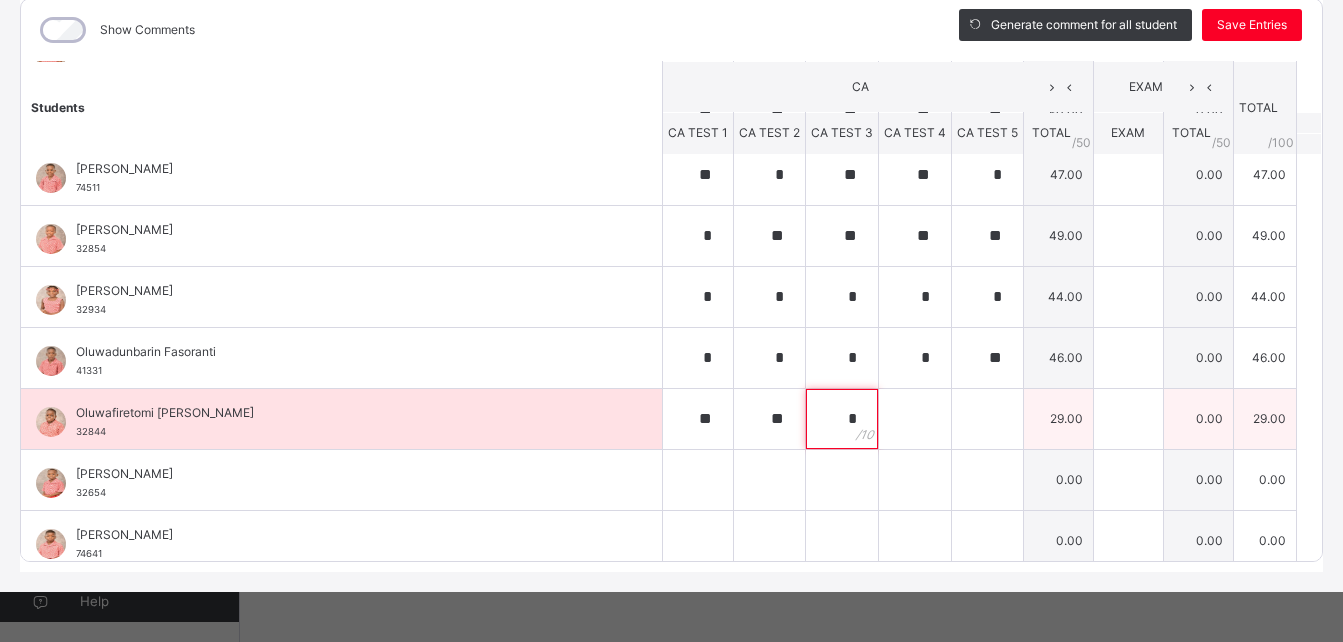 type on "*" 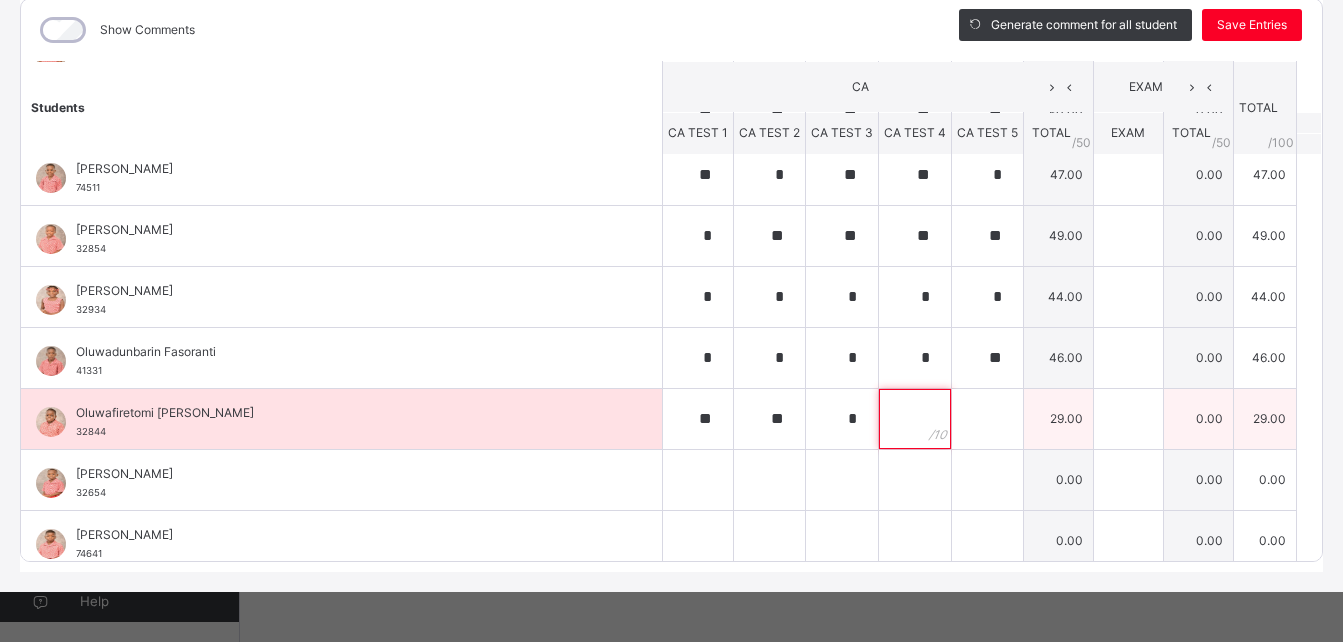 click at bounding box center [915, 419] 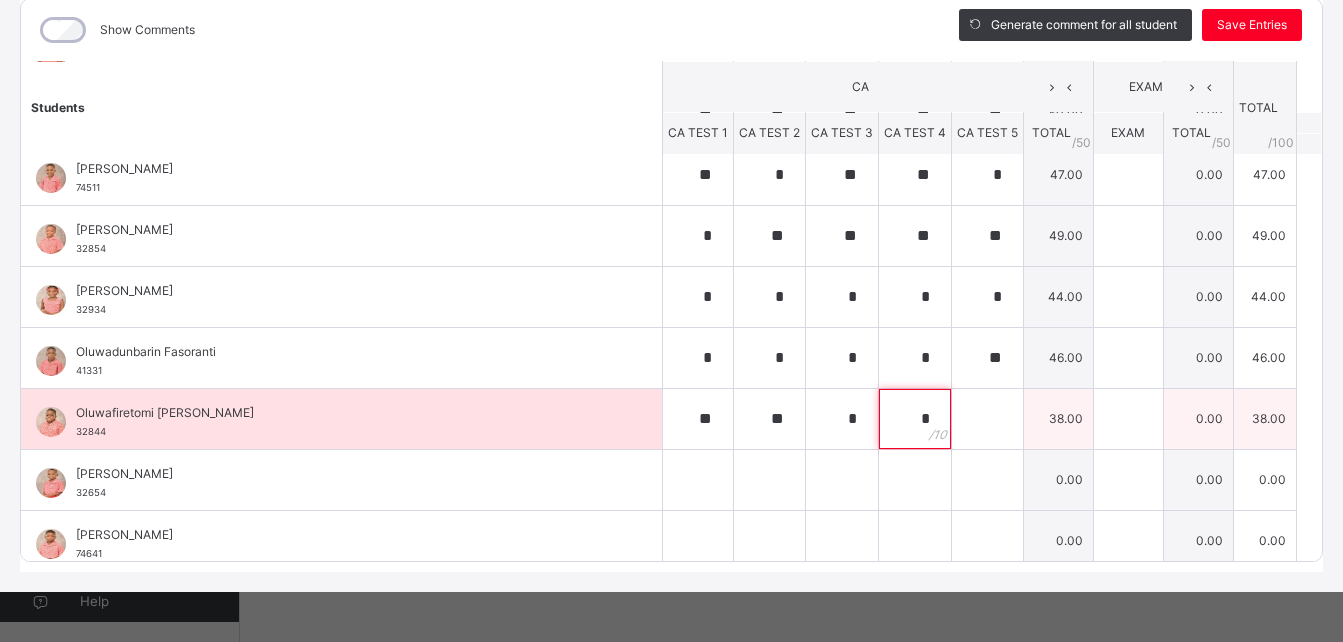 type on "*" 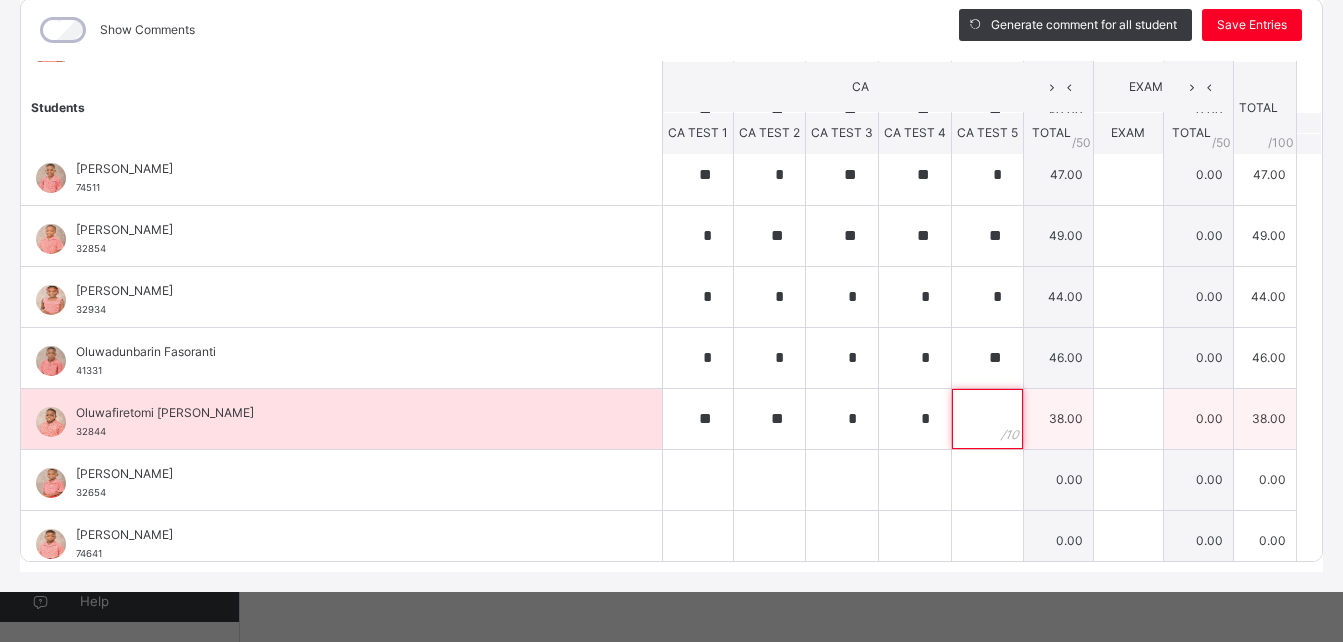 click at bounding box center (987, 419) 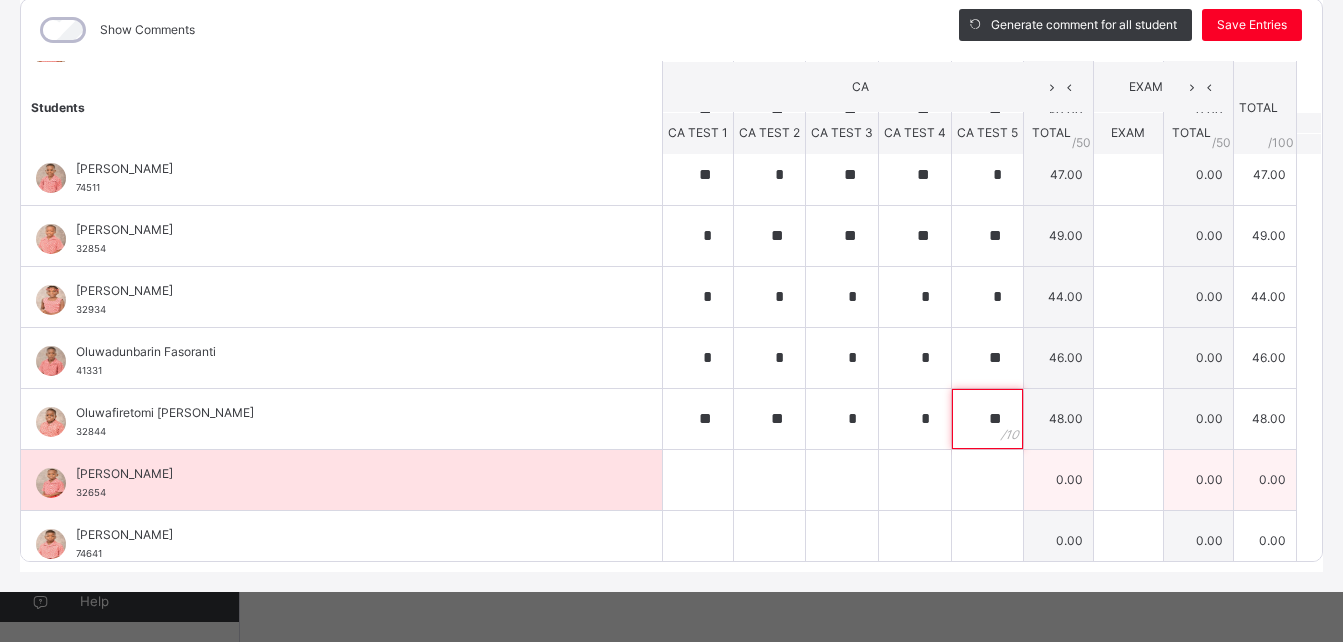 type on "**" 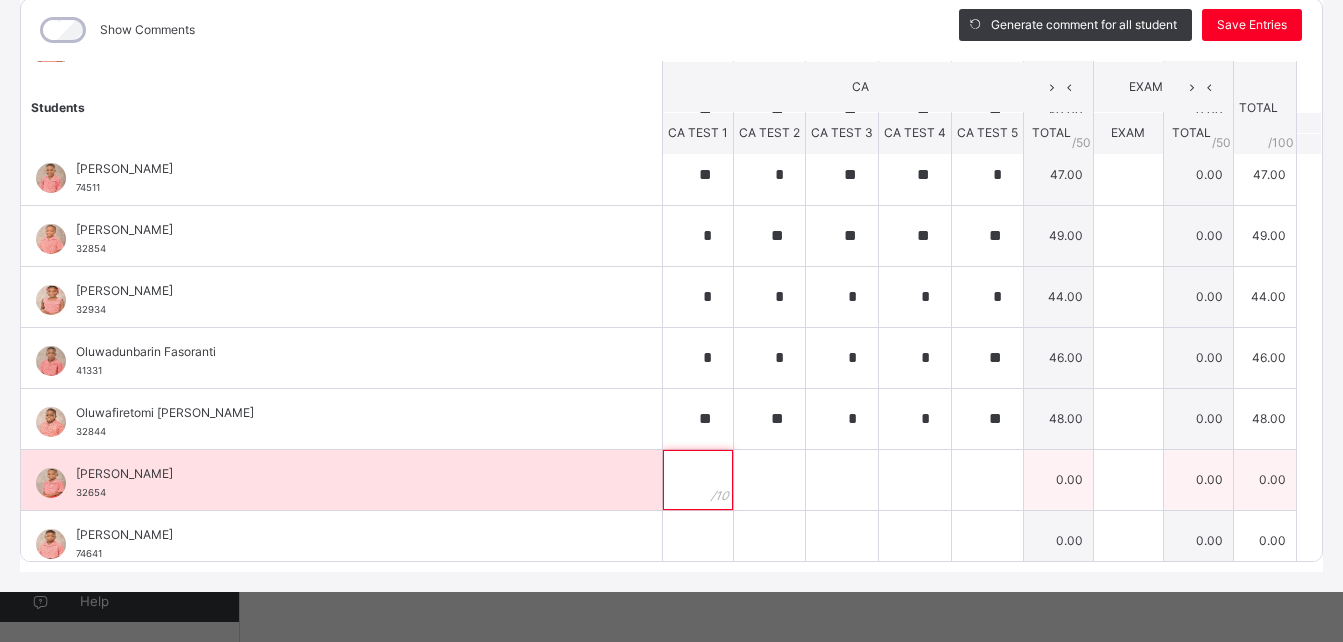 click at bounding box center (698, 480) 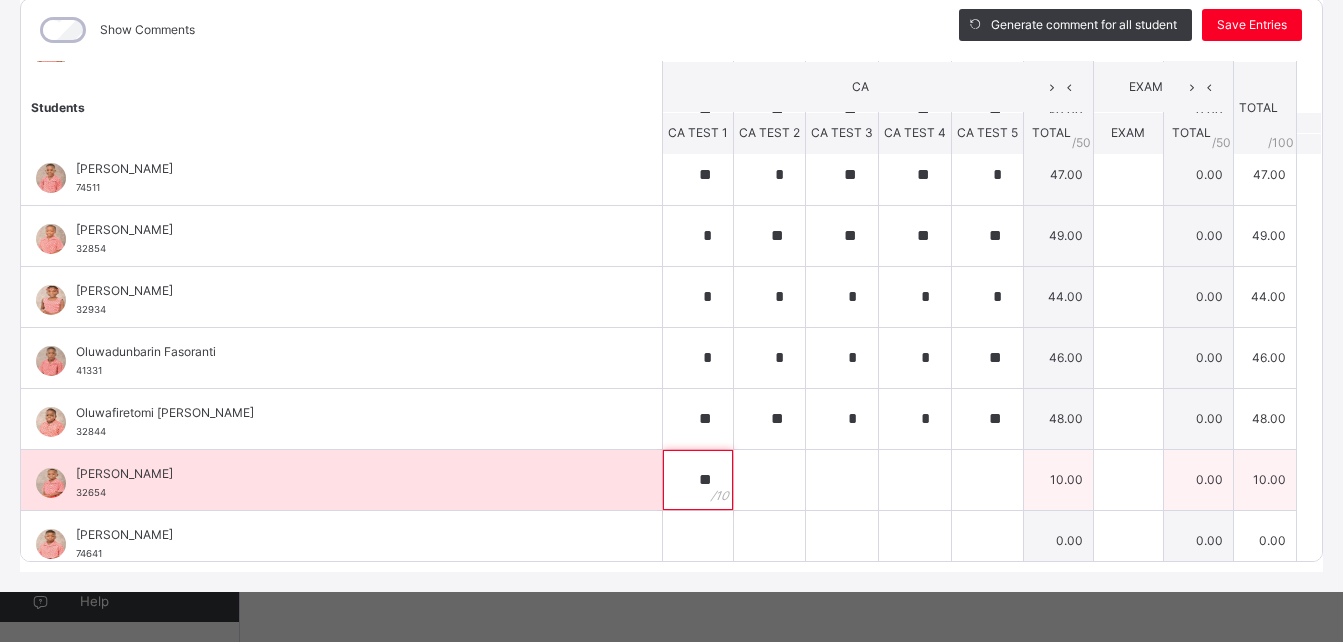 type on "**" 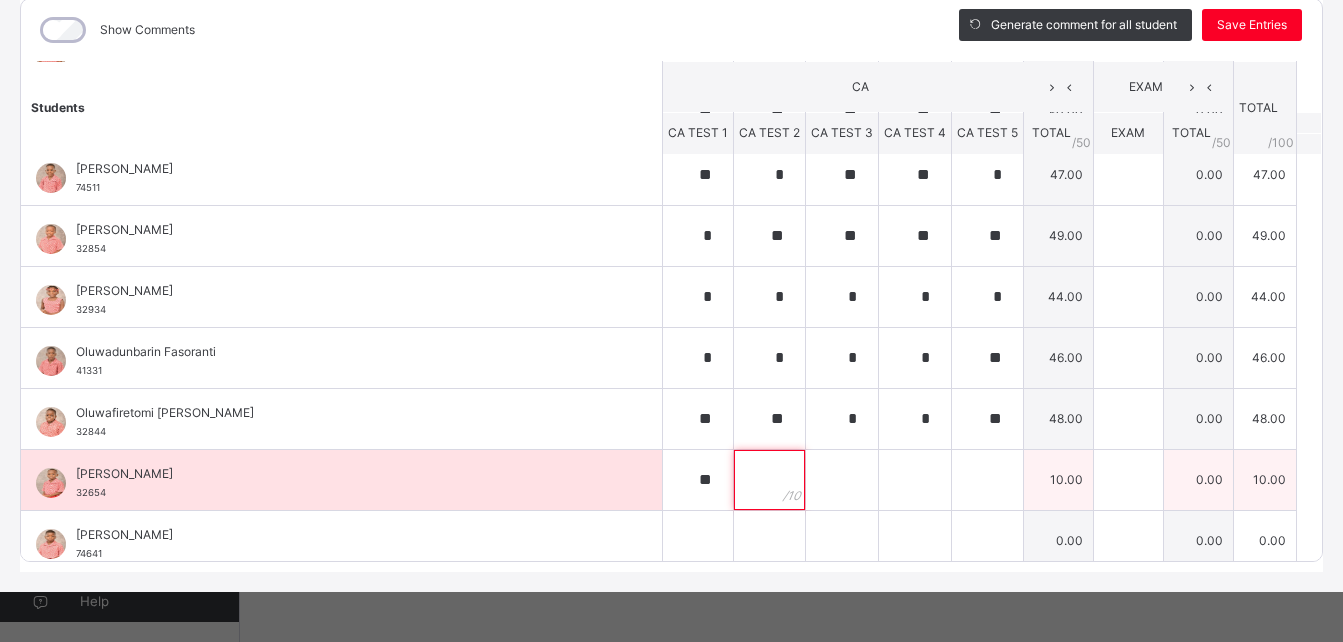 click at bounding box center (769, 480) 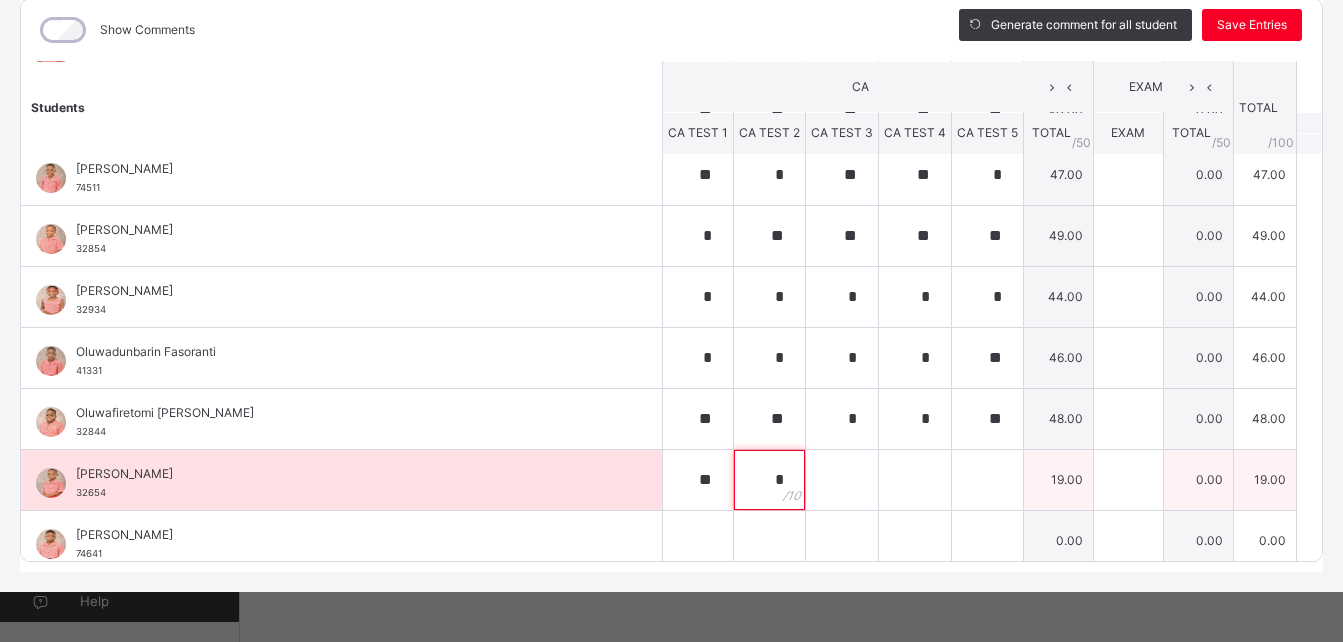 type on "*" 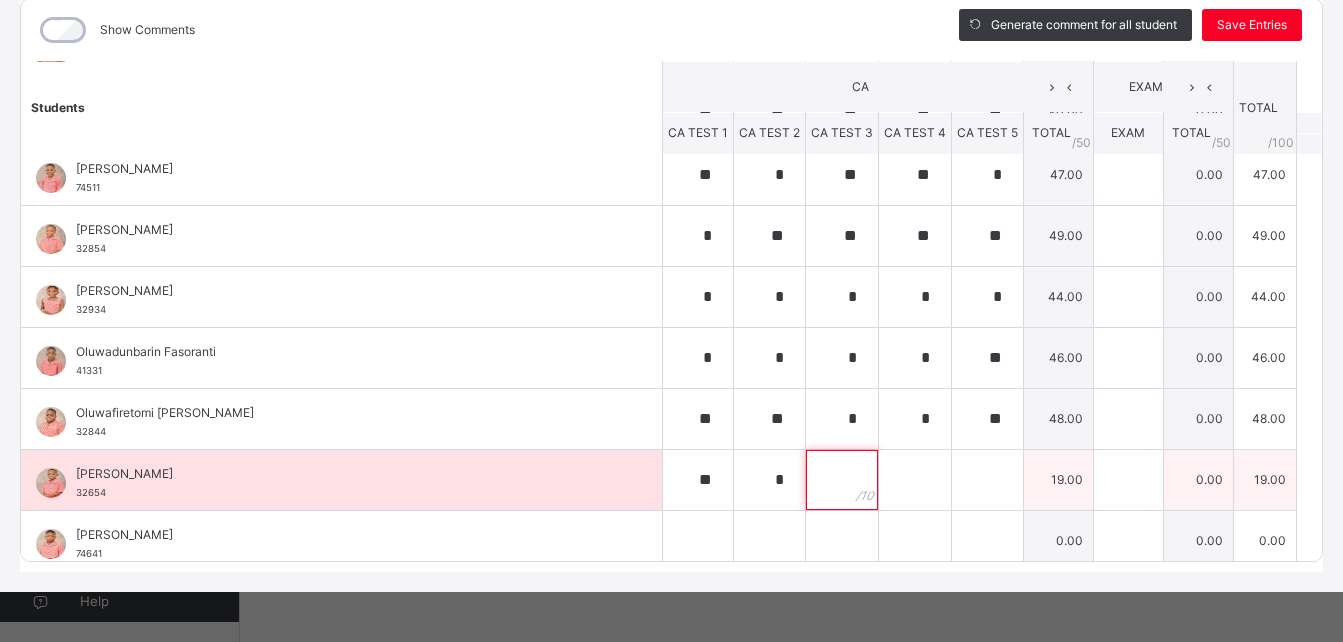 click at bounding box center (842, 480) 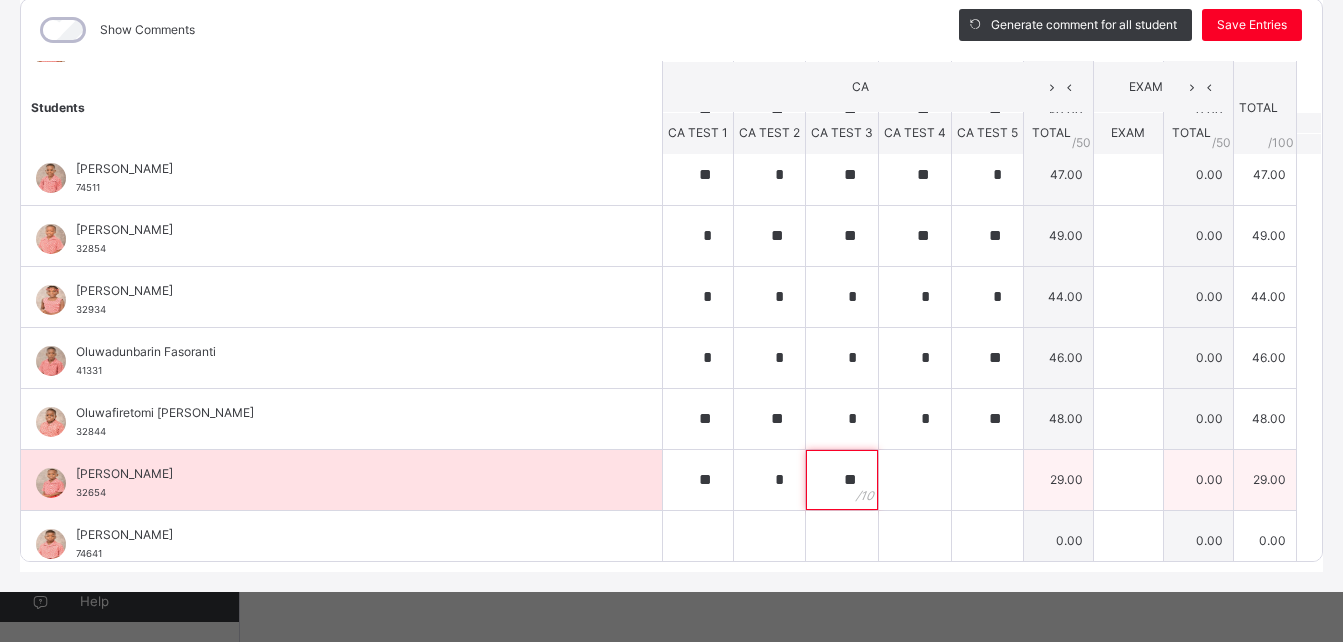 type on "**" 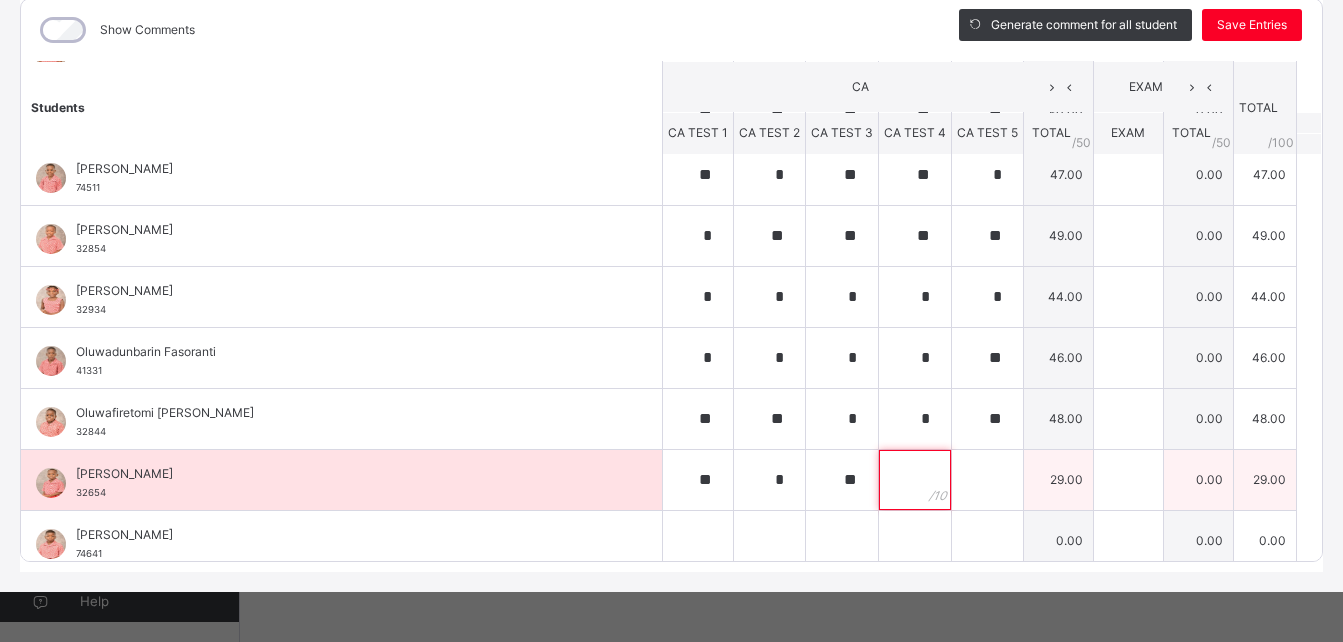 click at bounding box center [915, 480] 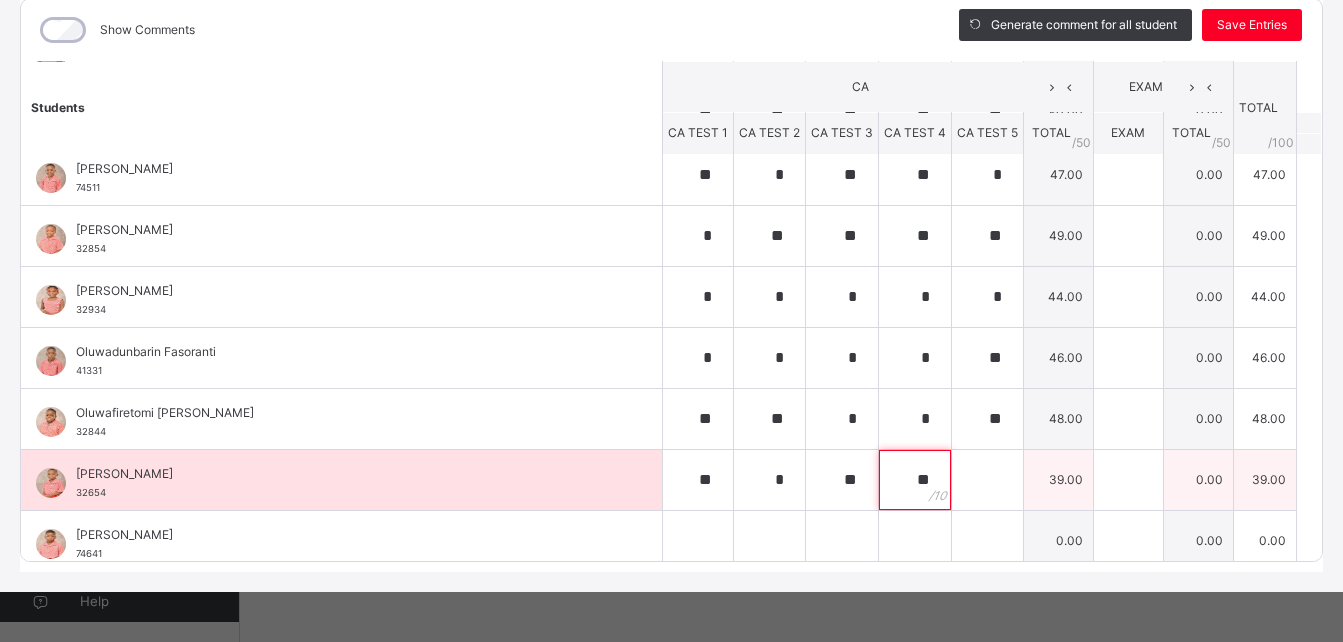 type on "**" 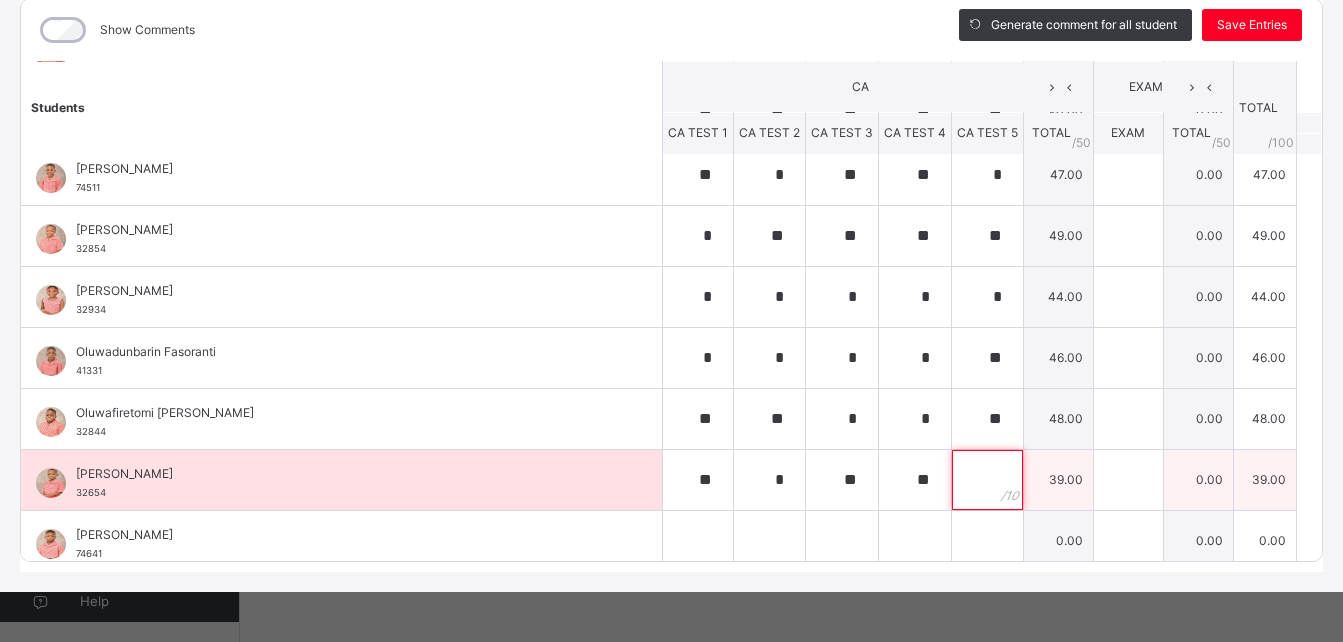 click at bounding box center [987, 480] 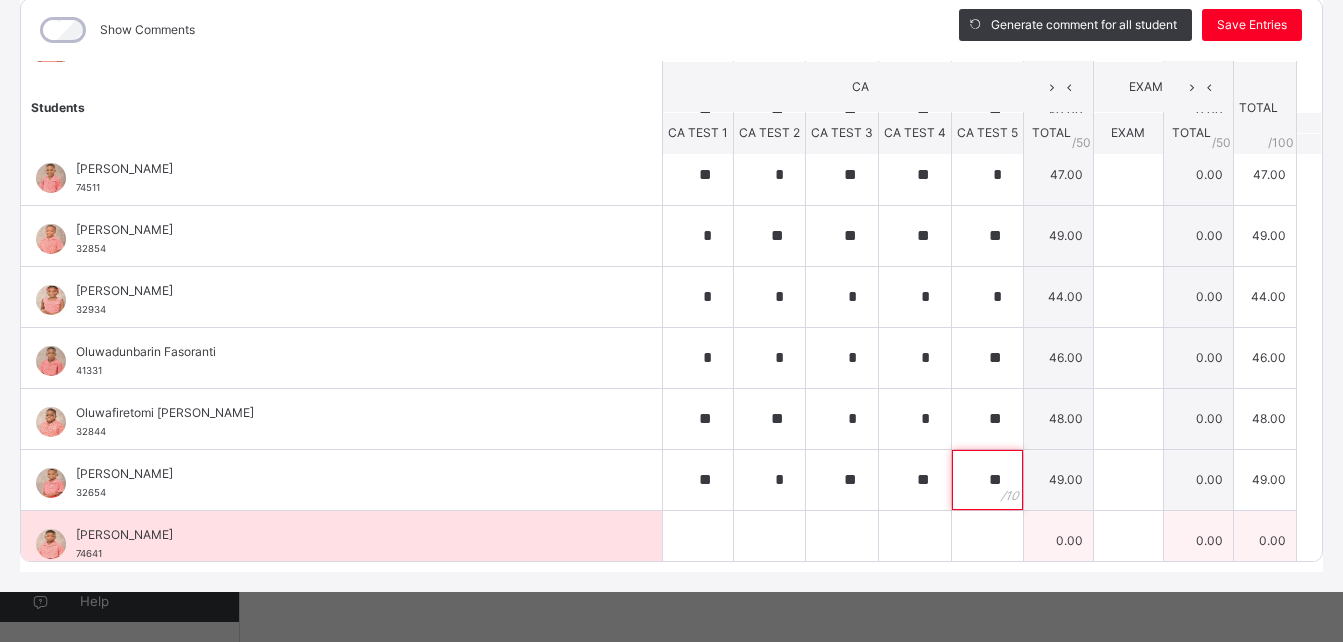 type on "**" 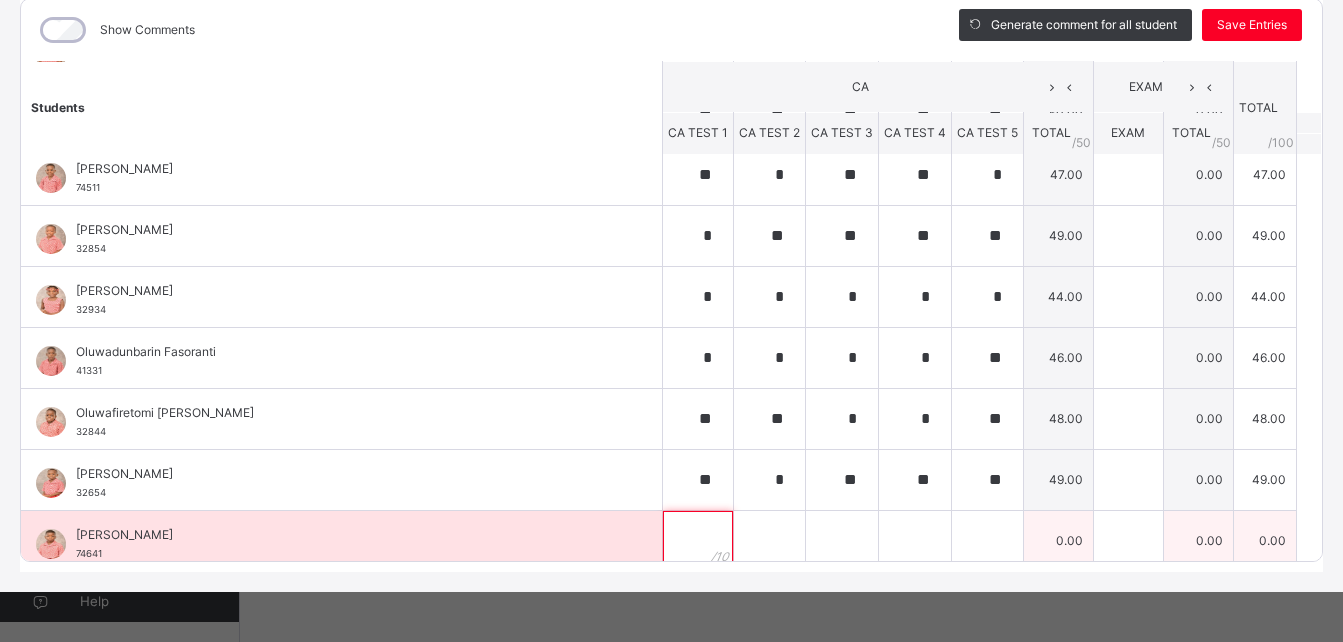 click at bounding box center (698, 541) 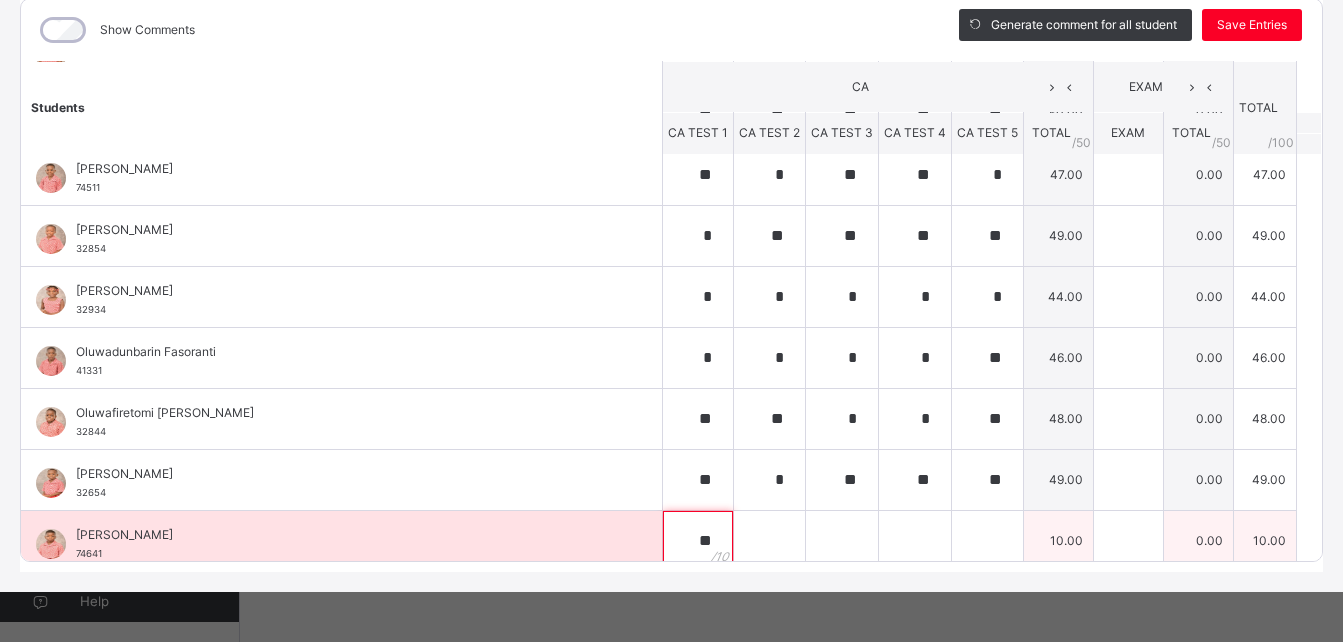 type on "**" 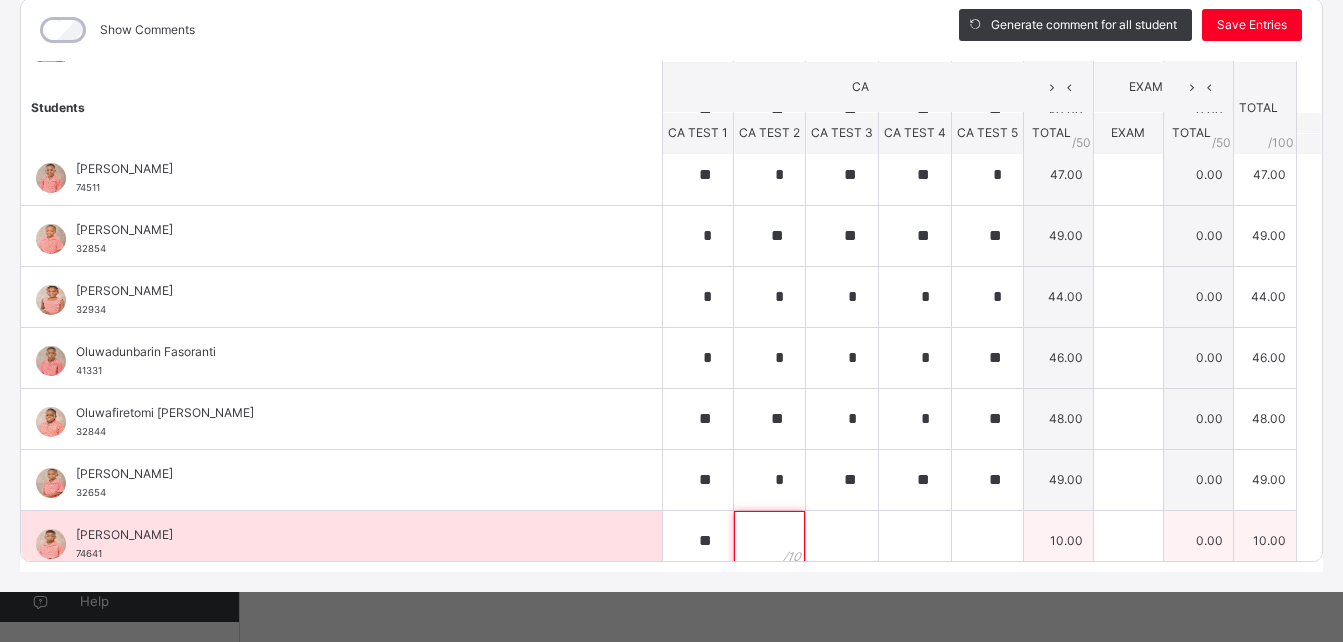 click at bounding box center [769, 541] 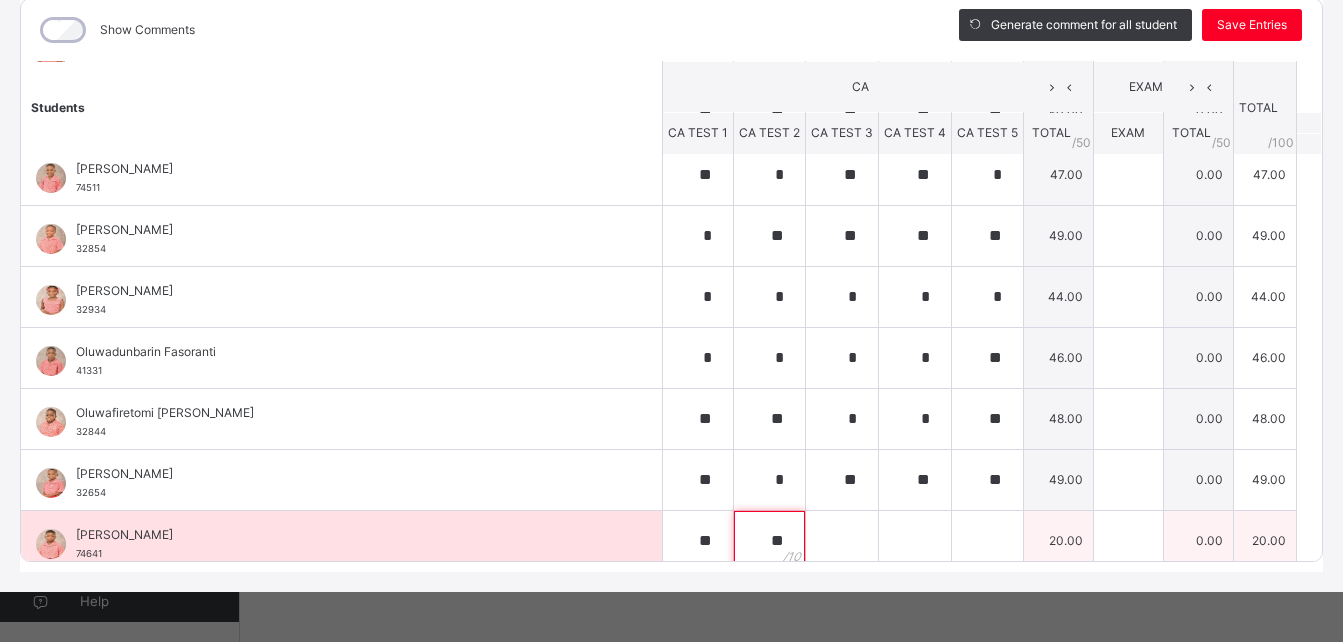 type on "**" 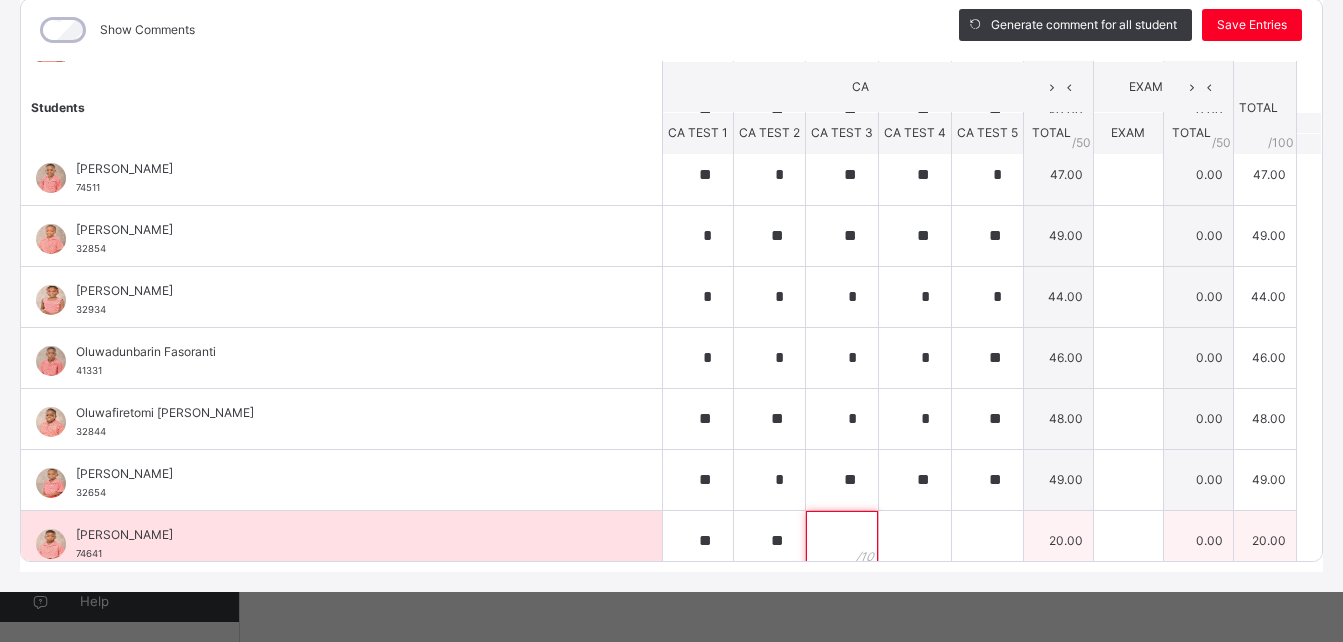 click at bounding box center (842, 541) 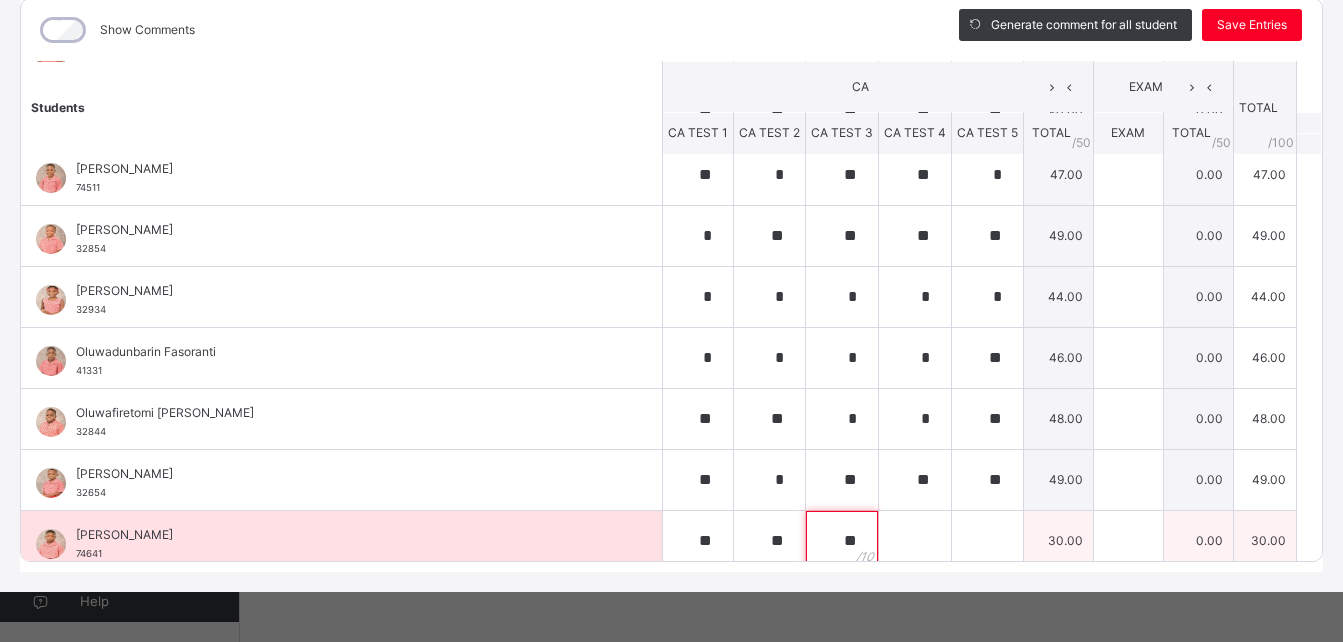 type on "**" 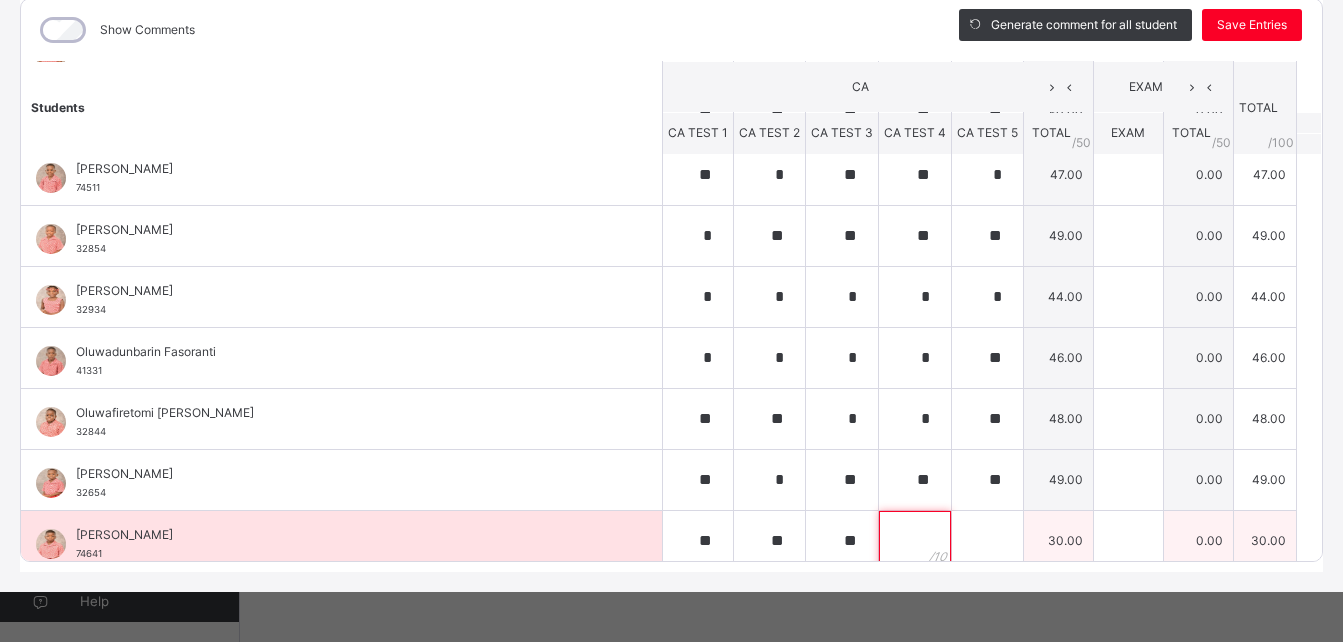 click at bounding box center (915, 541) 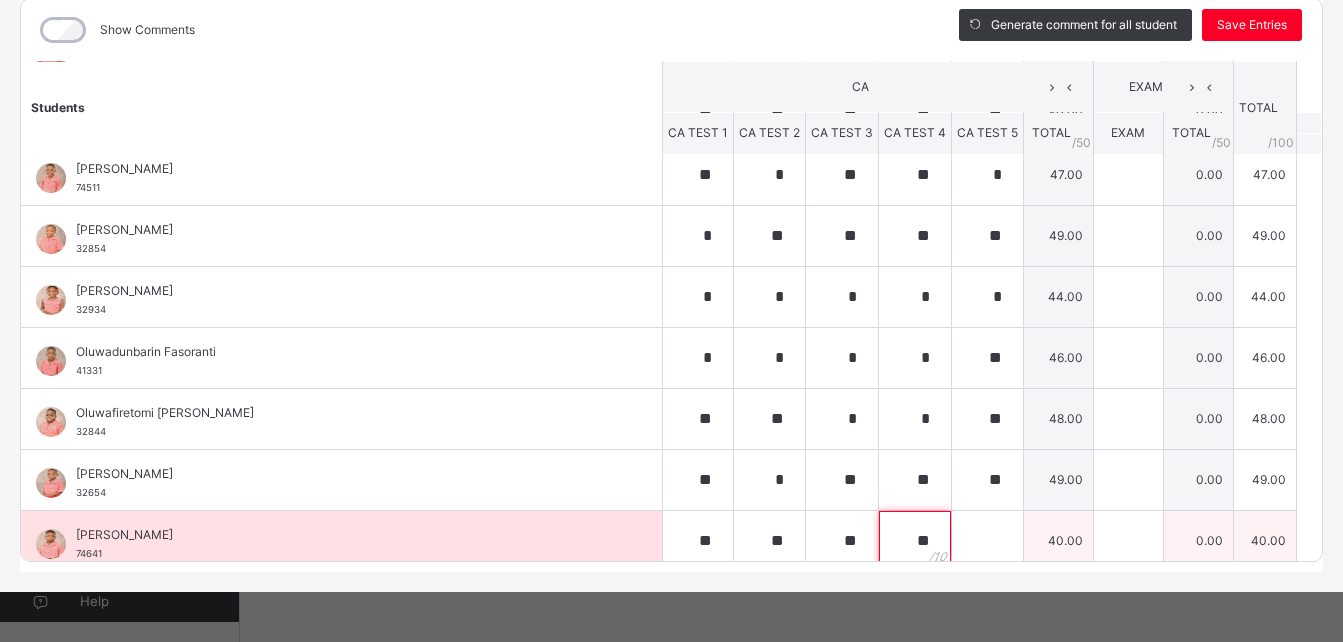 type on "**" 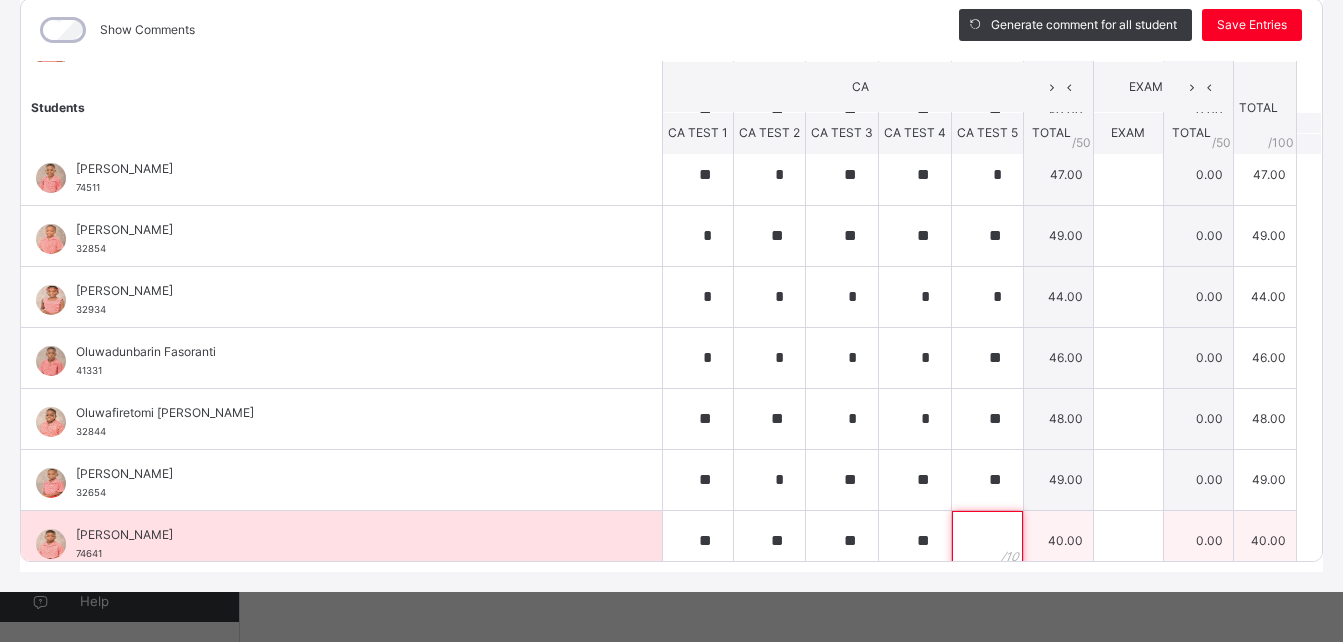 click at bounding box center [987, 541] 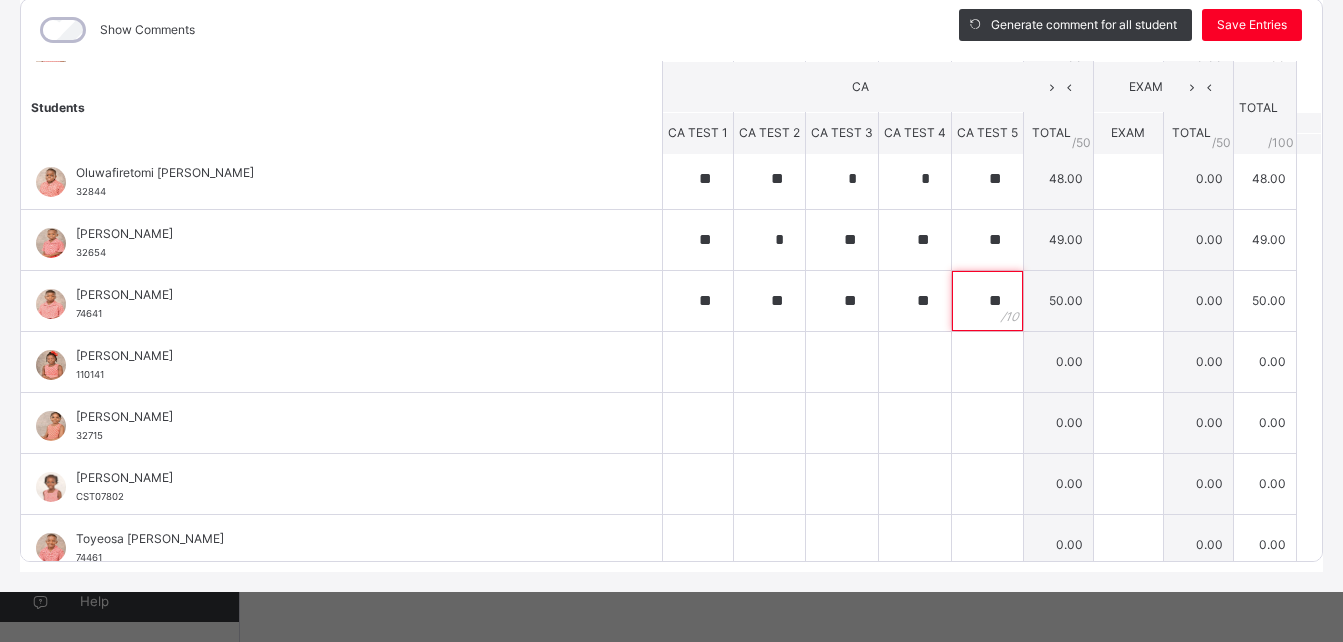 scroll, scrollTop: 692, scrollLeft: 0, axis: vertical 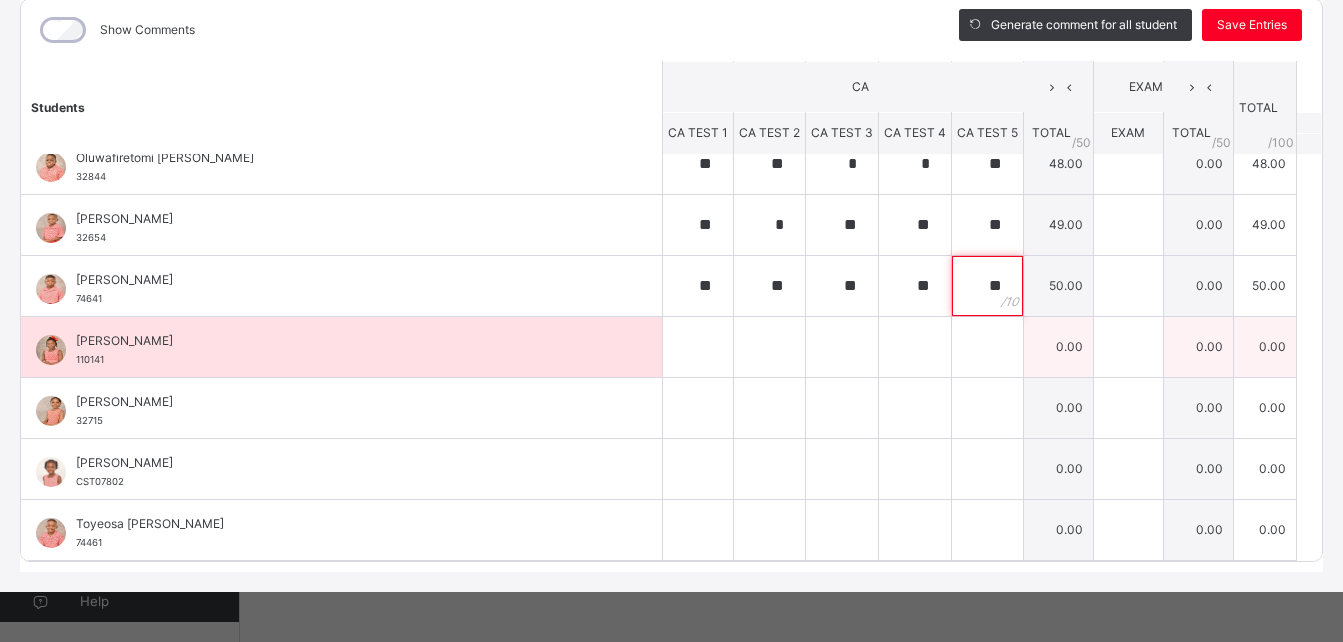 type on "**" 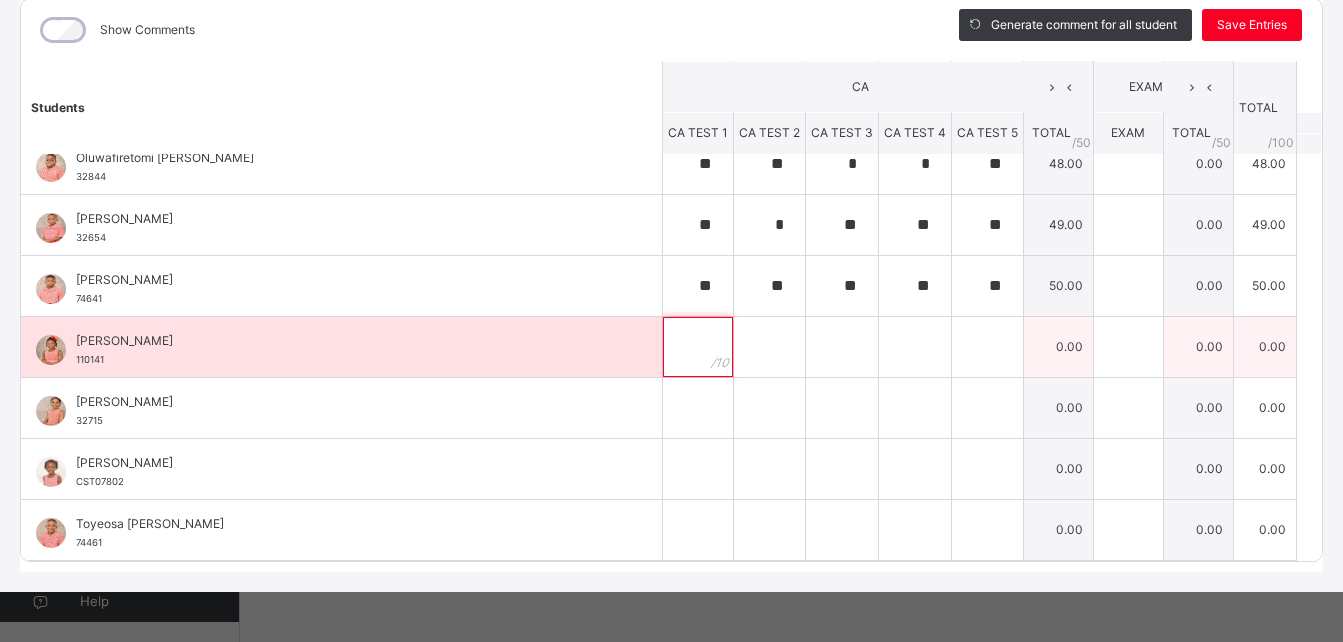 click at bounding box center (698, 347) 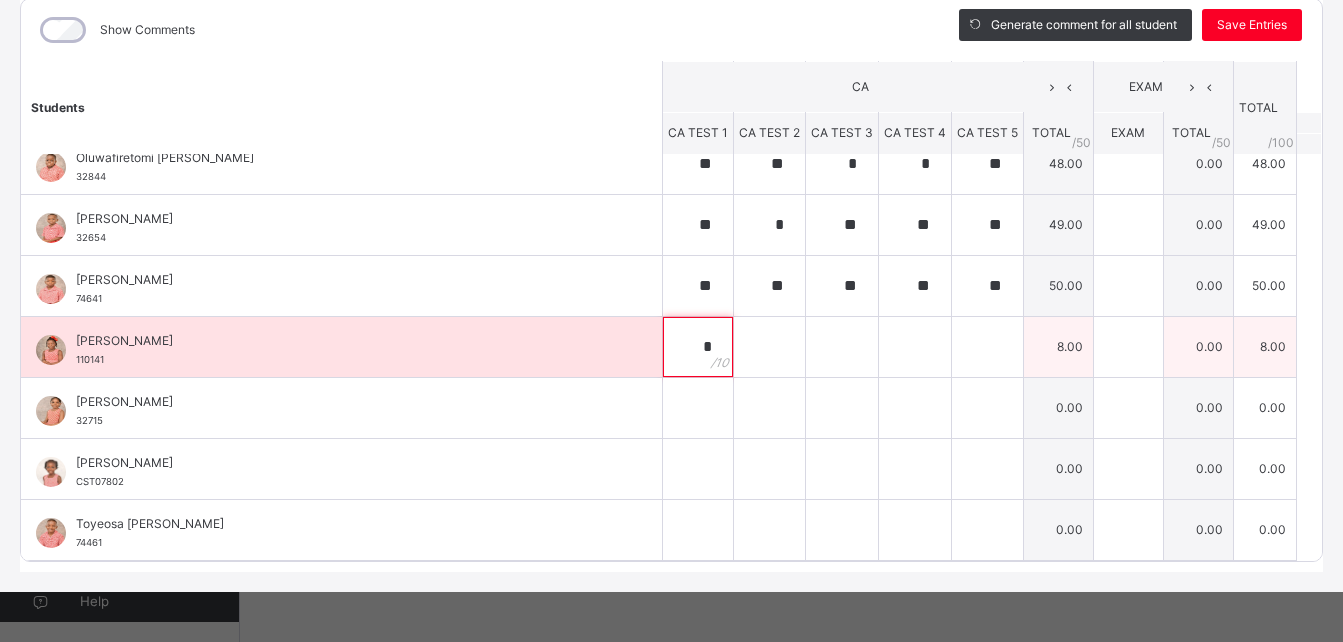 type on "*" 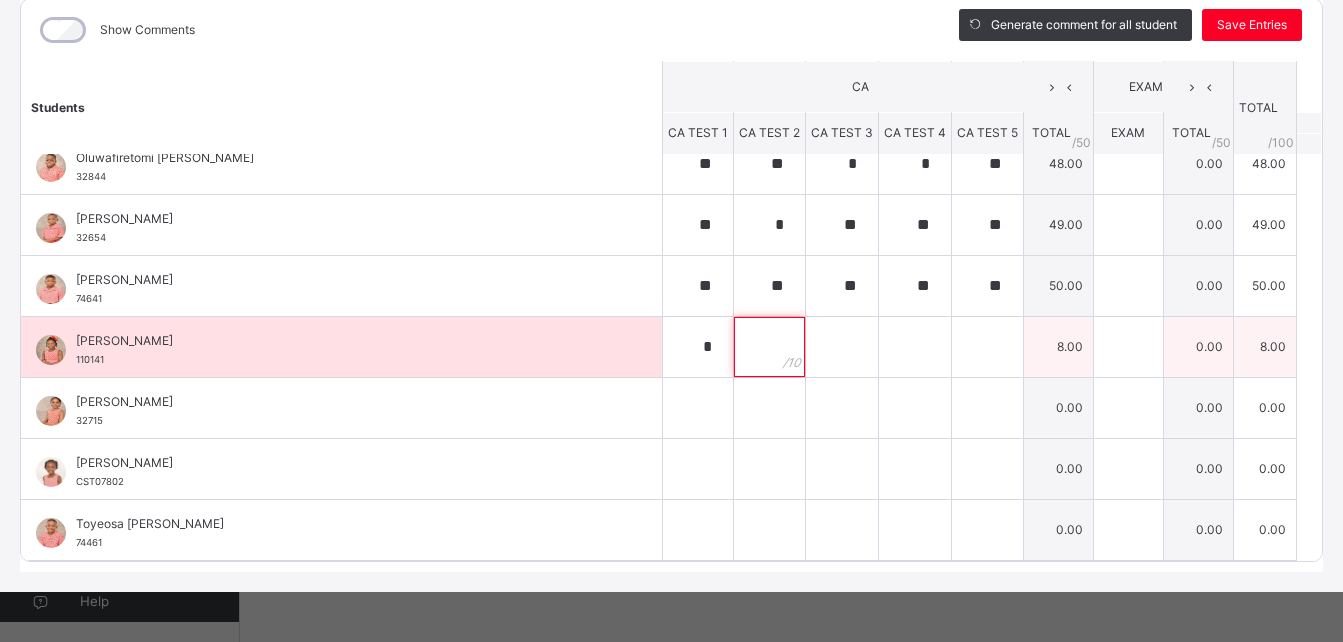 click at bounding box center (769, 347) 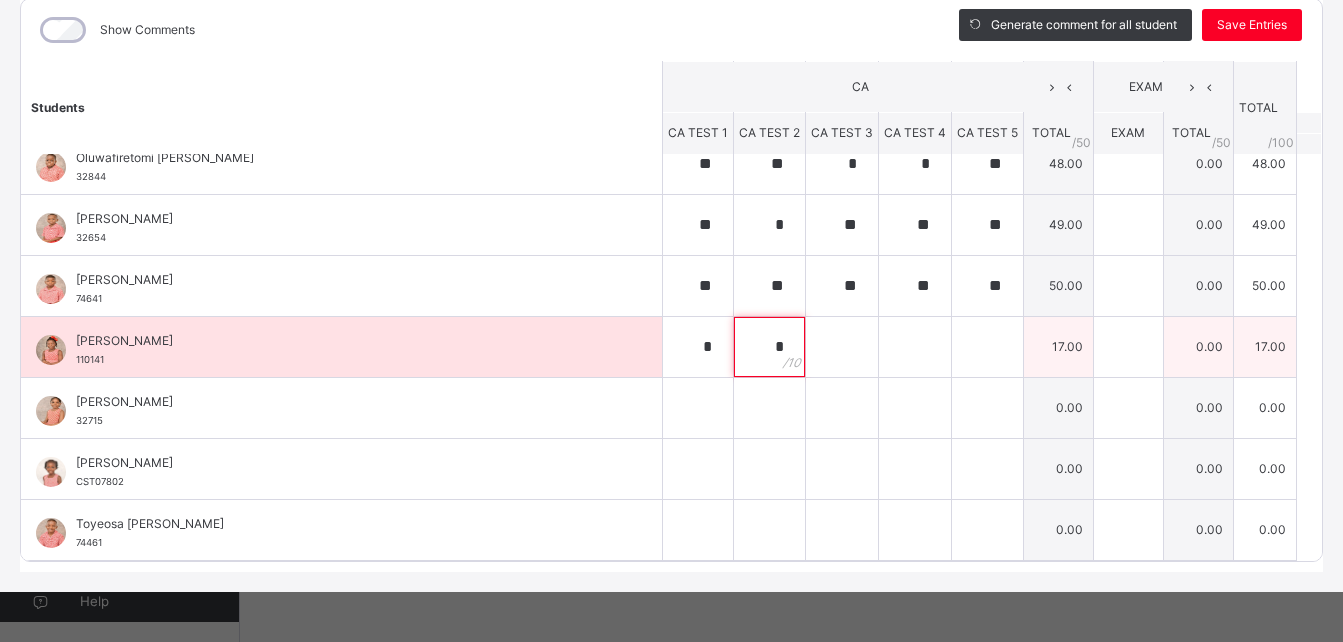 type on "*" 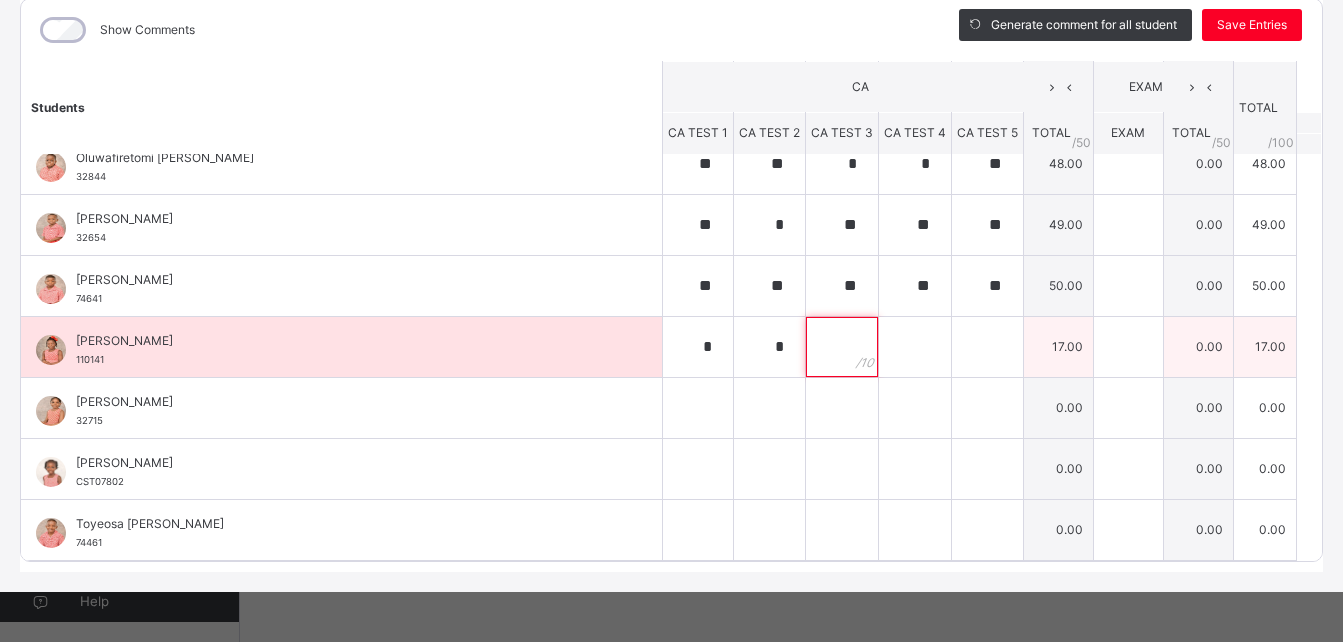 click at bounding box center (842, 347) 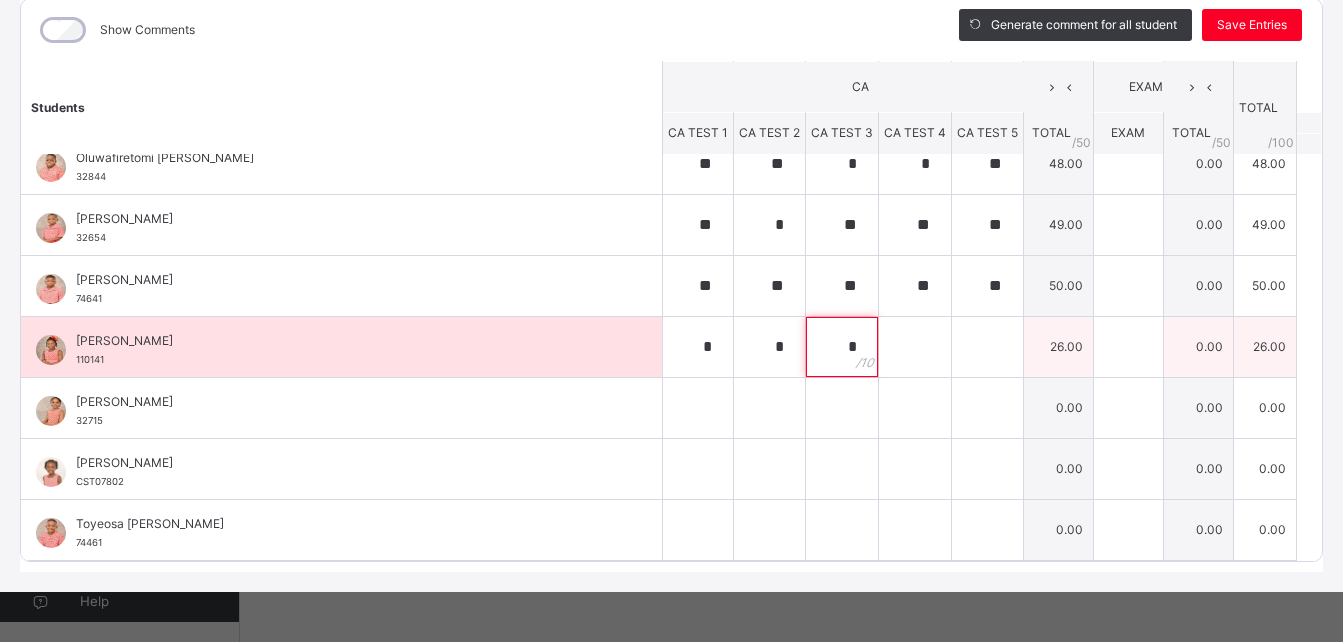 type on "*" 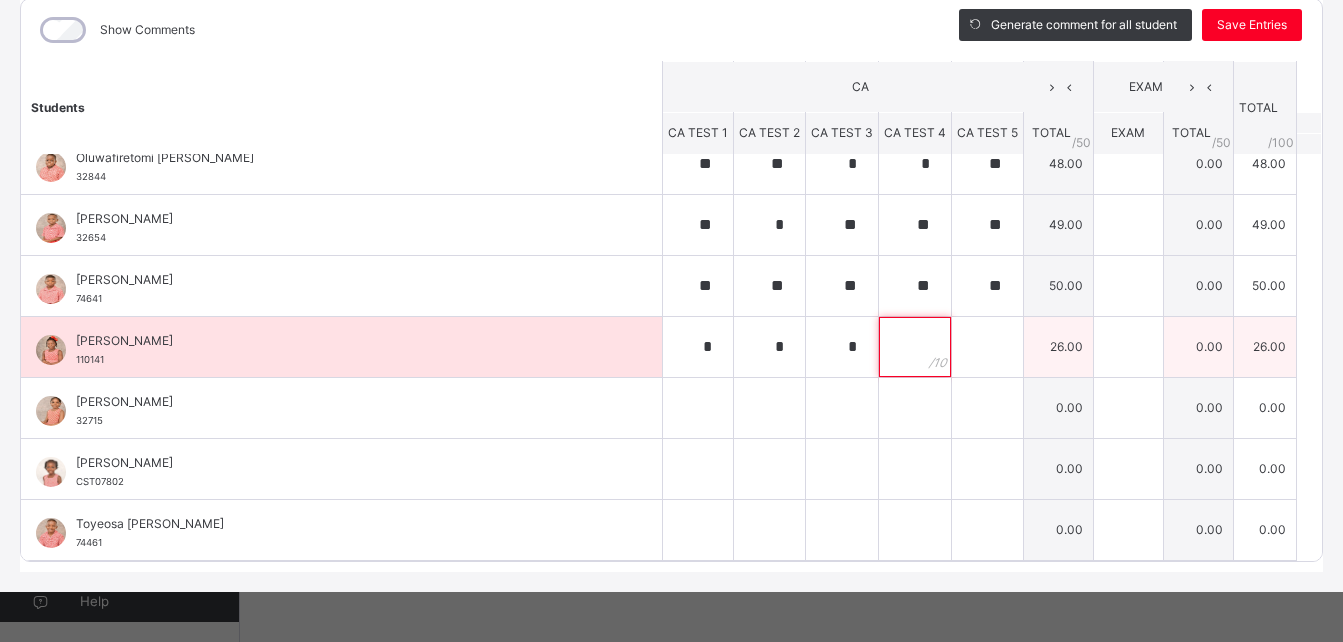 click at bounding box center (915, 347) 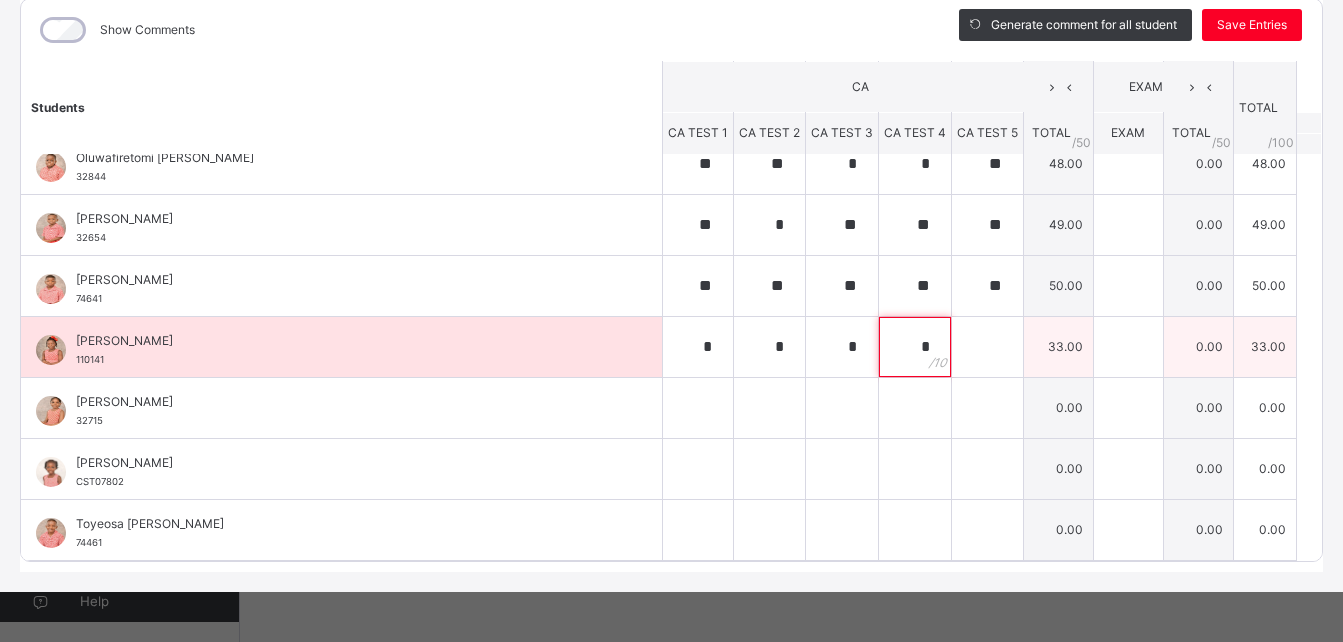 type on "*" 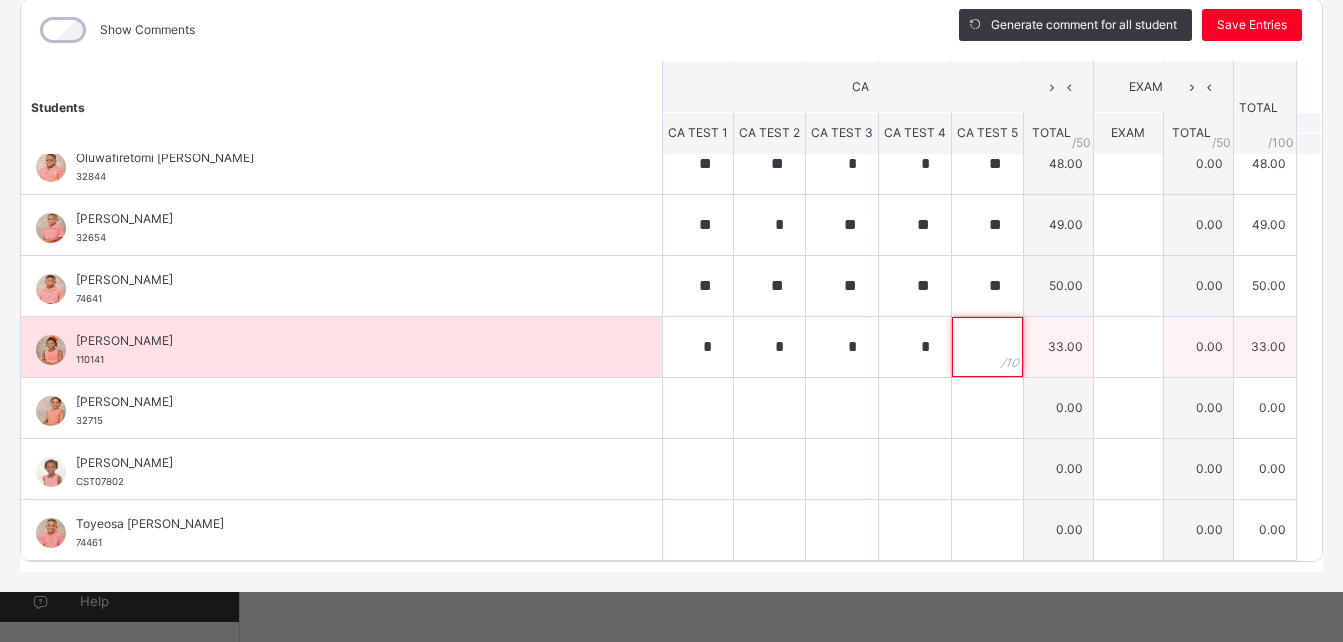 click at bounding box center (987, 347) 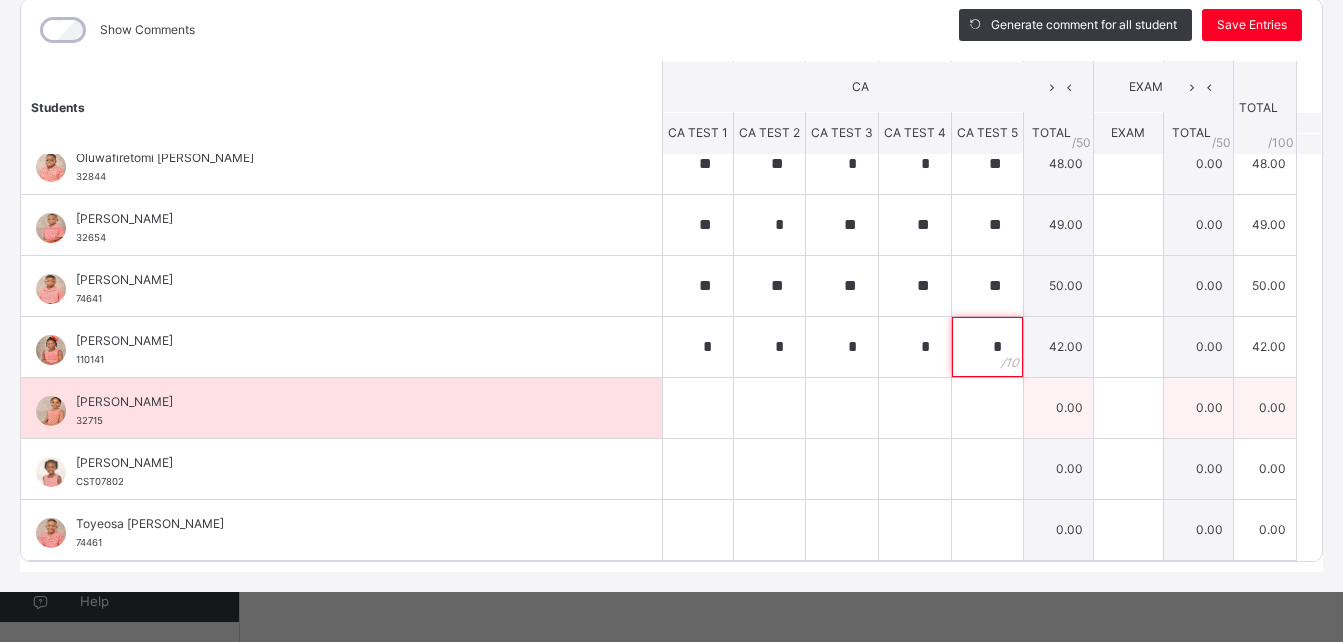 type on "*" 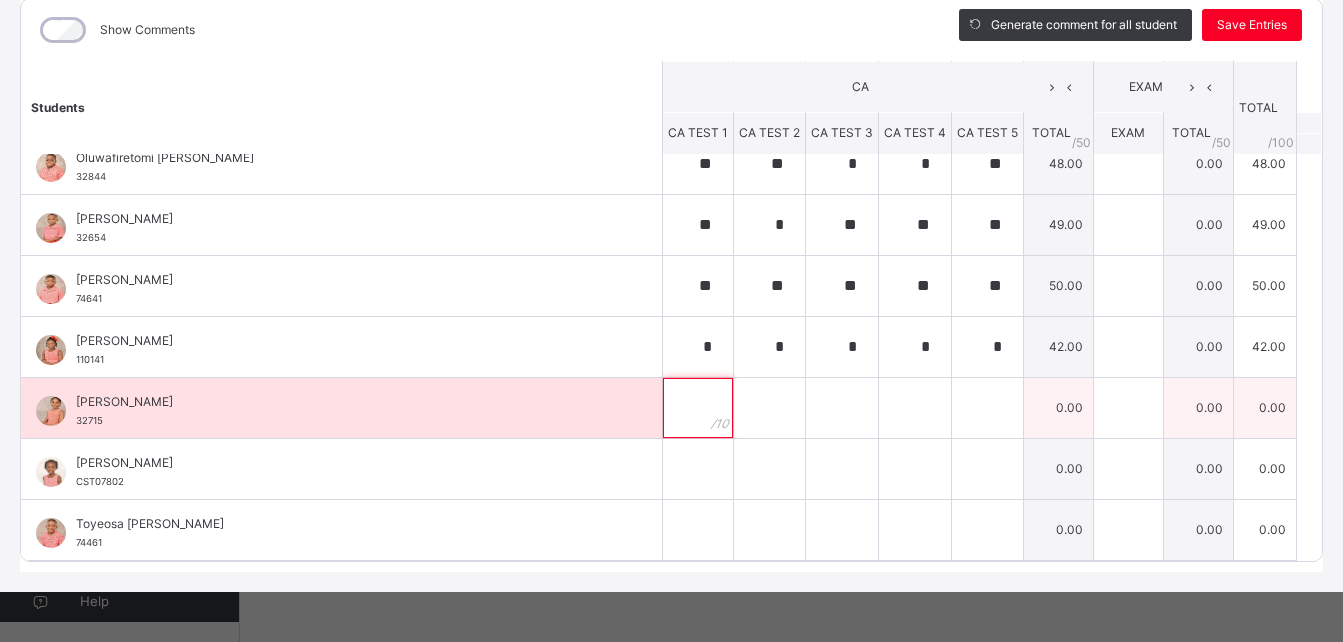 click at bounding box center (698, 408) 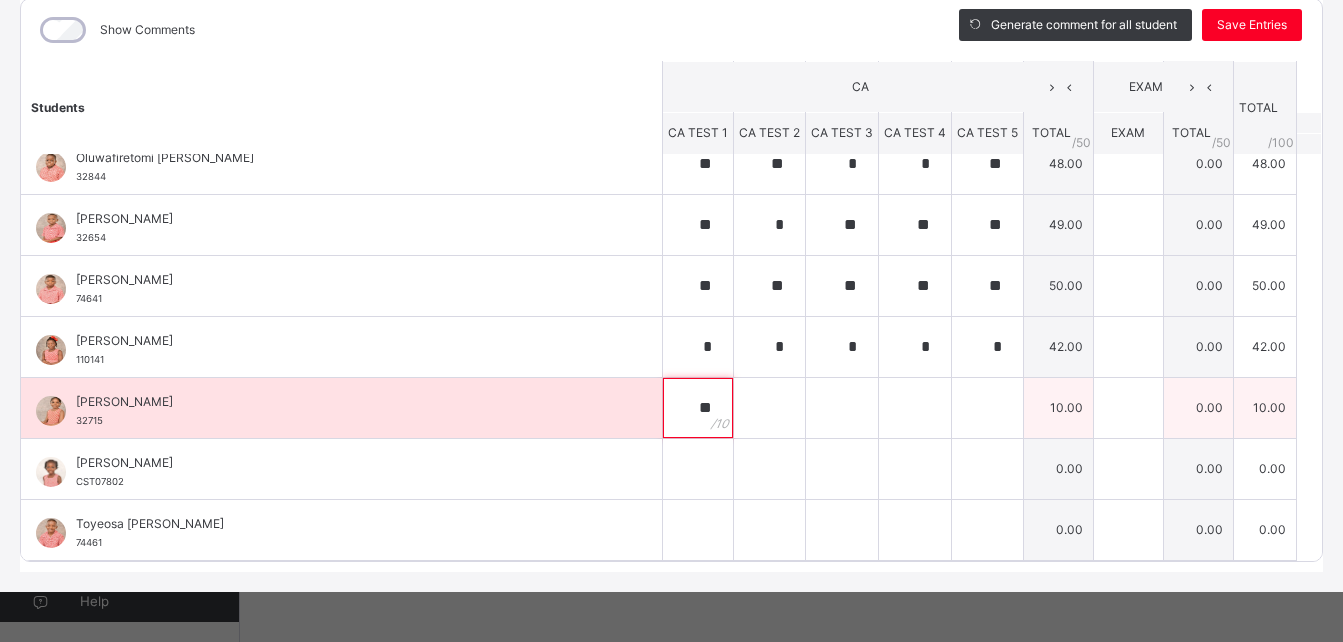 type on "**" 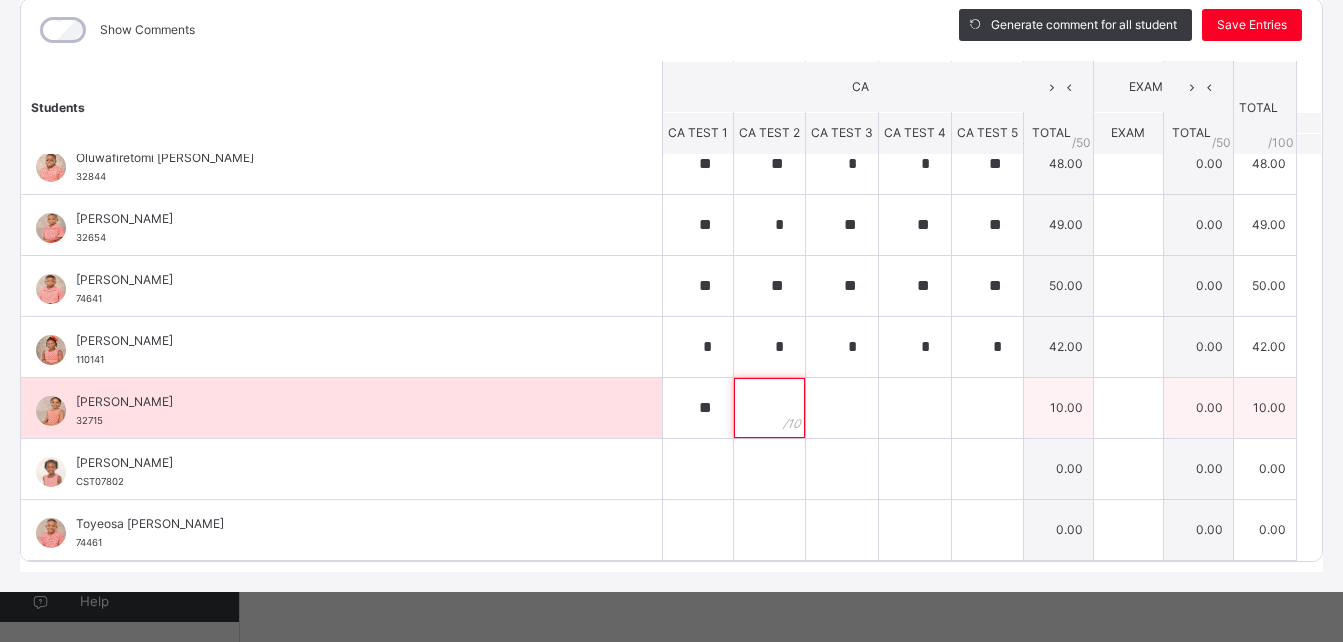click at bounding box center [769, 408] 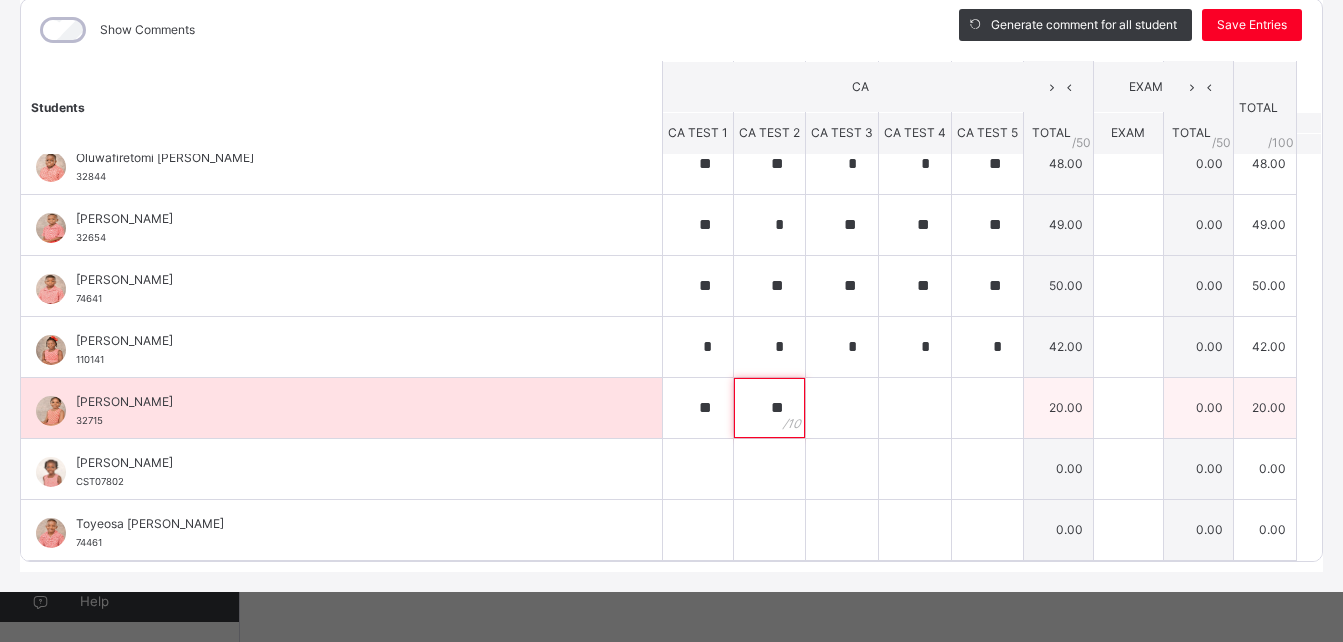type on "**" 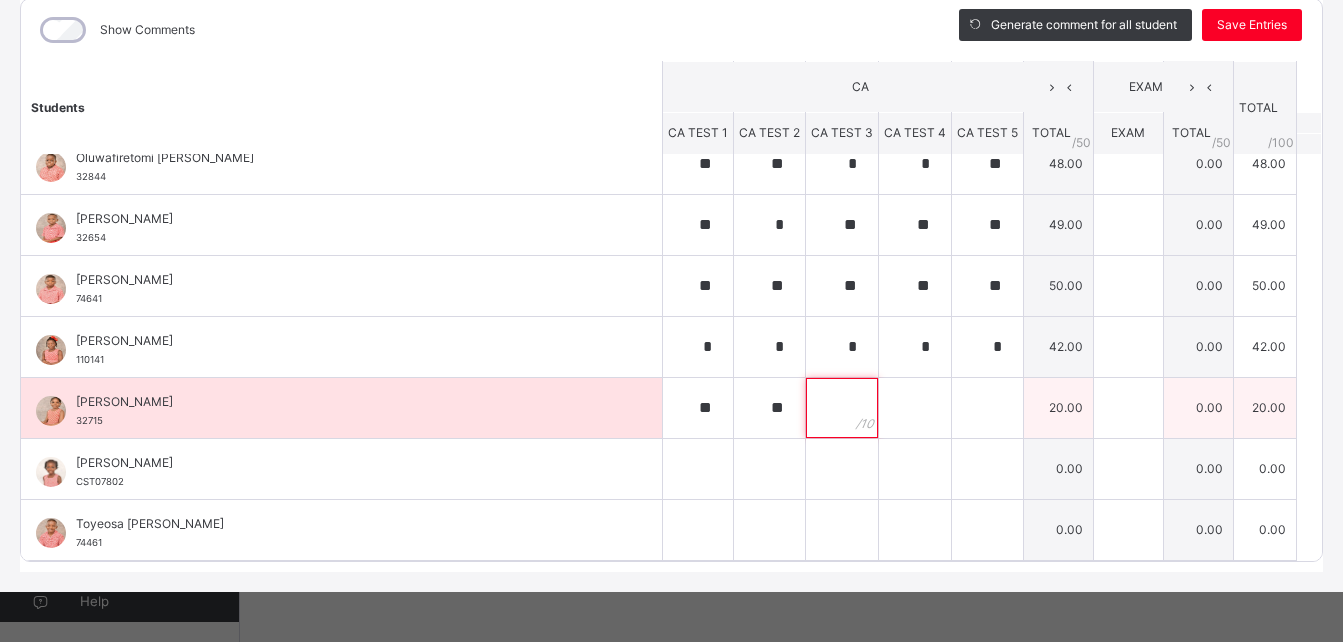 click at bounding box center [842, 408] 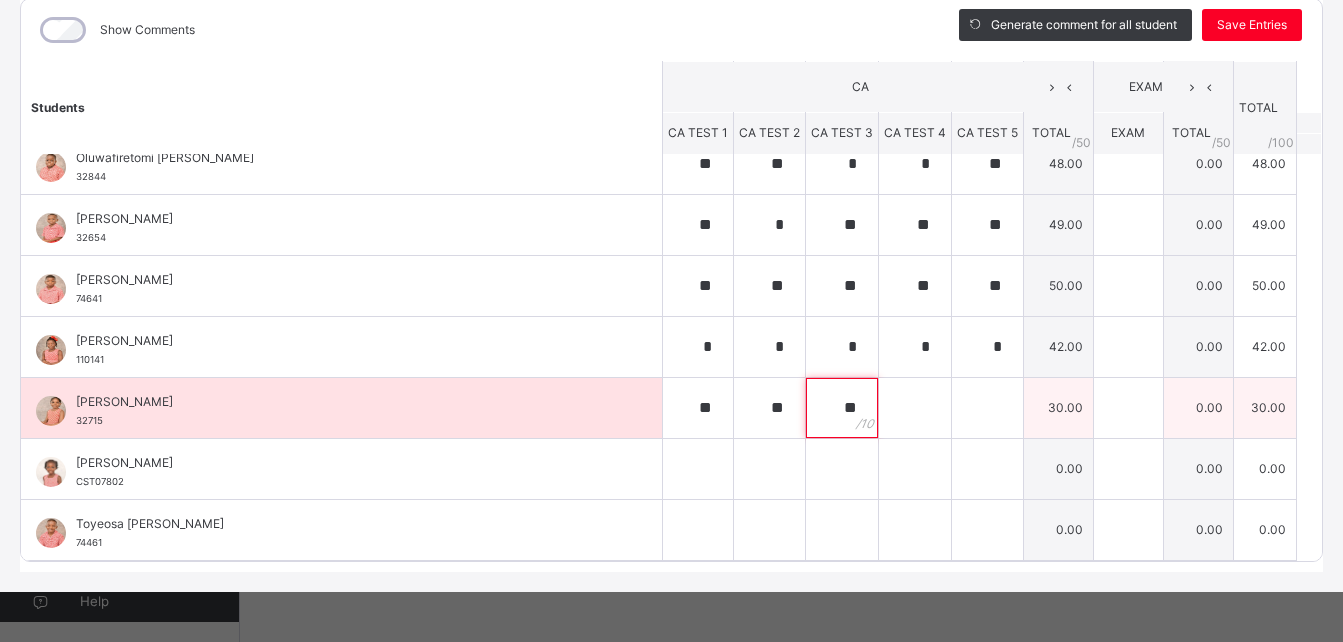 type on "**" 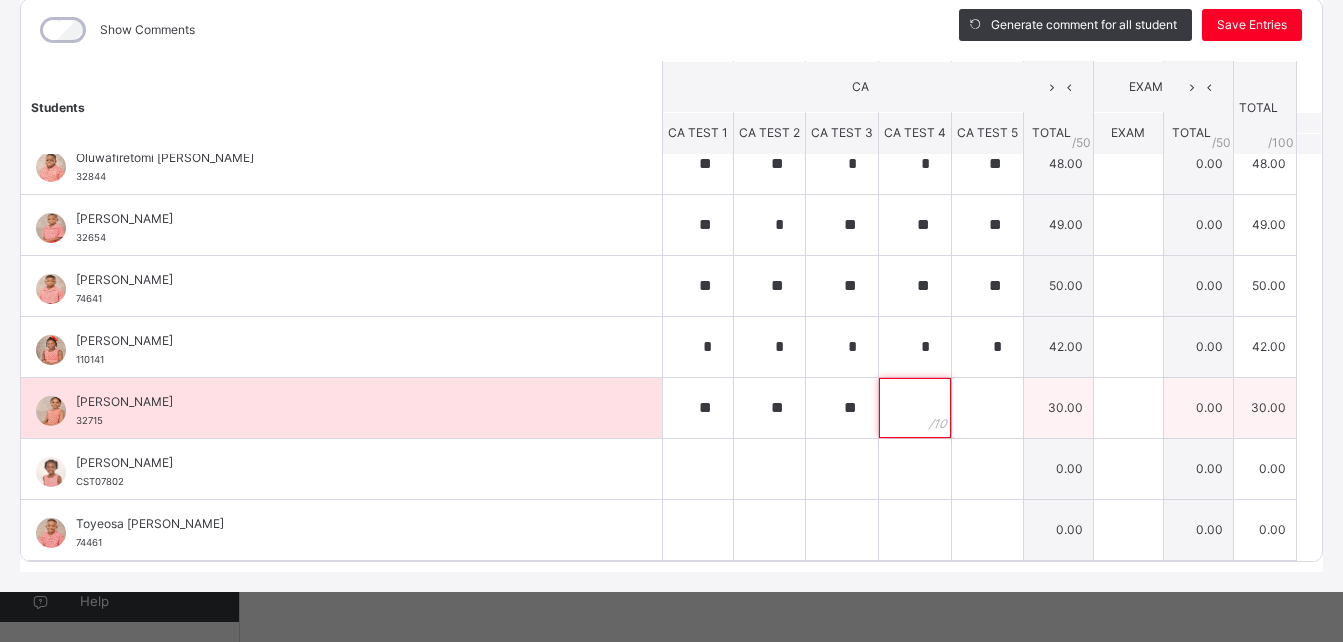 click at bounding box center [915, 408] 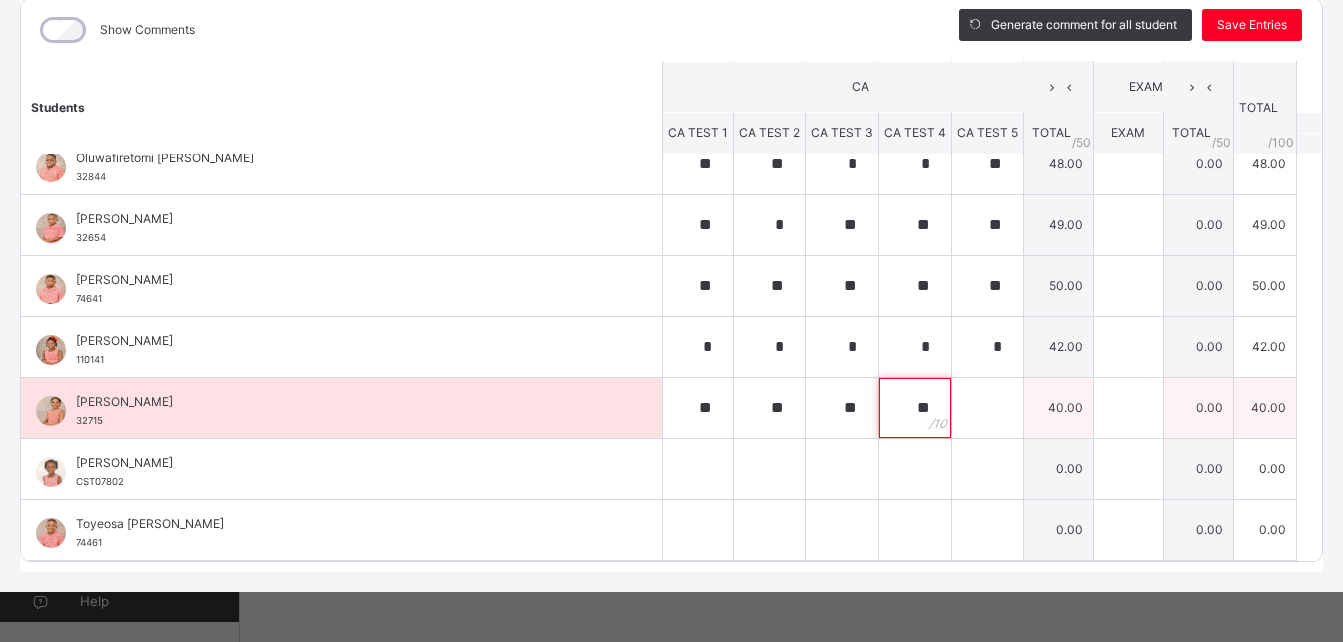 type on "**" 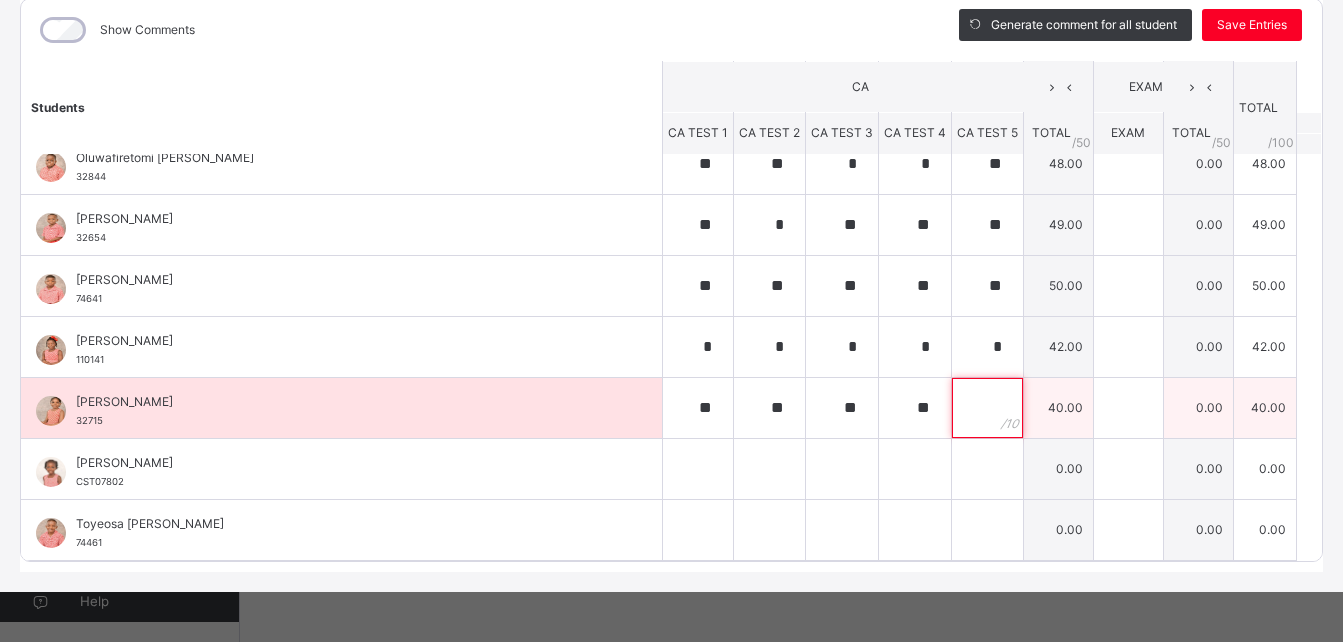 click at bounding box center (987, 408) 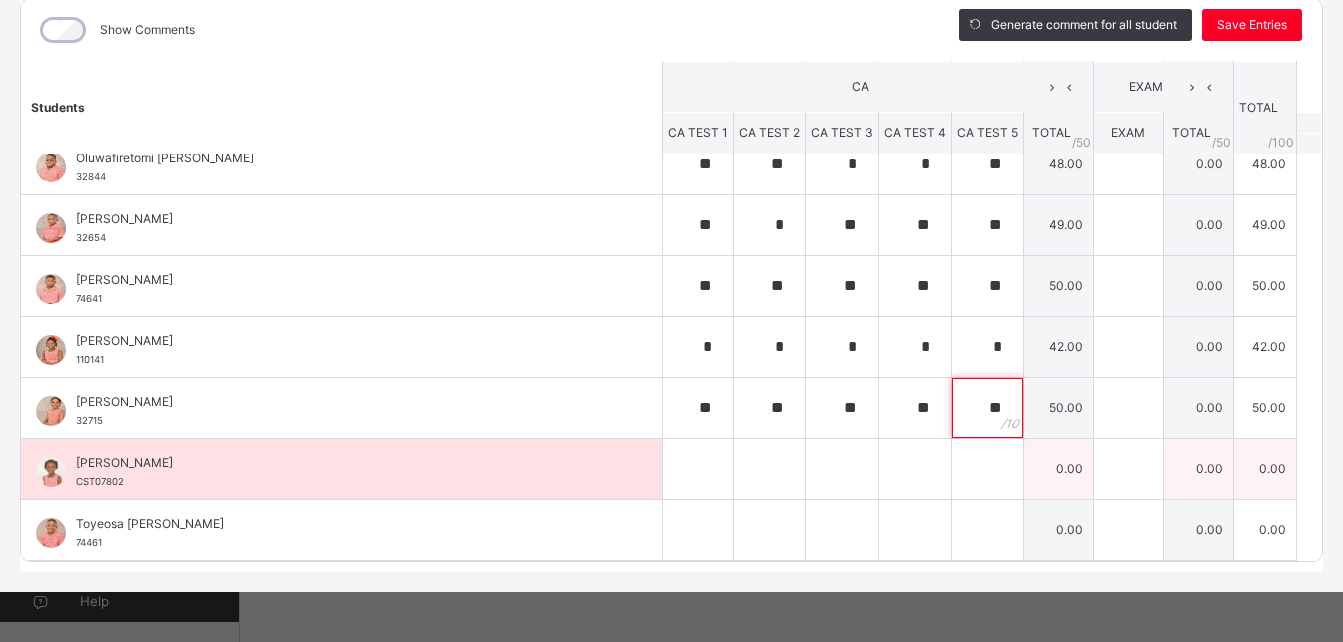 type on "**" 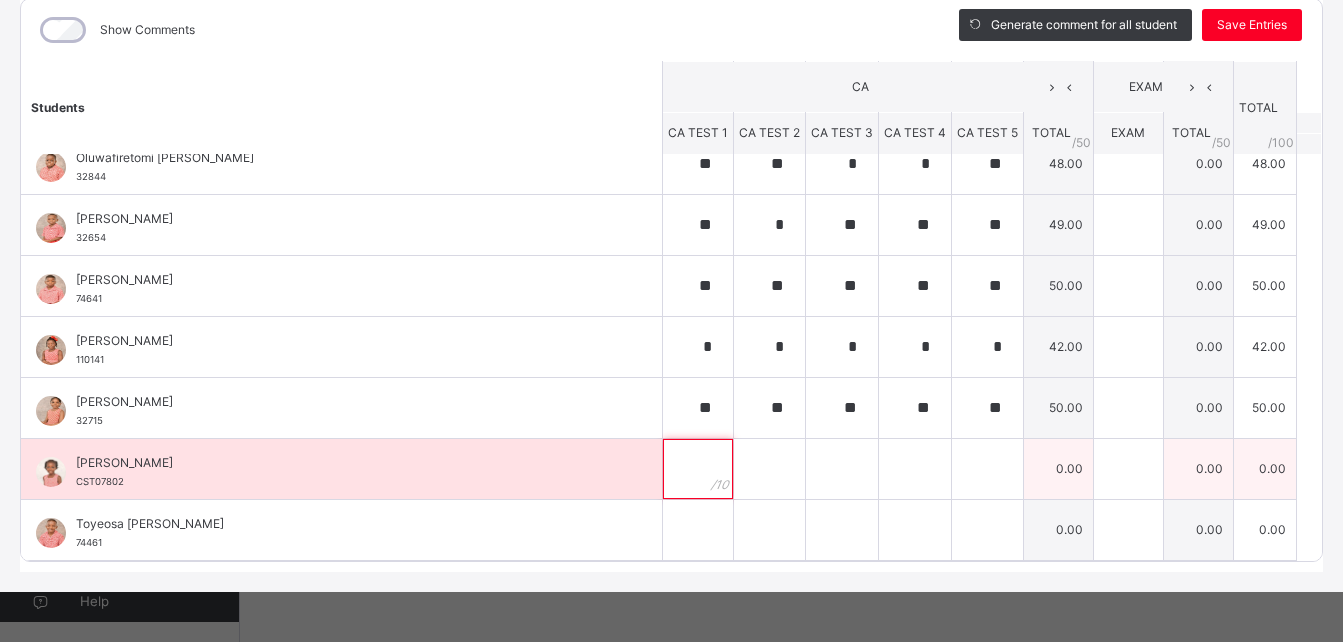 click at bounding box center [698, 469] 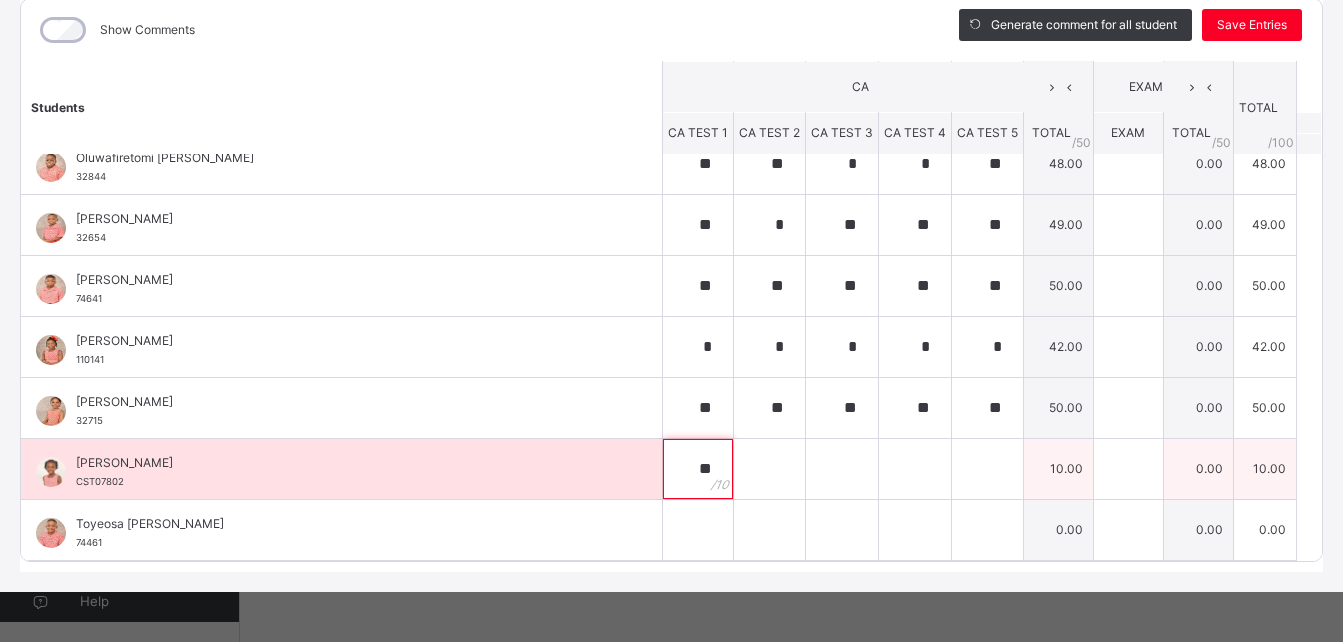 type on "**" 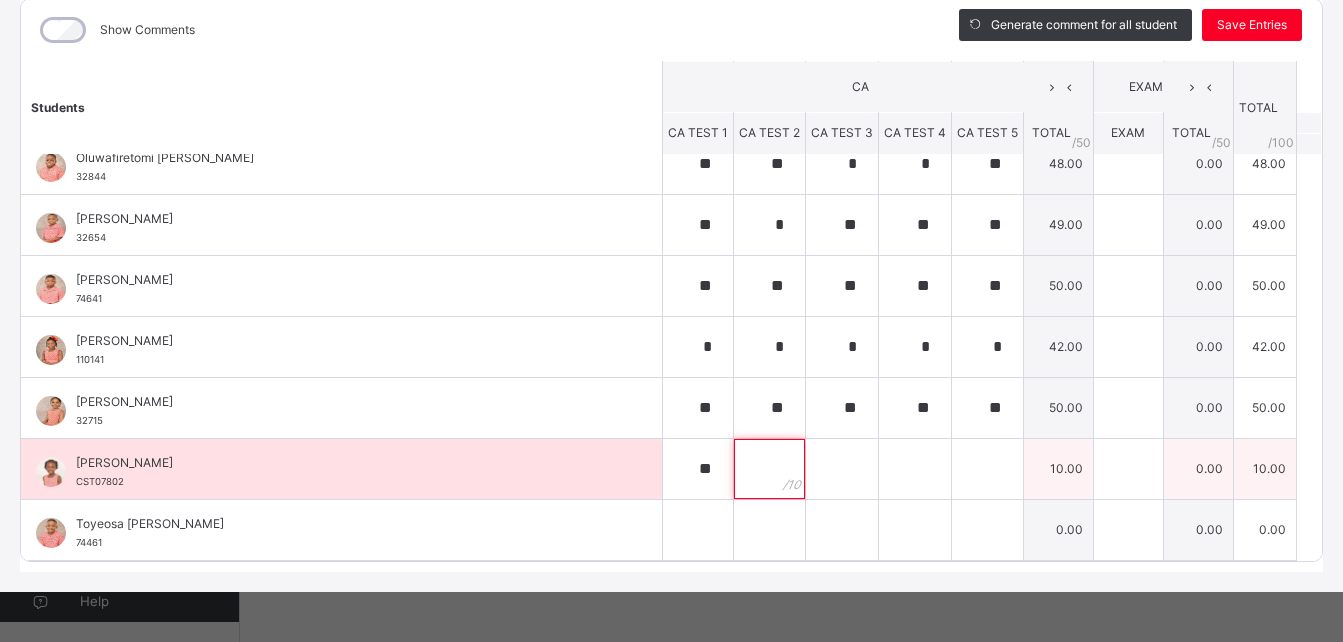 click at bounding box center (769, 469) 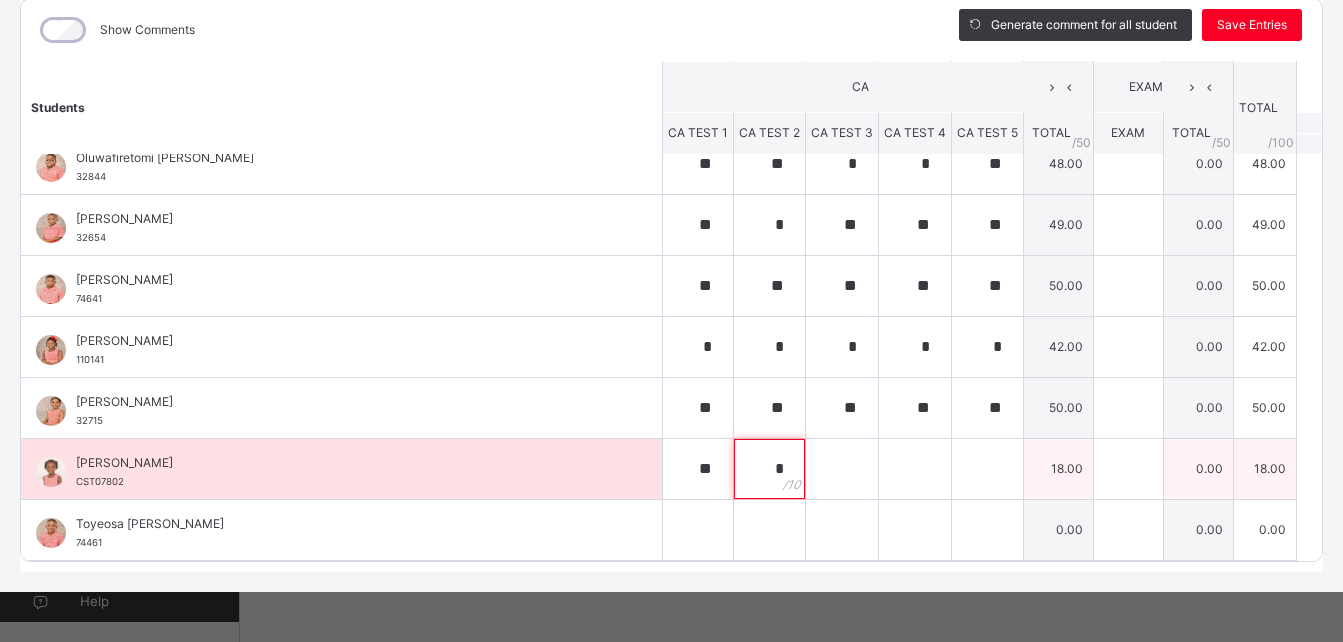 type on "*" 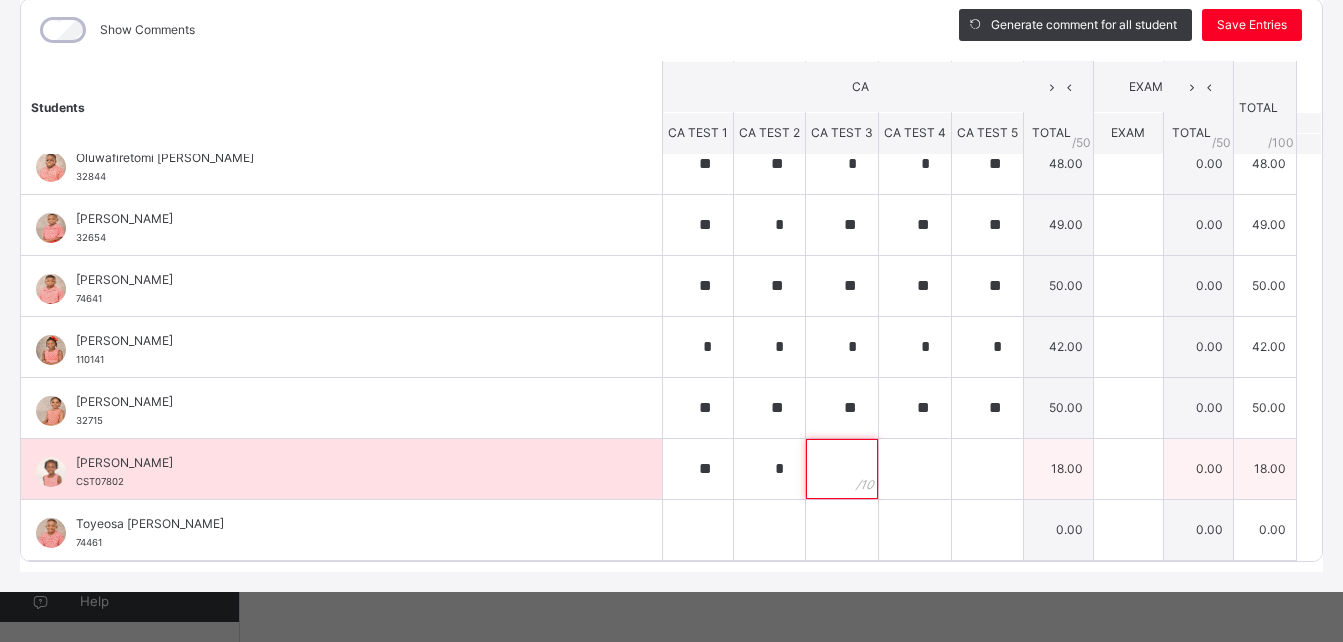 click at bounding box center [842, 469] 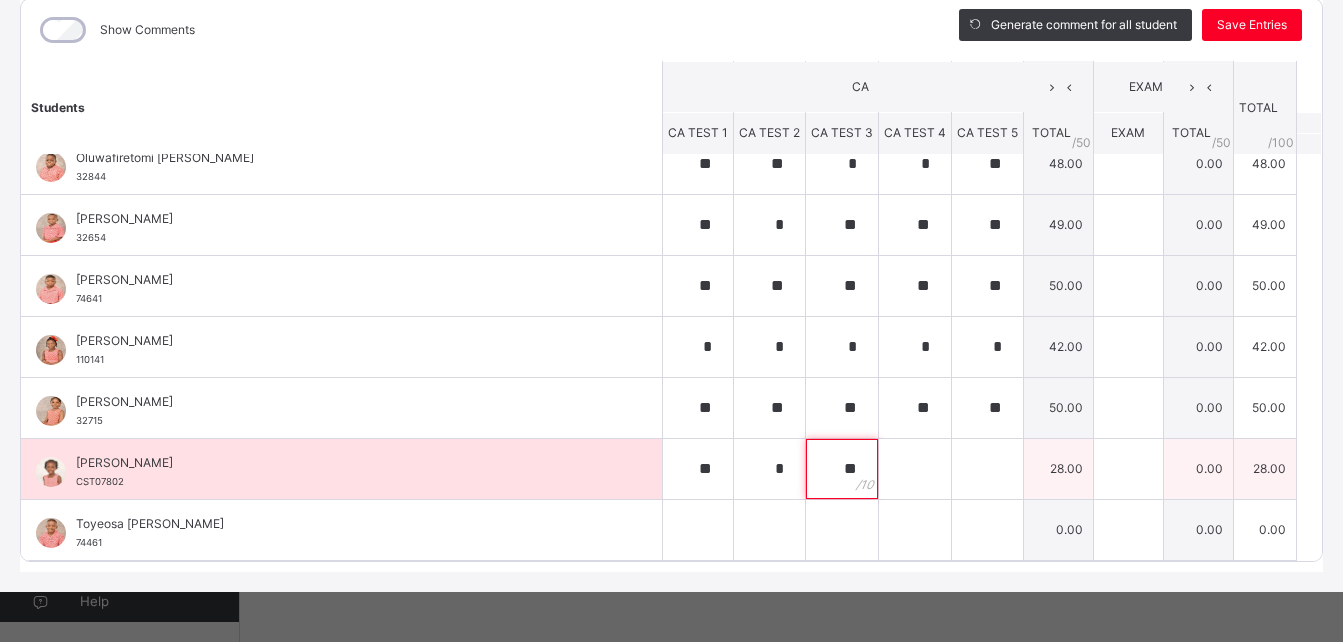 type on "**" 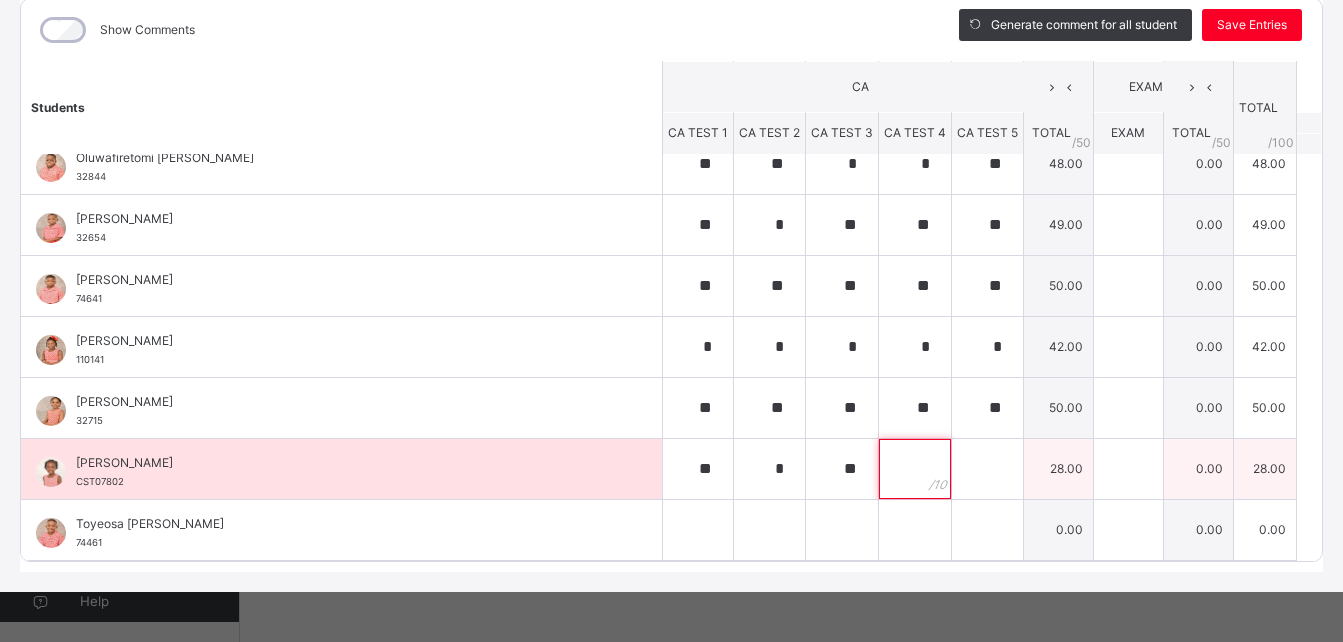 click at bounding box center (915, 469) 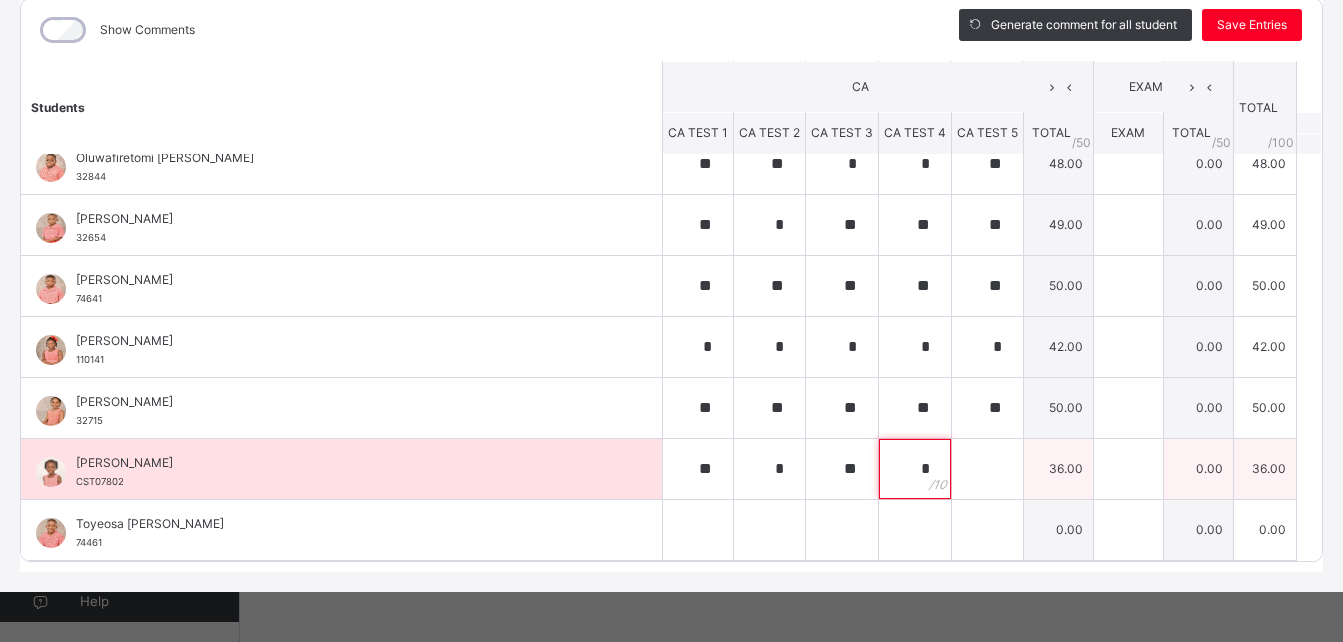 type on "*" 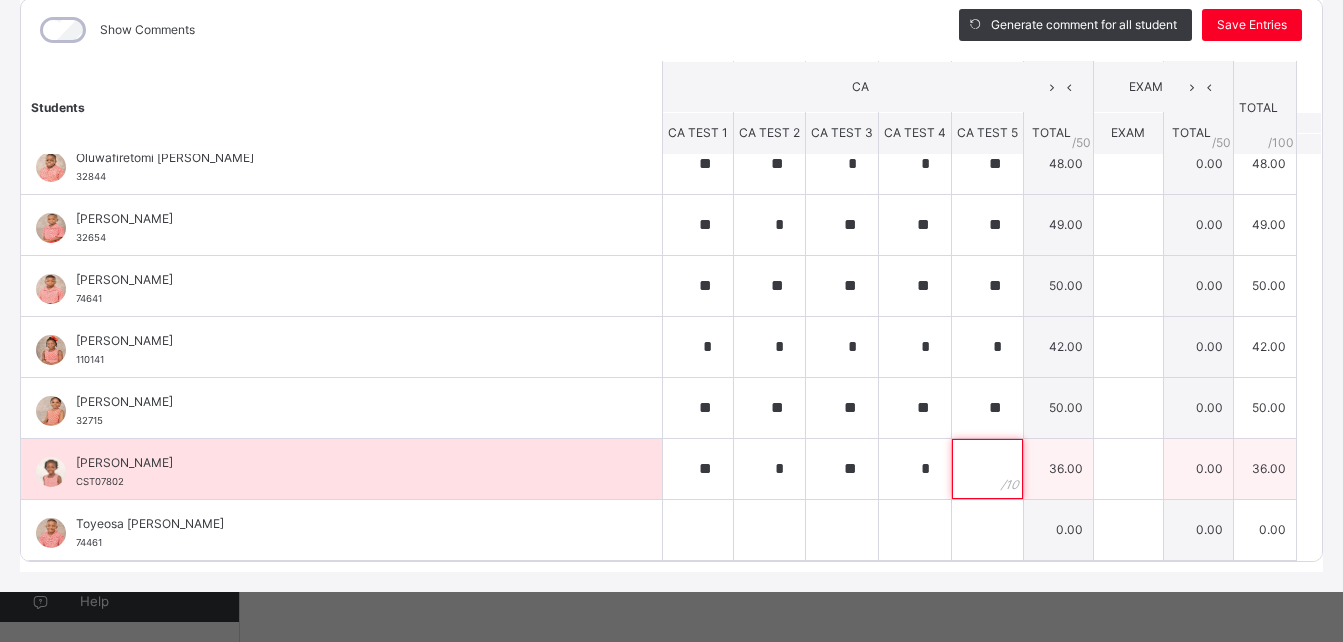 click at bounding box center [987, 469] 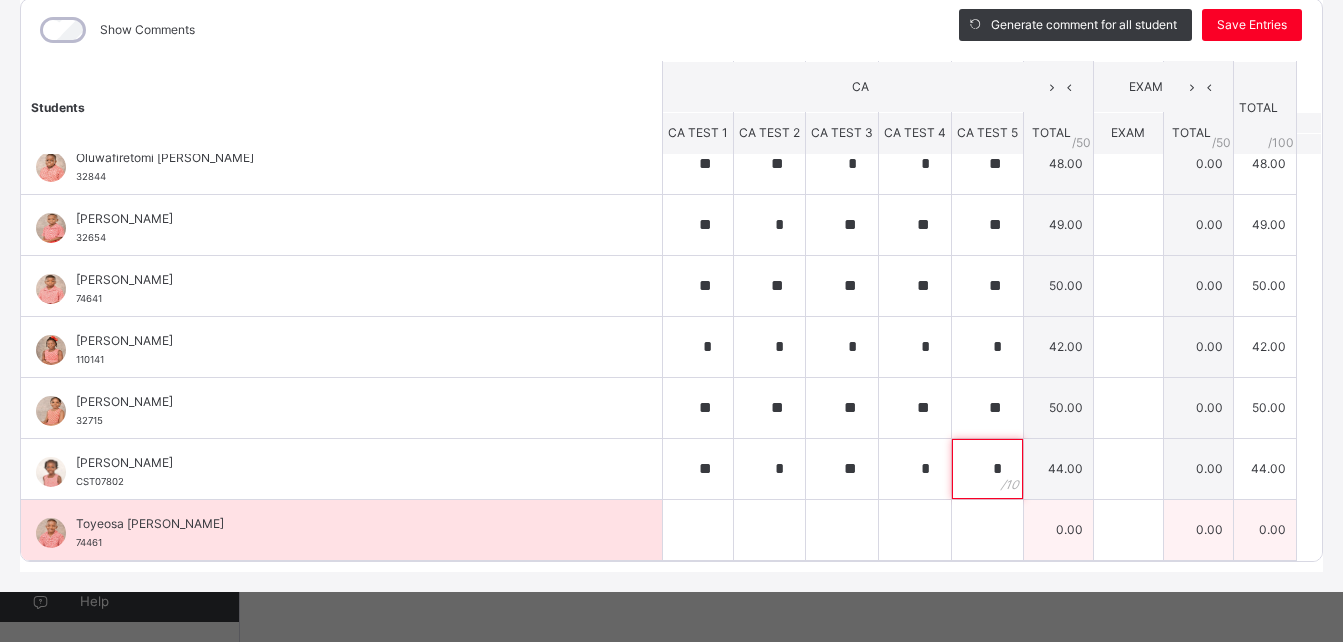 type on "*" 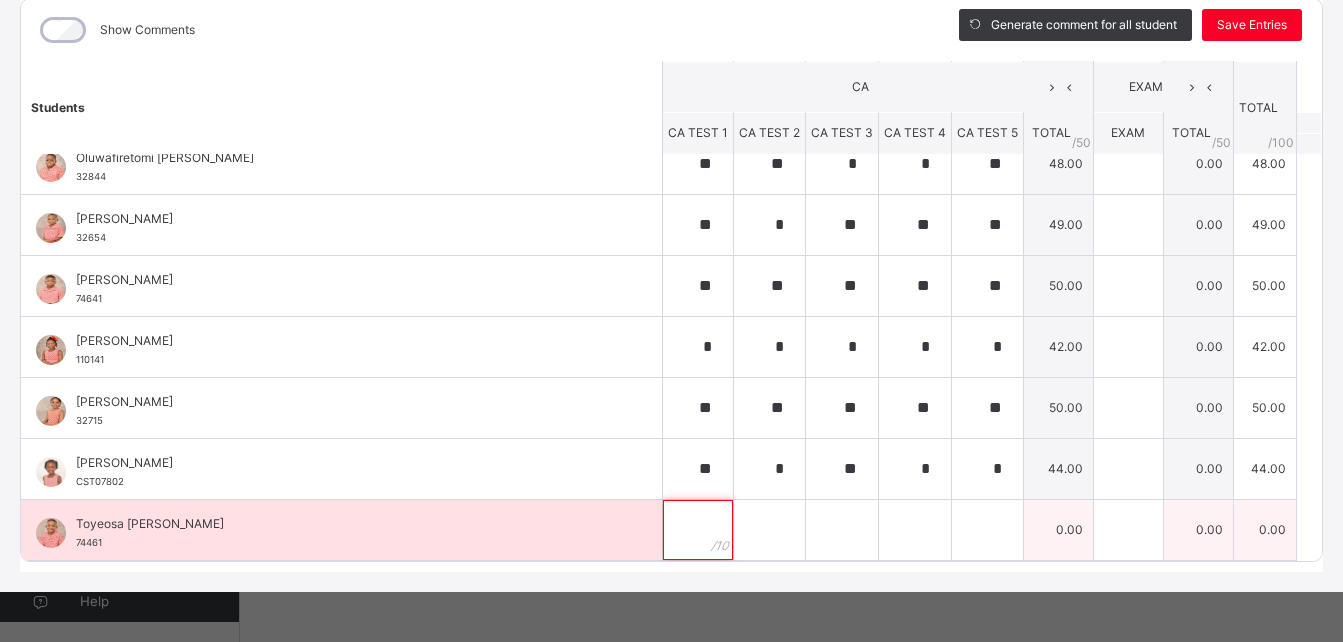 click at bounding box center (698, 530) 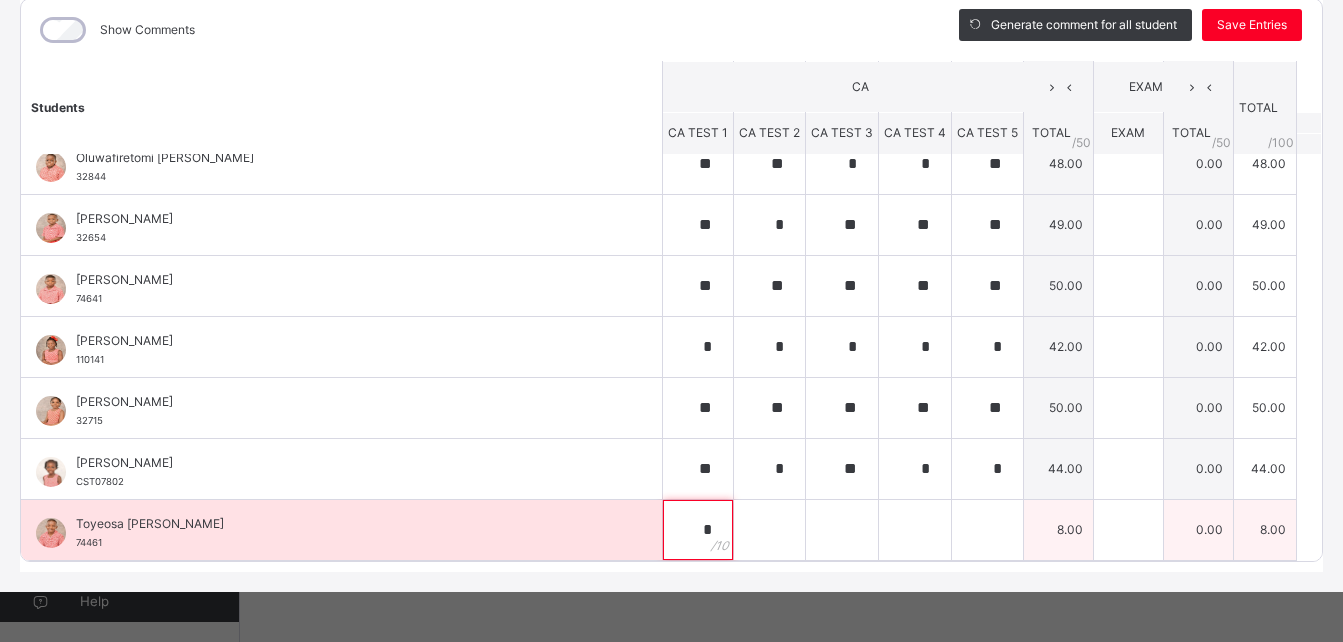 type on "*" 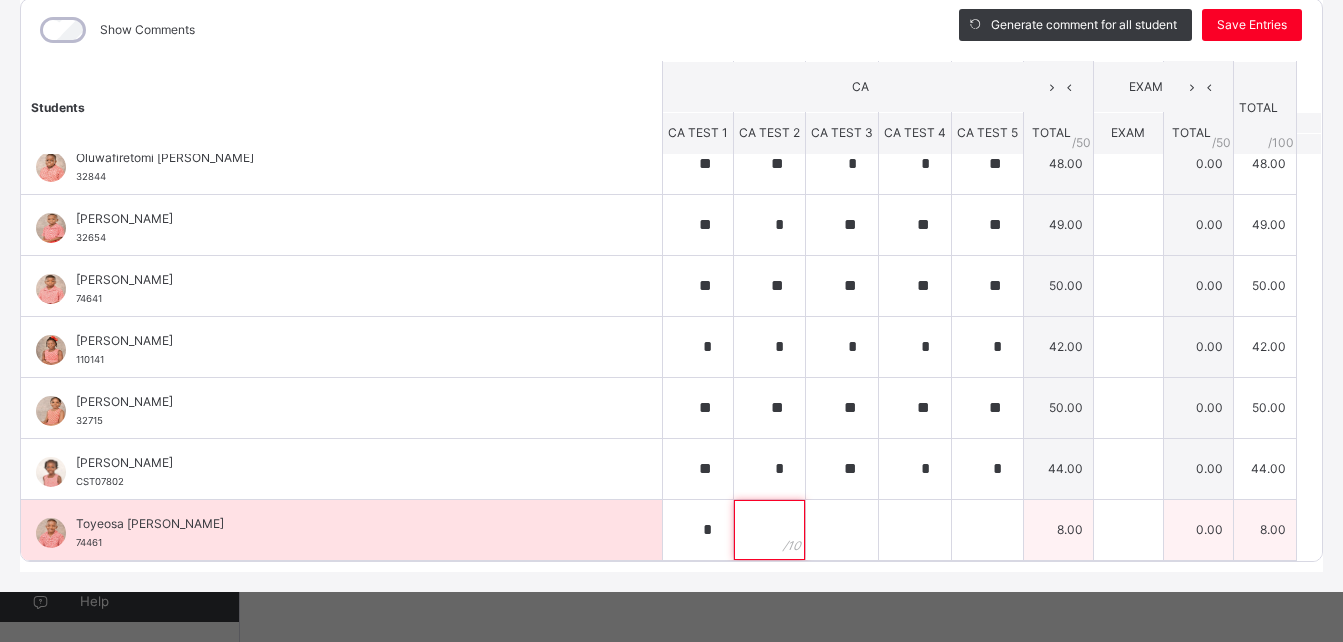 click at bounding box center [769, 530] 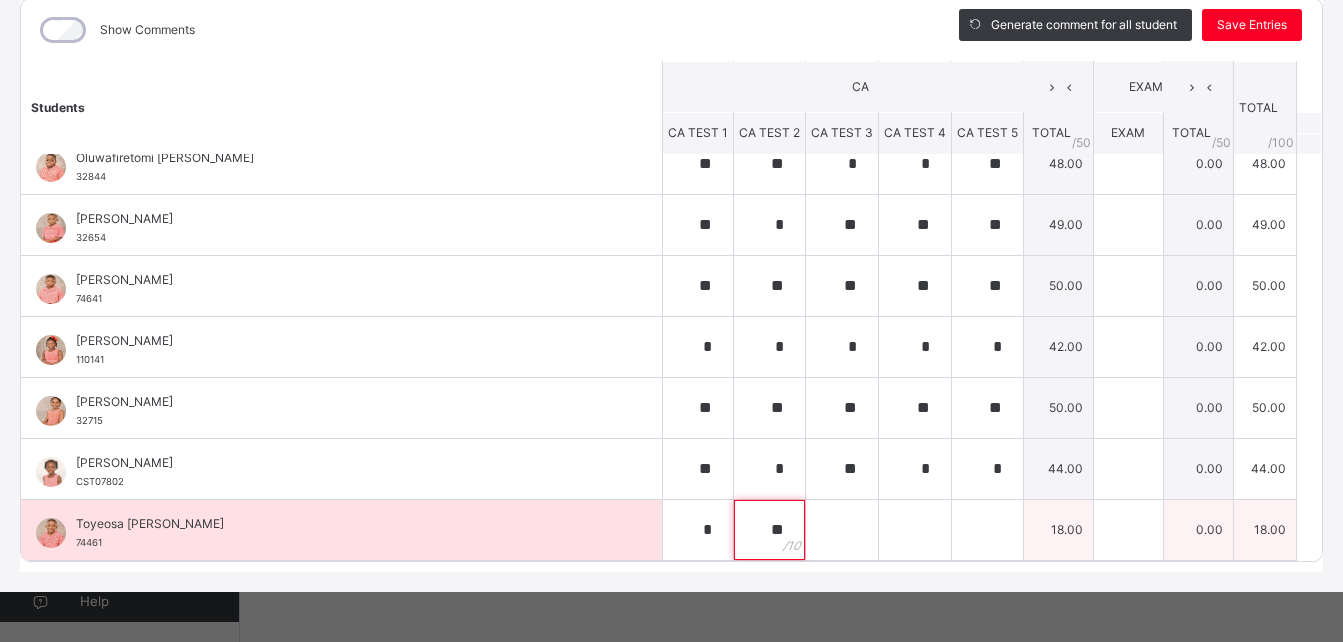 type on "**" 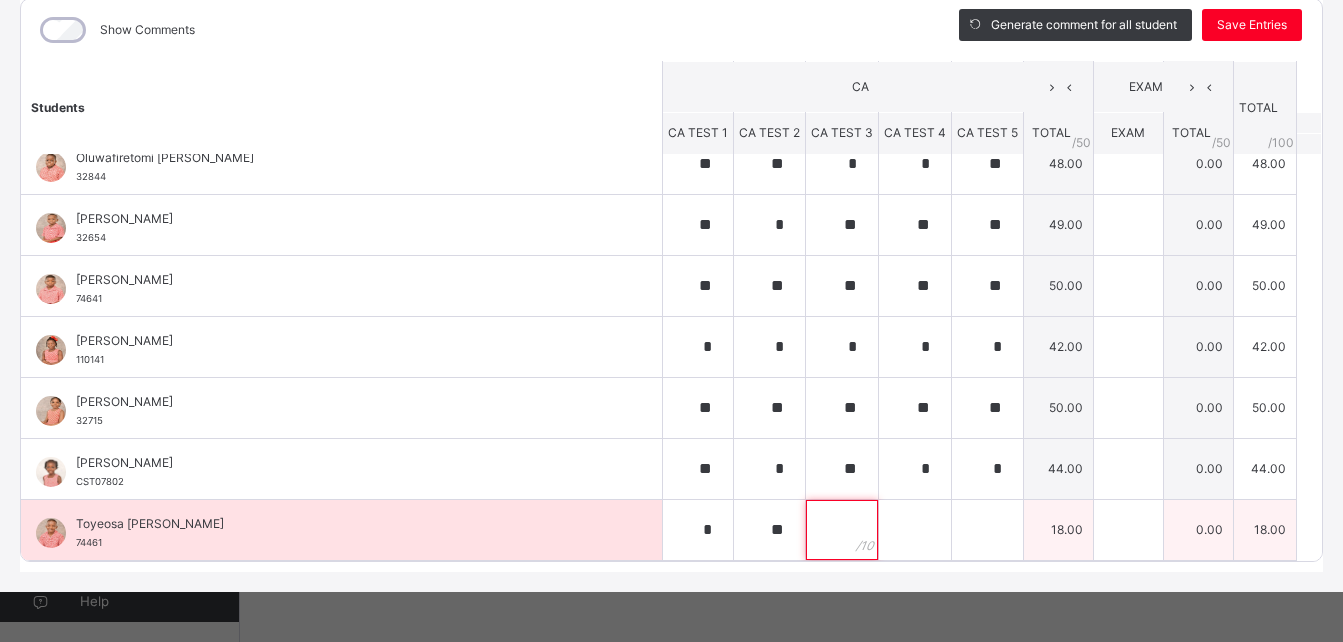 click at bounding box center [842, 530] 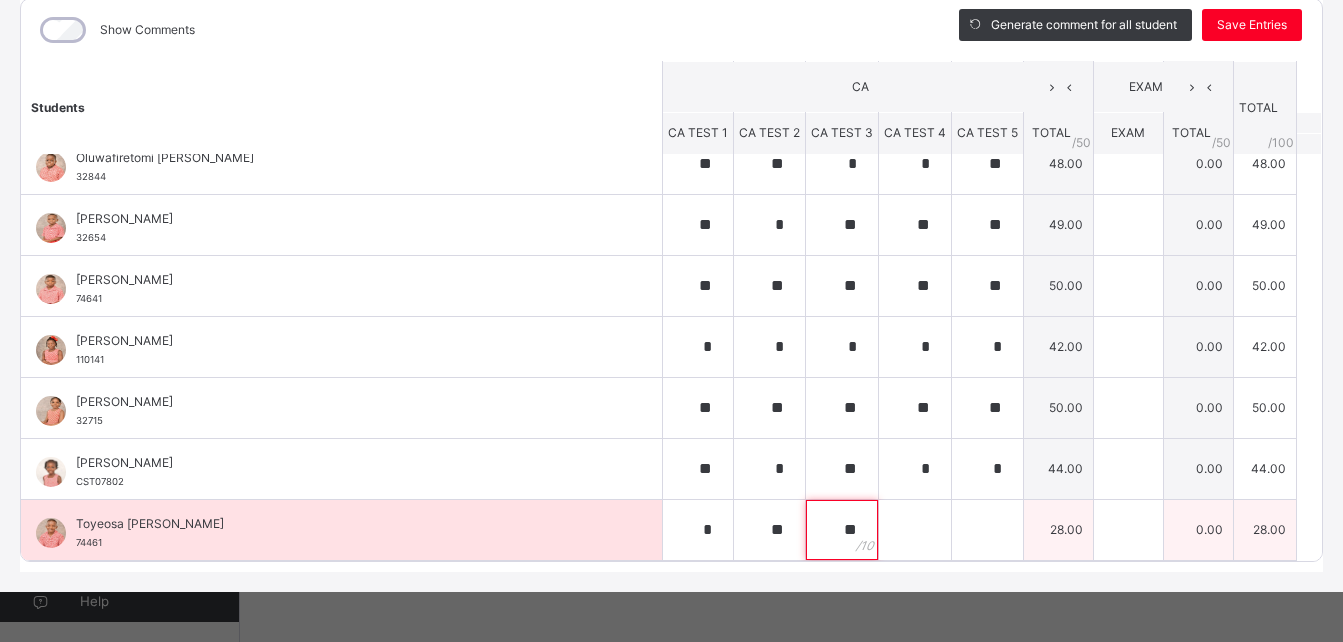 type on "**" 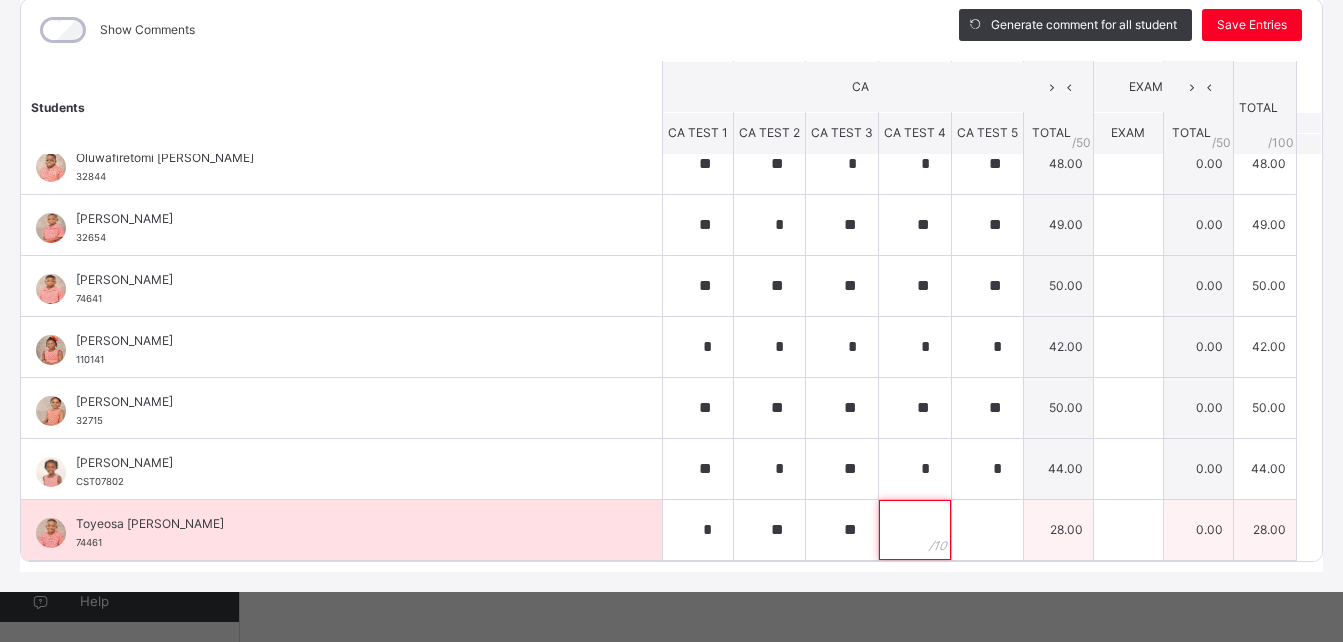click at bounding box center (915, 530) 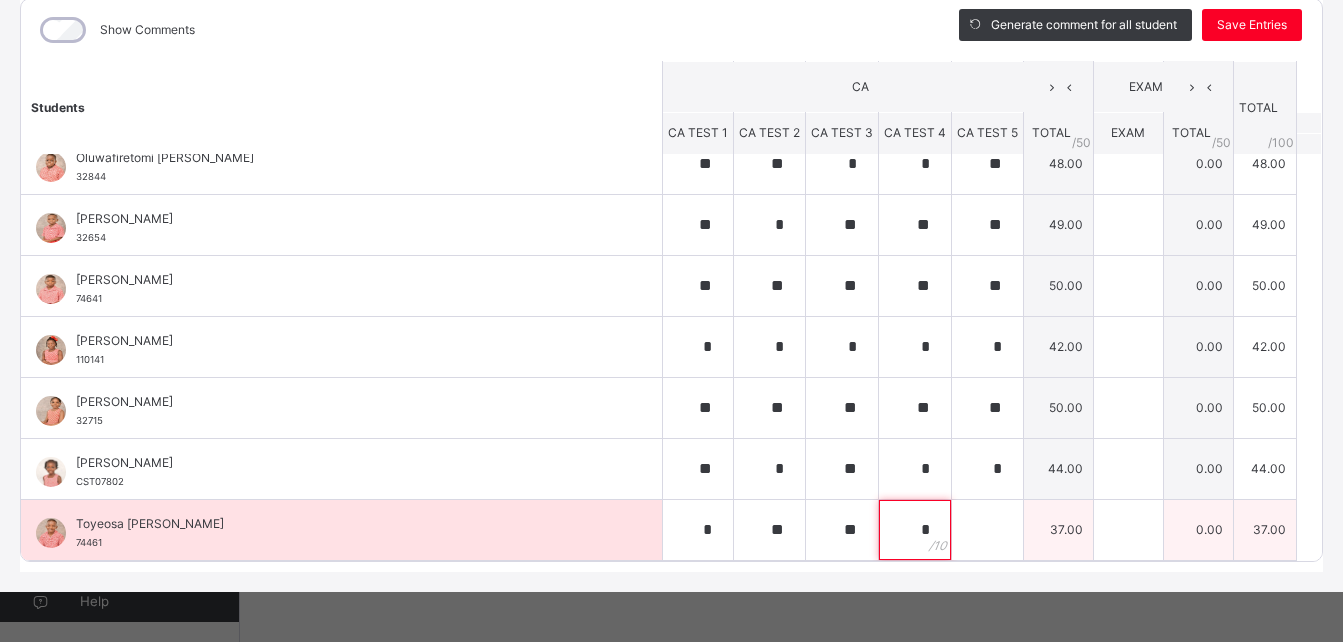 type on "*" 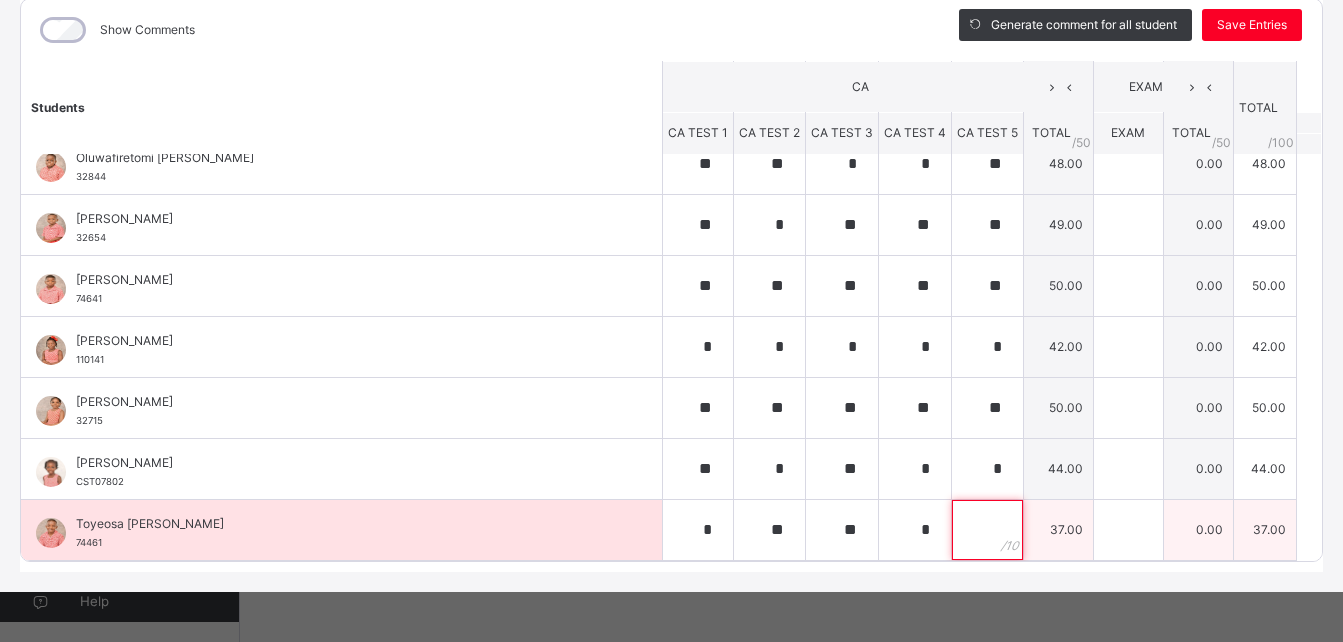 click at bounding box center (987, 530) 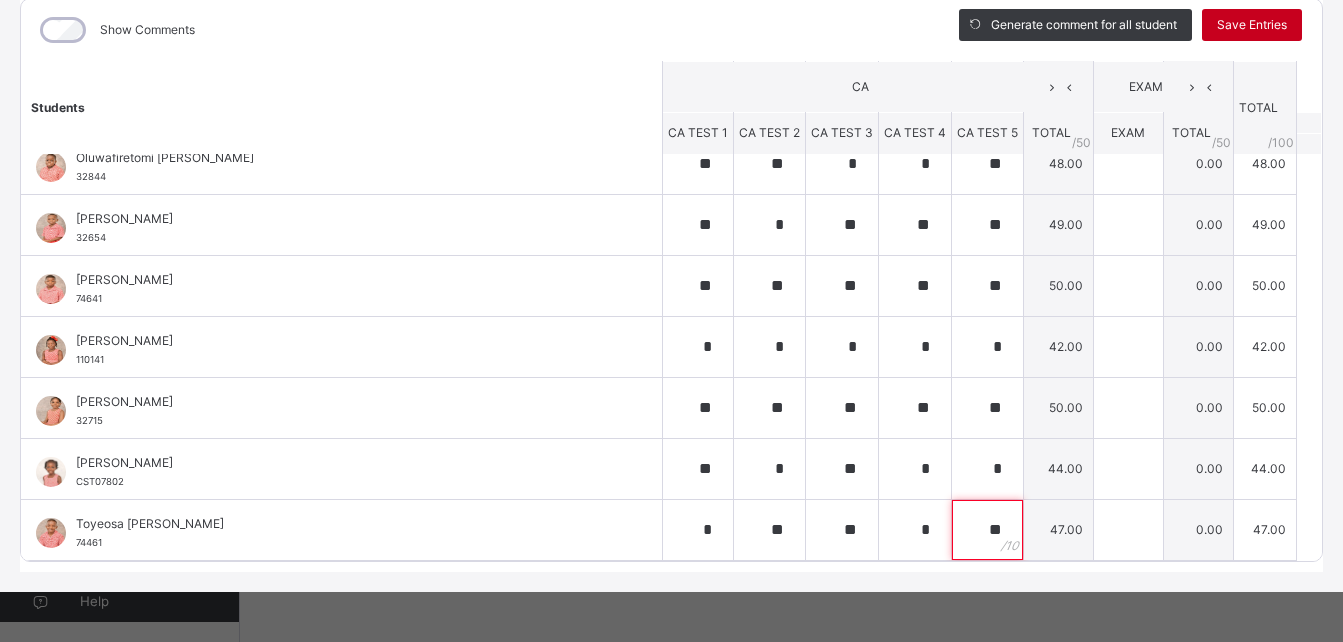 type on "**" 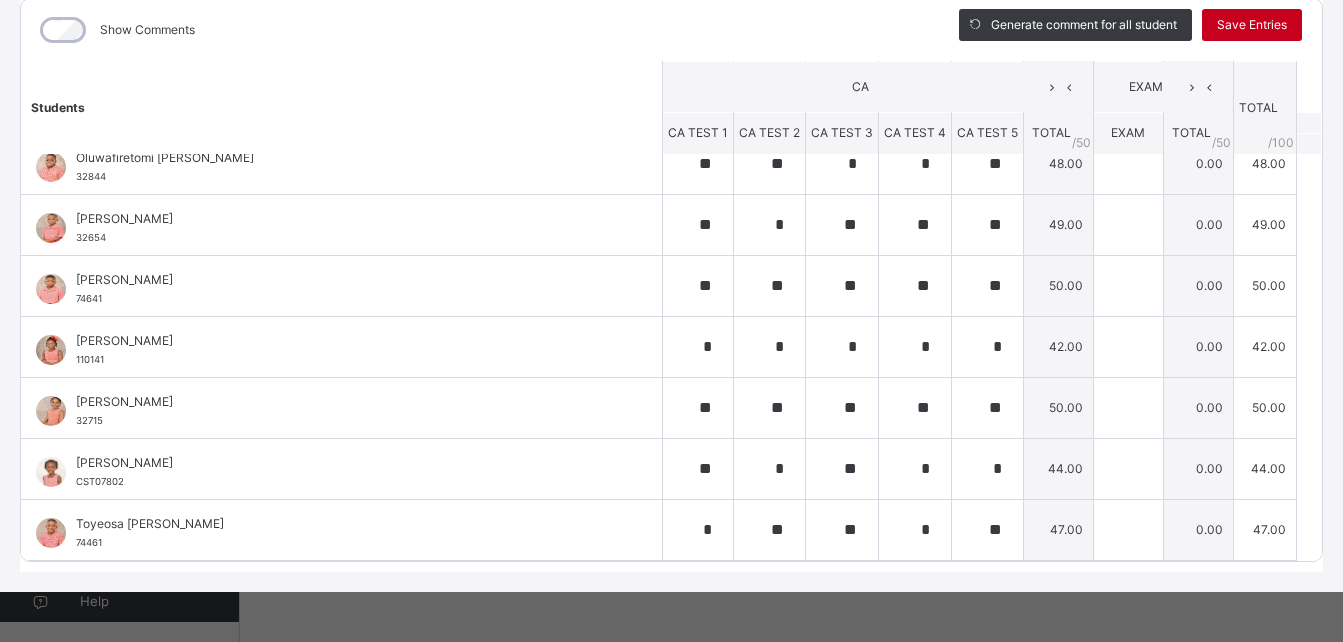 click on "Save Entries" at bounding box center [1252, 25] 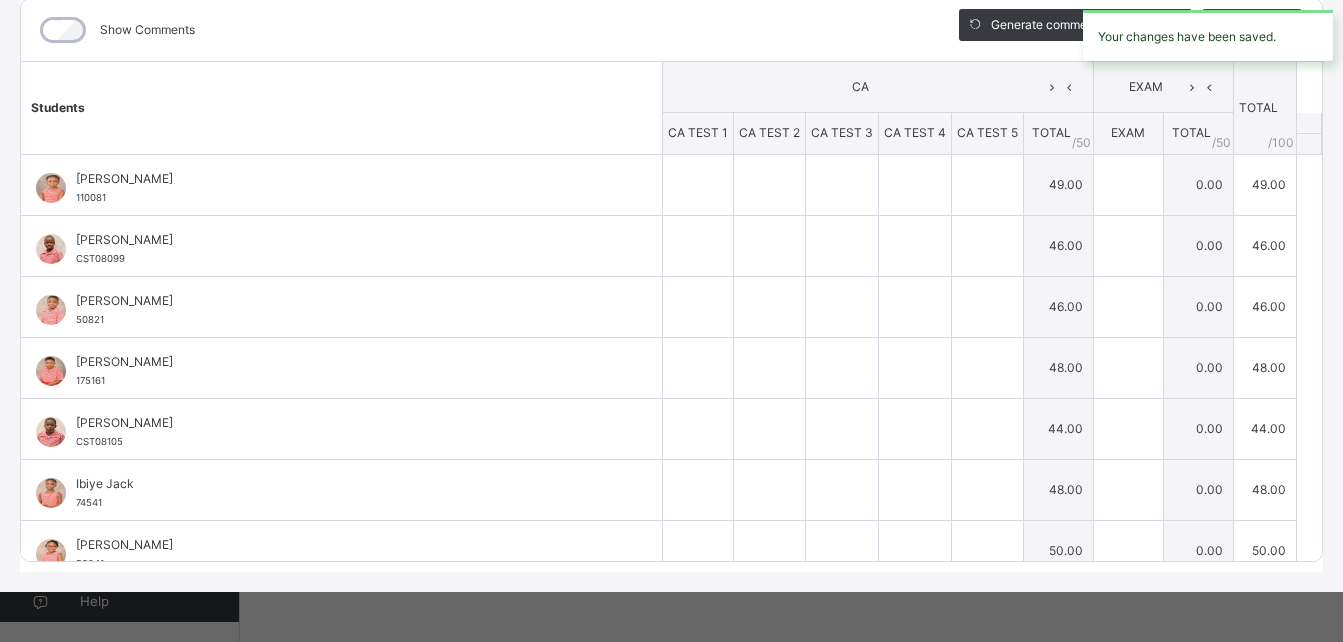 type on "*" 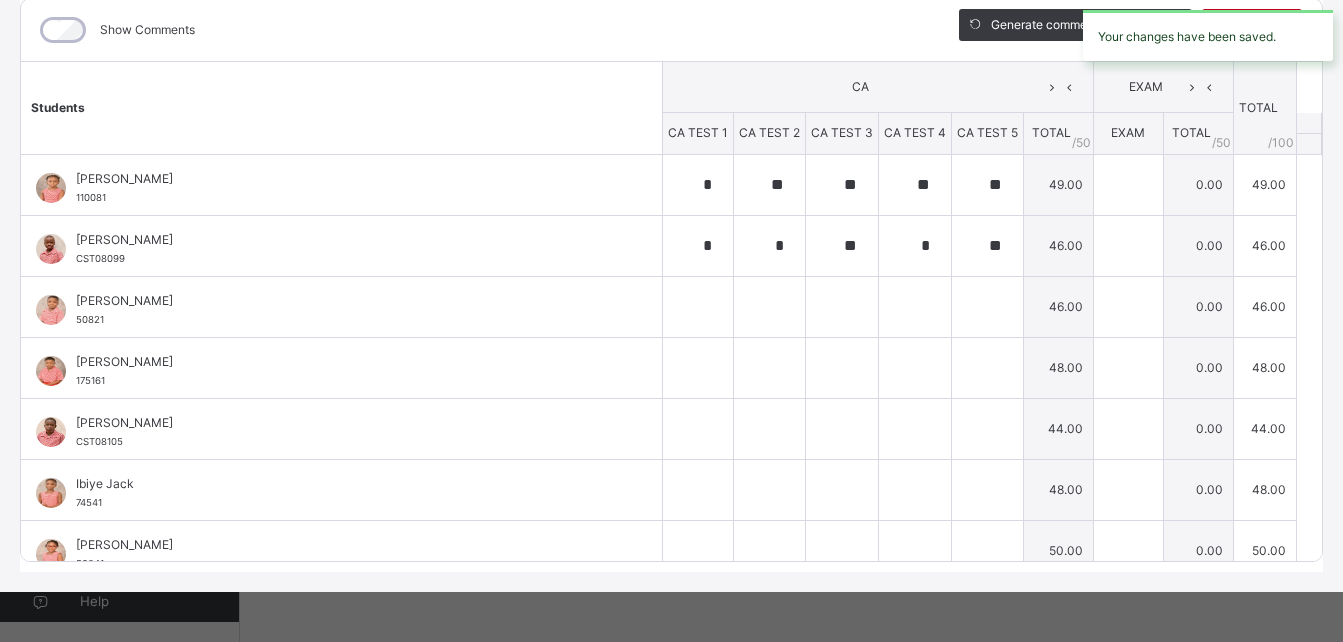 type on "*" 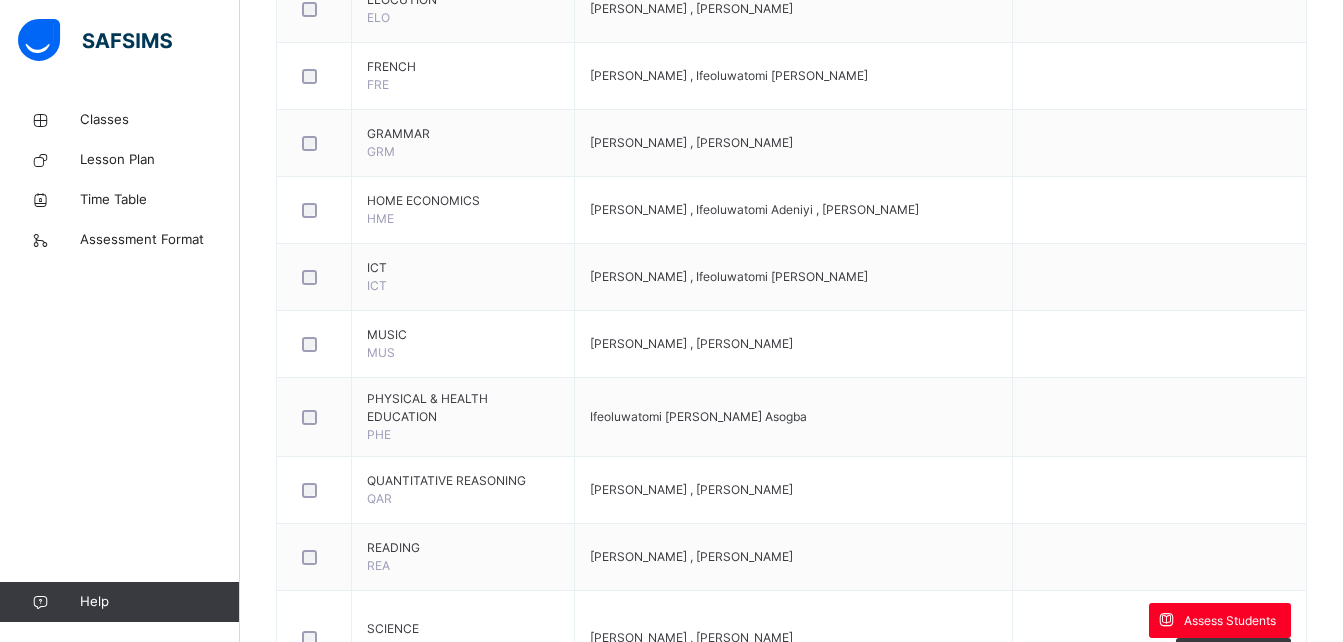scroll, scrollTop: 1080, scrollLeft: 0, axis: vertical 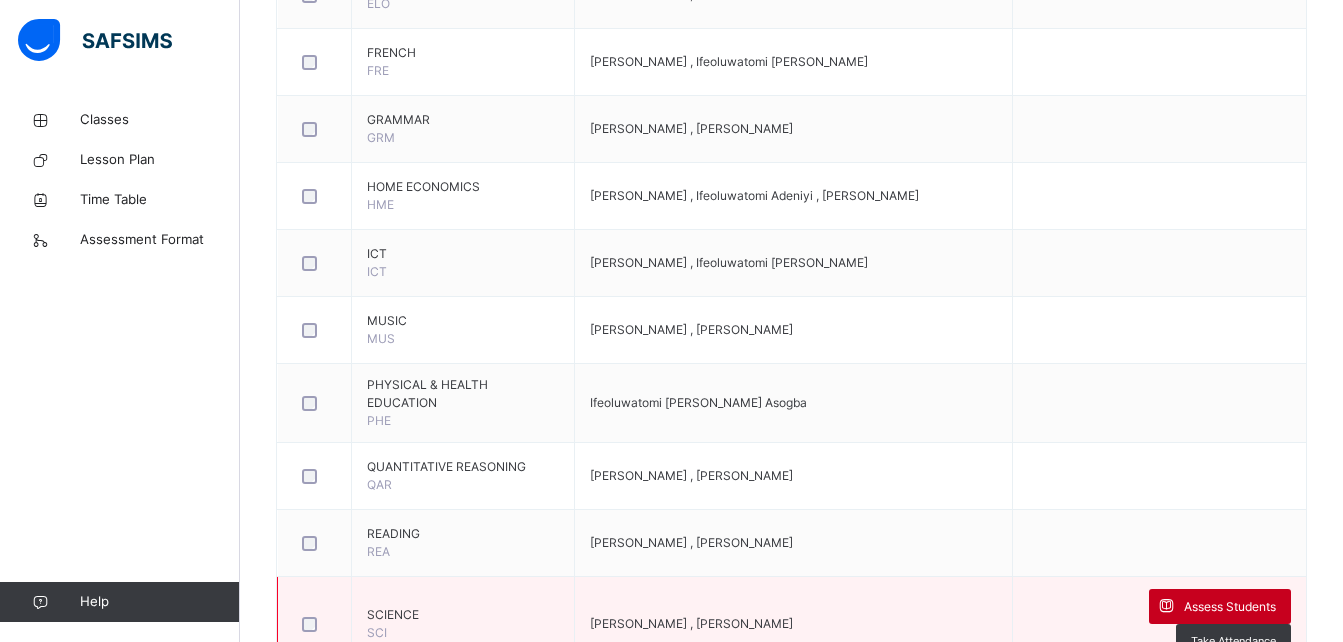 click on "Assess Students" at bounding box center (1220, 606) 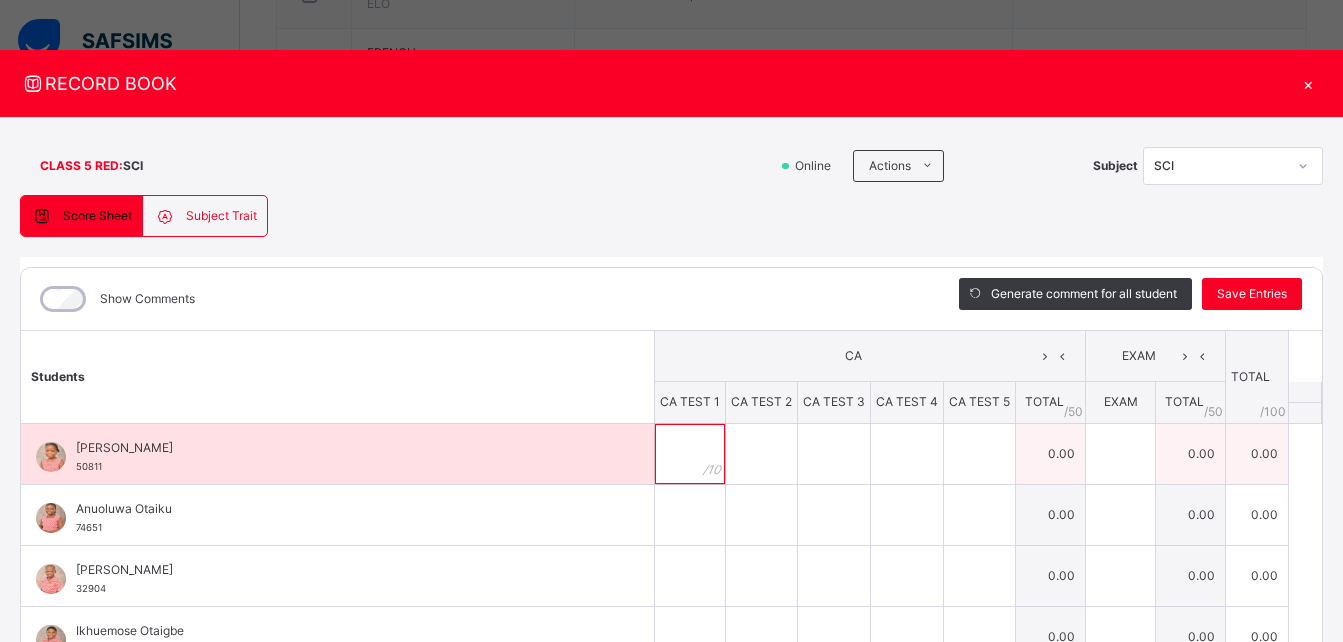 click at bounding box center (690, 454) 